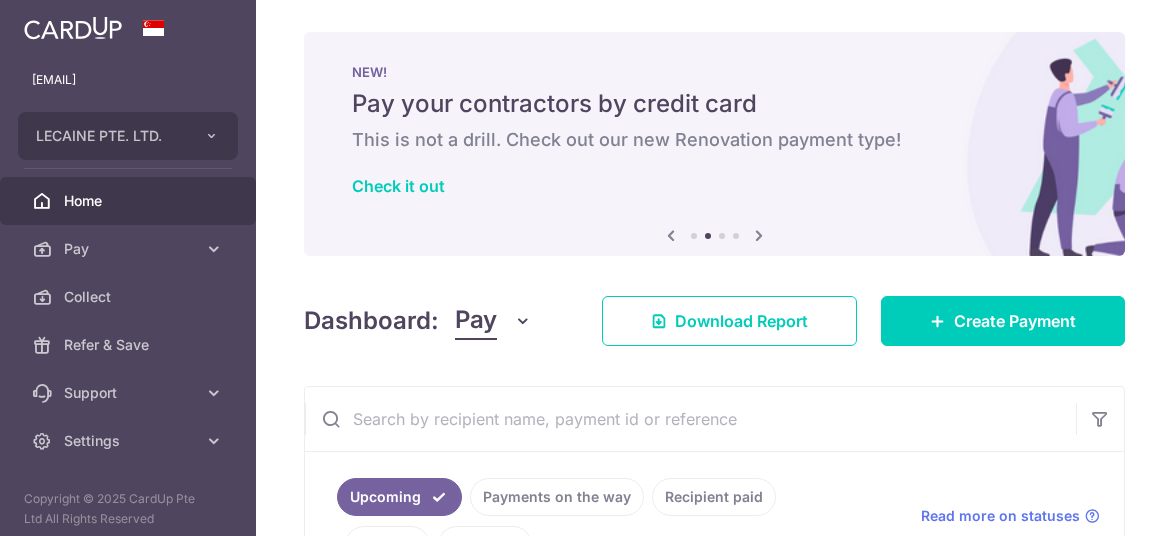 scroll, scrollTop: 0, scrollLeft: 0, axis: both 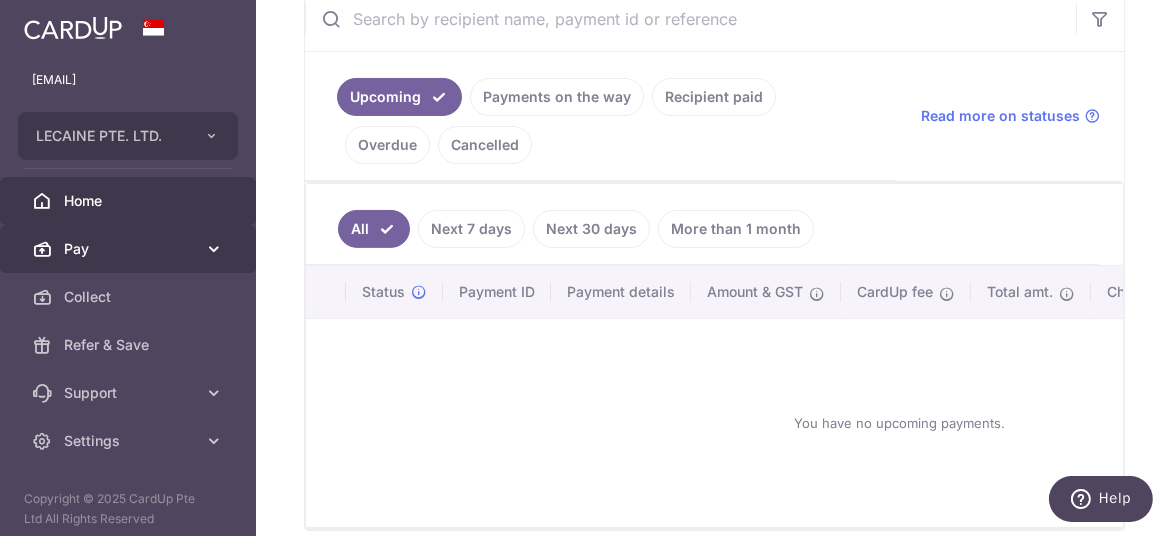 click on "Pay" at bounding box center [130, 249] 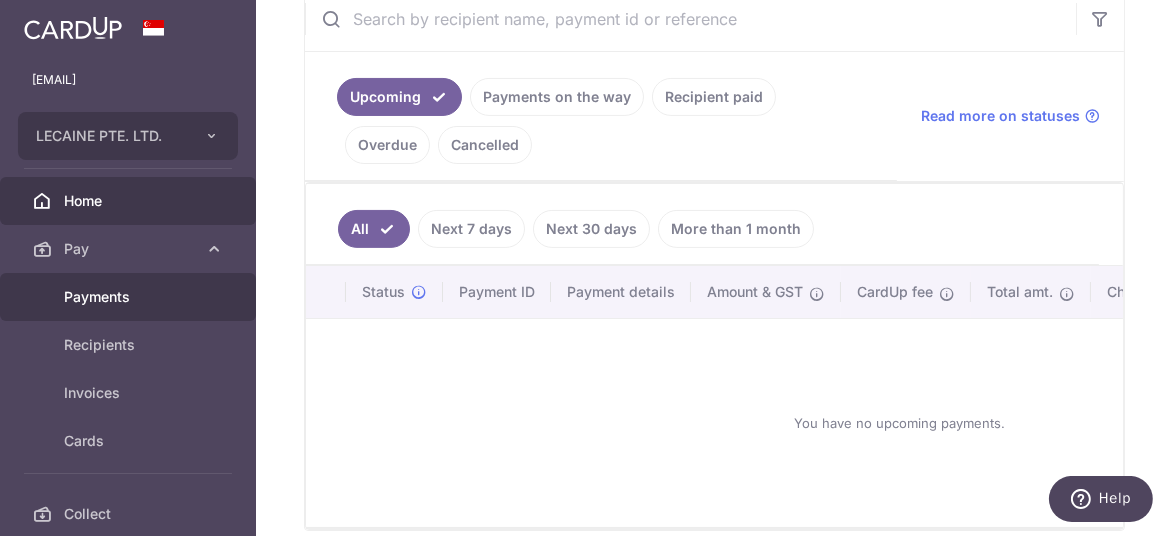 click on "Payments" at bounding box center [130, 297] 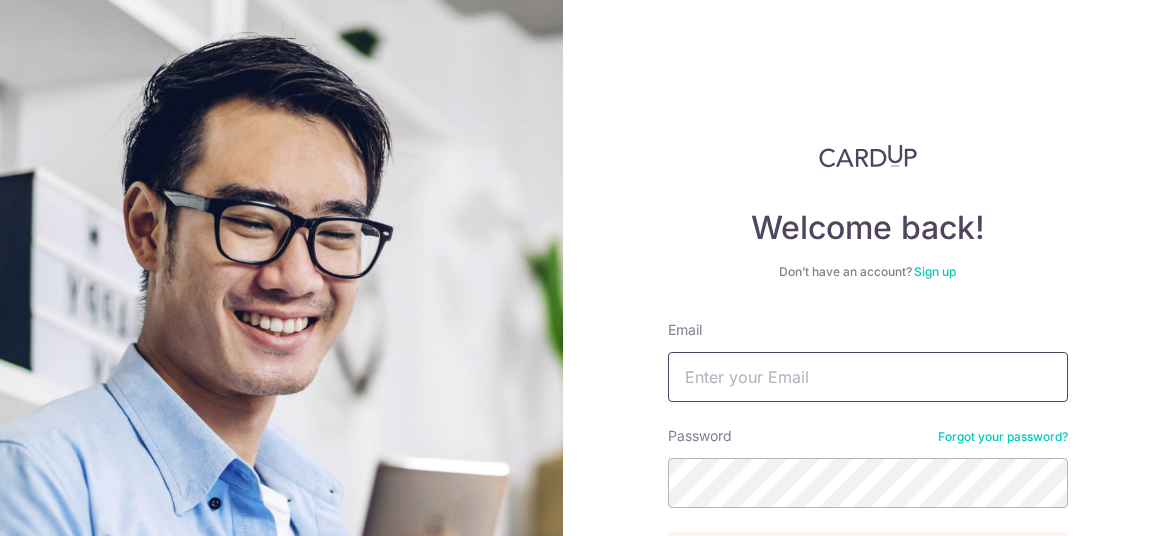 scroll, scrollTop: 0, scrollLeft: 0, axis: both 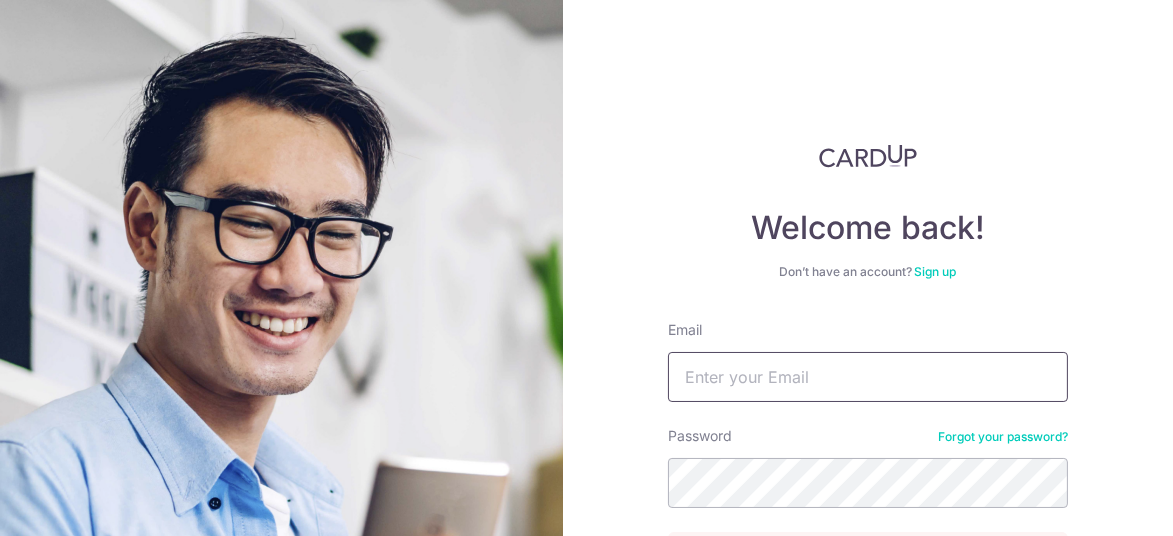 click on "Email" at bounding box center [868, 377] 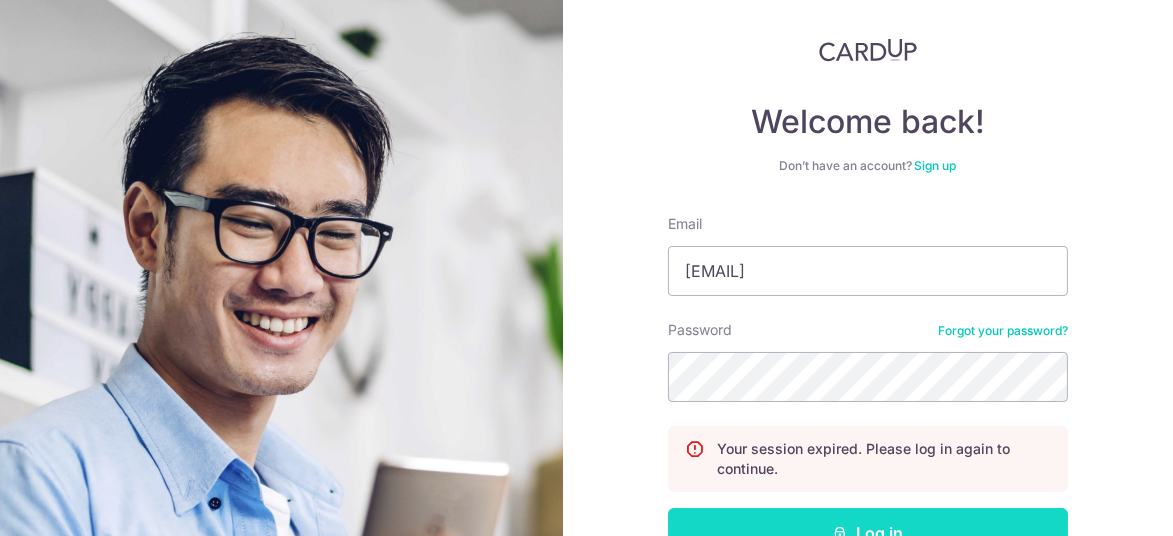 scroll, scrollTop: 200, scrollLeft: 0, axis: vertical 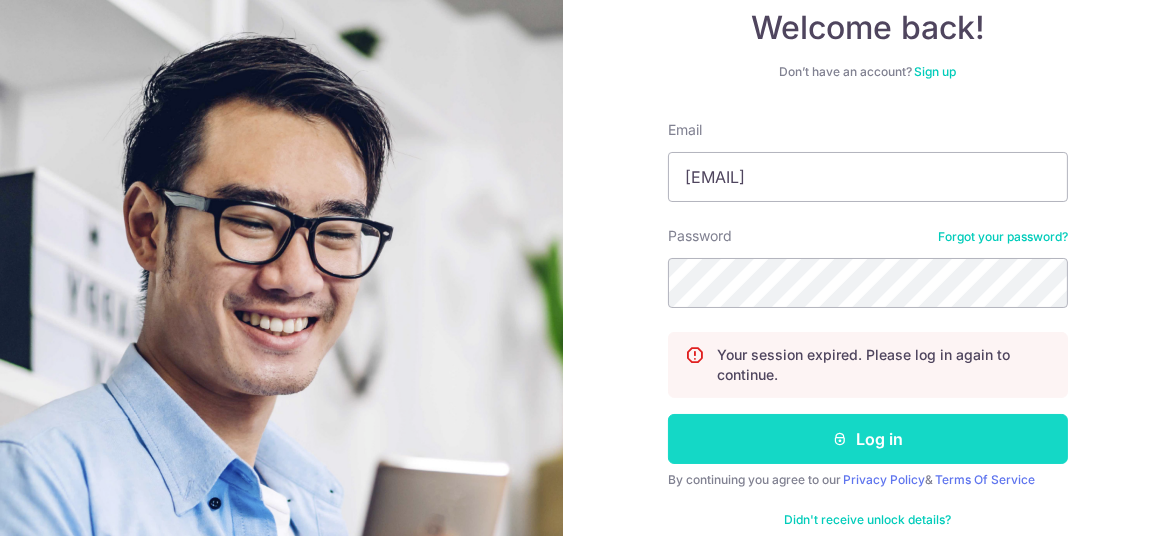 click on "Log in" at bounding box center [868, 439] 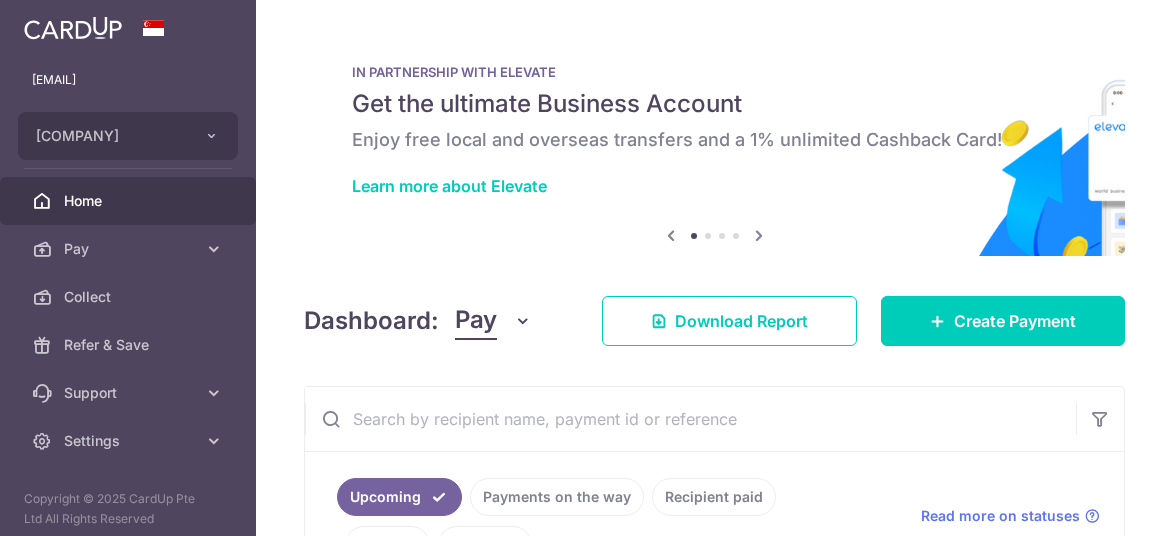 scroll, scrollTop: 0, scrollLeft: 0, axis: both 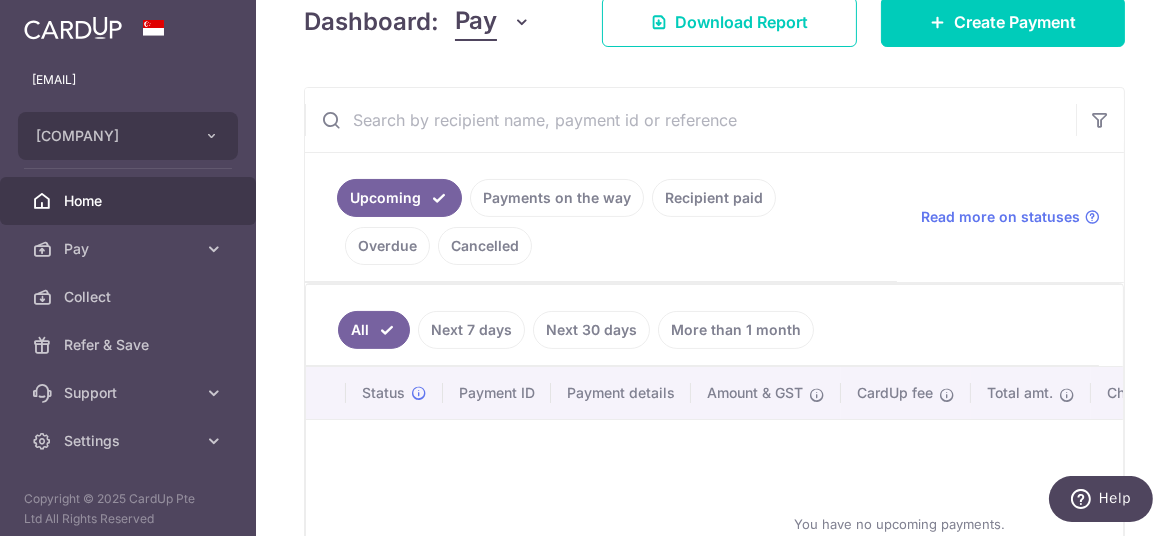 click on "Payments on the way" at bounding box center [557, 198] 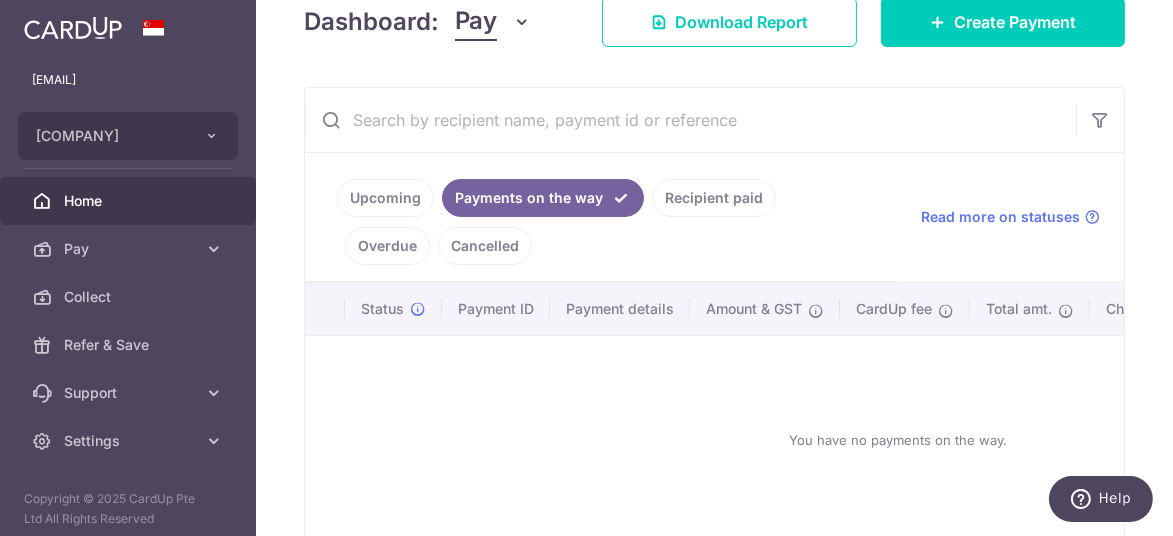 click on "Recipient paid" at bounding box center (714, 198) 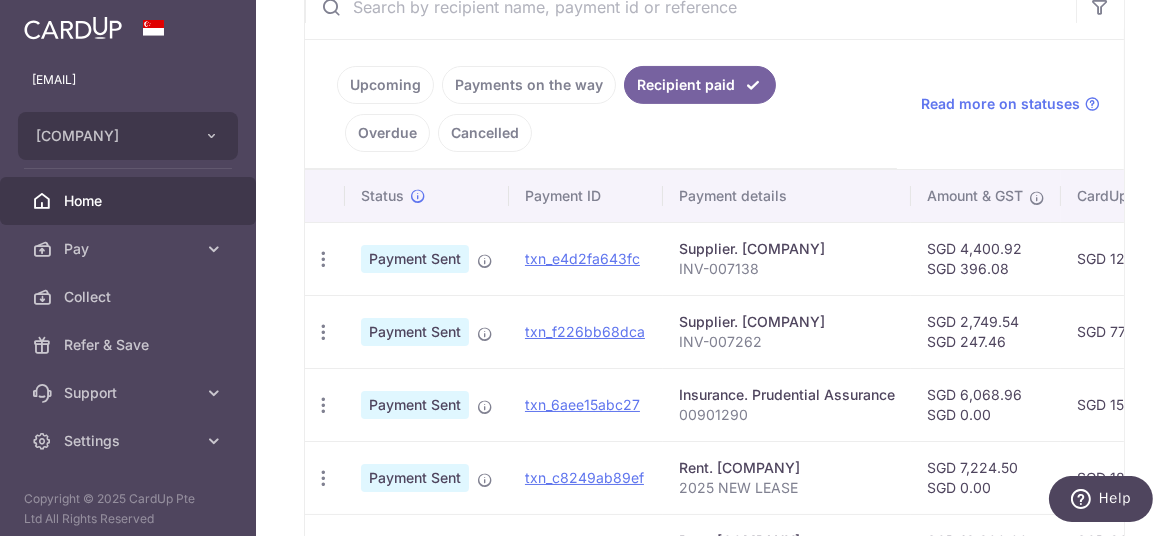 scroll, scrollTop: 299, scrollLeft: 0, axis: vertical 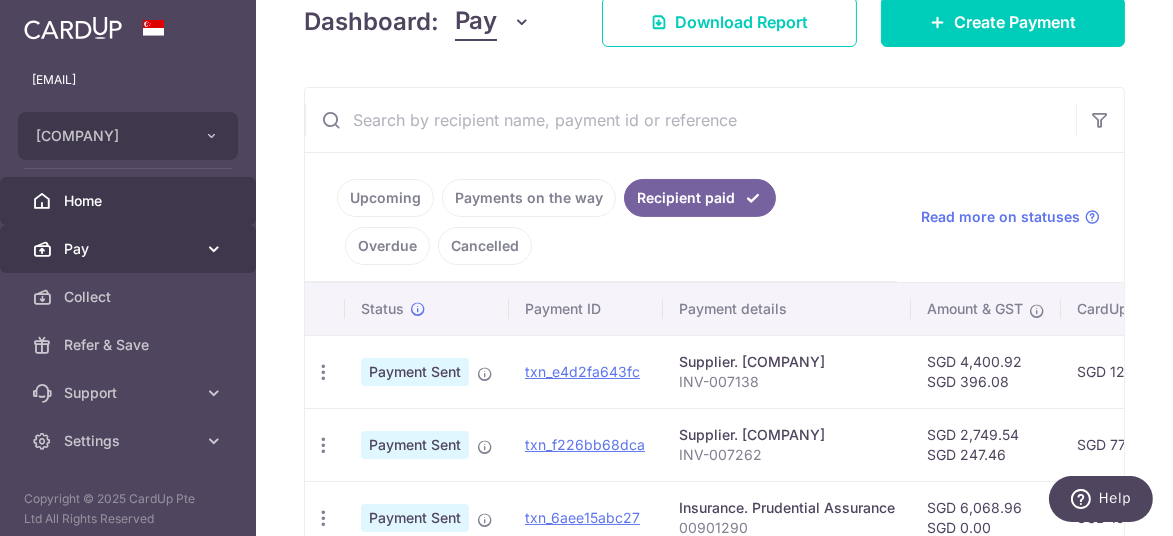 click on "Pay" at bounding box center (130, 249) 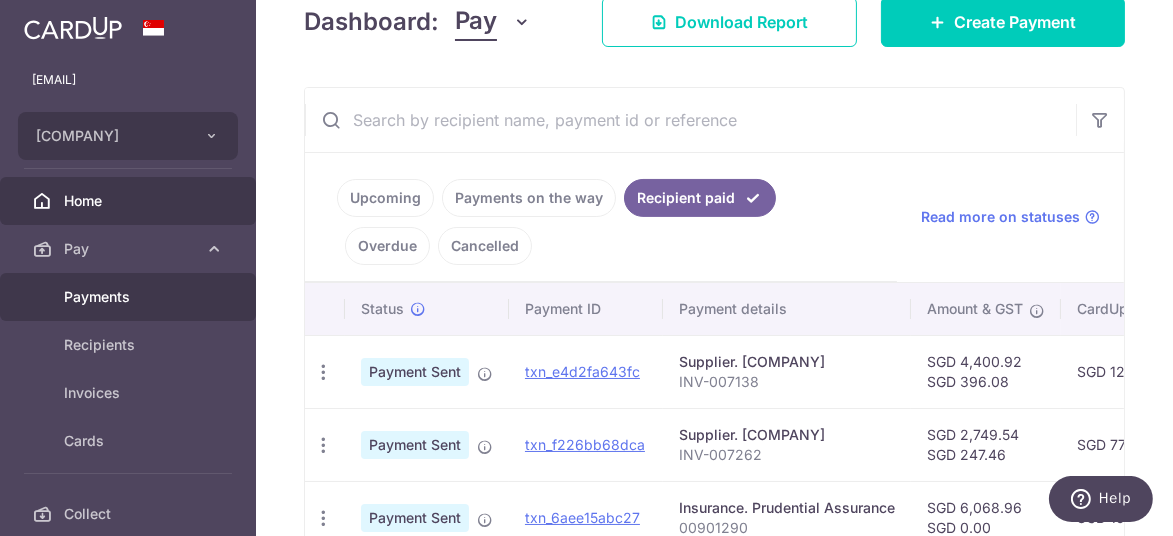 click on "Payments" at bounding box center [130, 297] 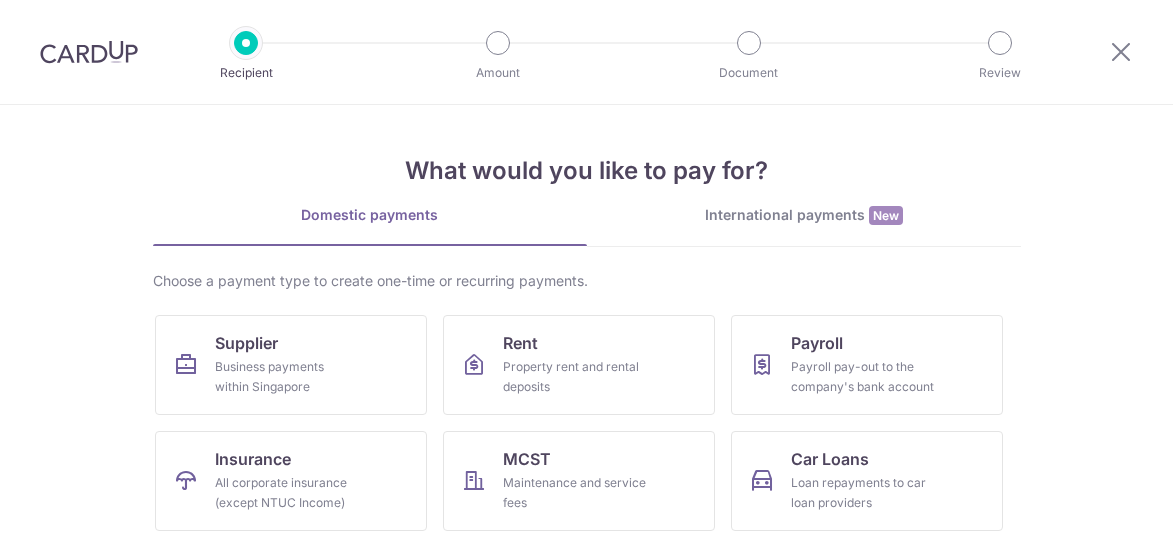 scroll, scrollTop: 0, scrollLeft: 0, axis: both 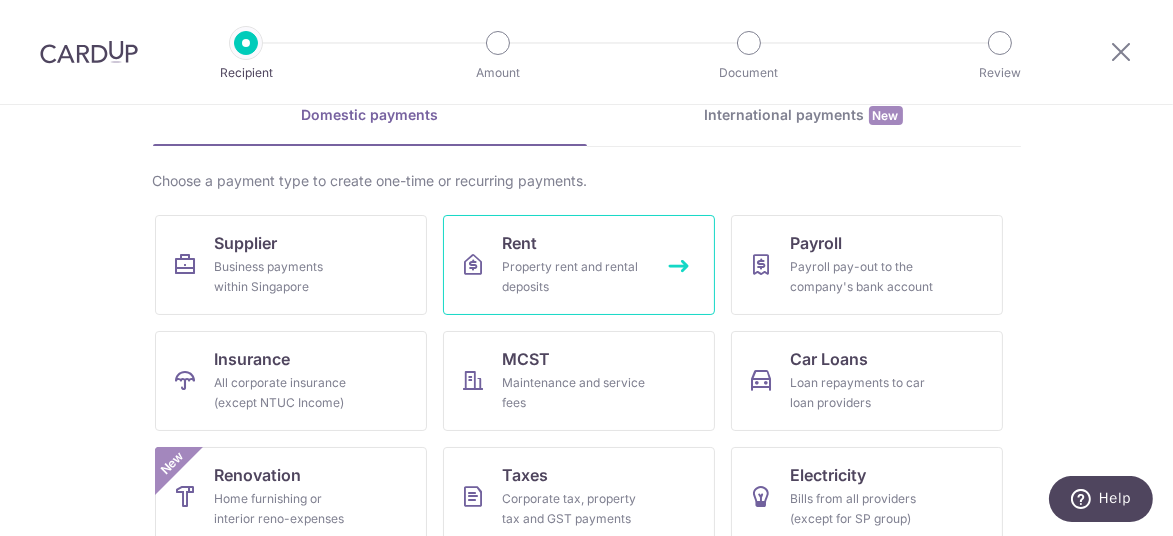 click on "Property rent and rental deposits" at bounding box center (575, 277) 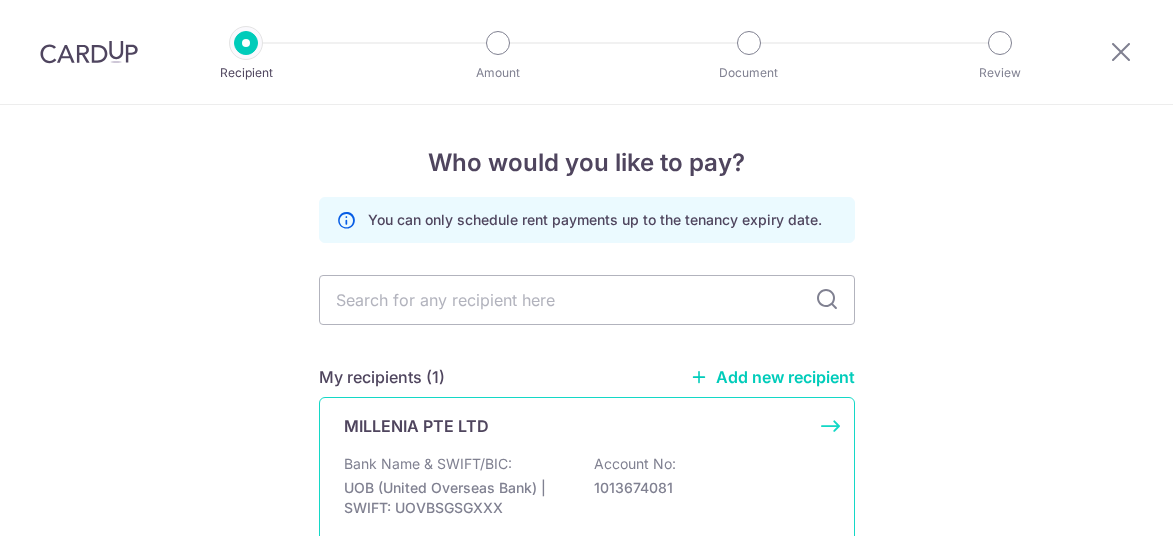 scroll, scrollTop: 0, scrollLeft: 0, axis: both 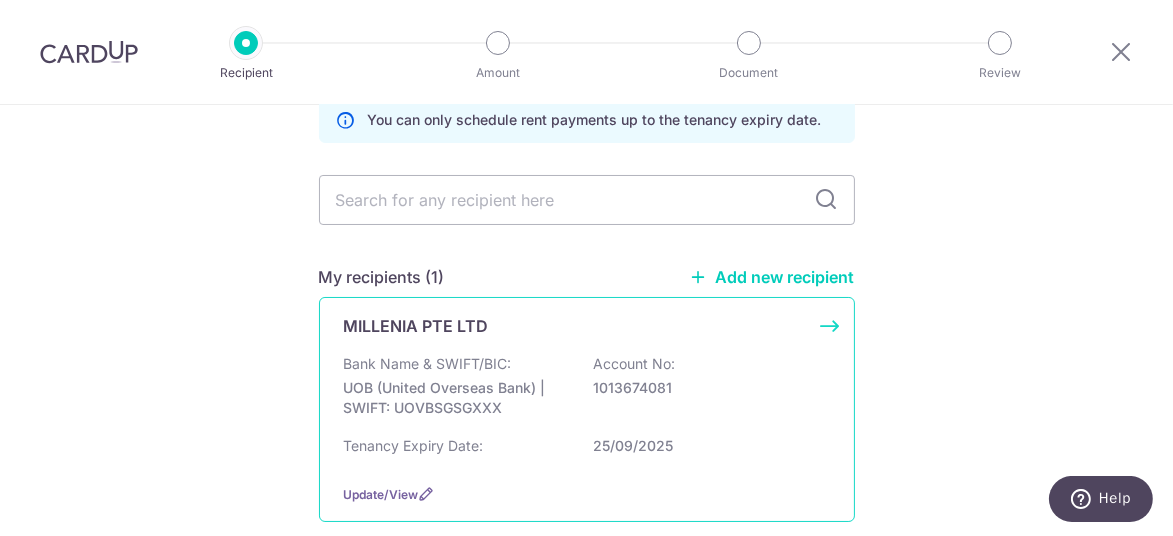 click on "MILLENIA PTE LTD
Bank Name & SWIFT/BIC:
UOB (United Overseas Bank) | SWIFT: UOVBSGSGXXX
Account No:
1013674081
Tenancy Expiry Date:
25/09/2025
Update/View" at bounding box center (587, 409) 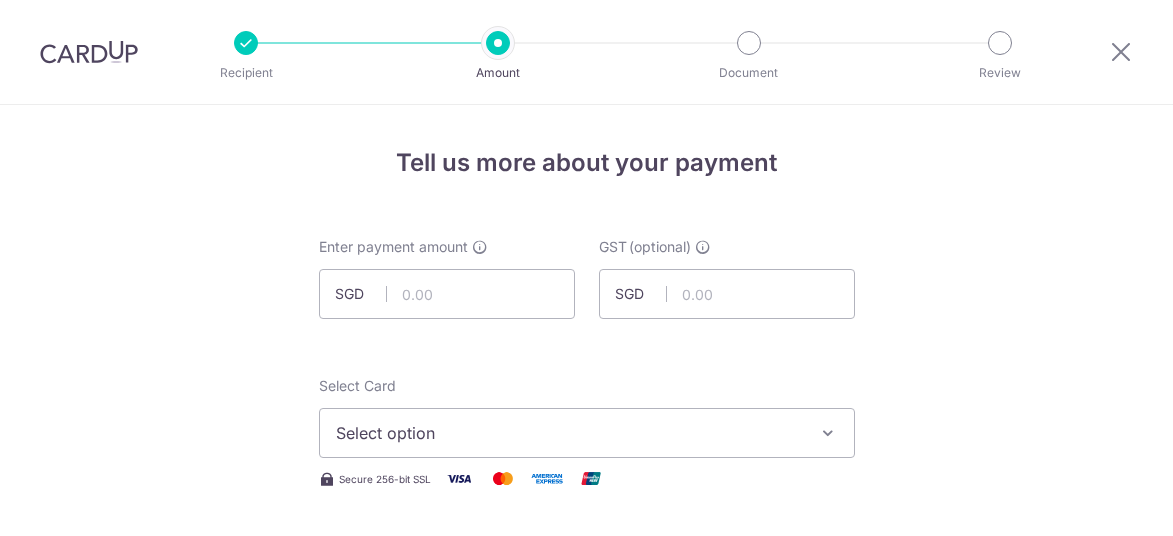 scroll, scrollTop: 0, scrollLeft: 0, axis: both 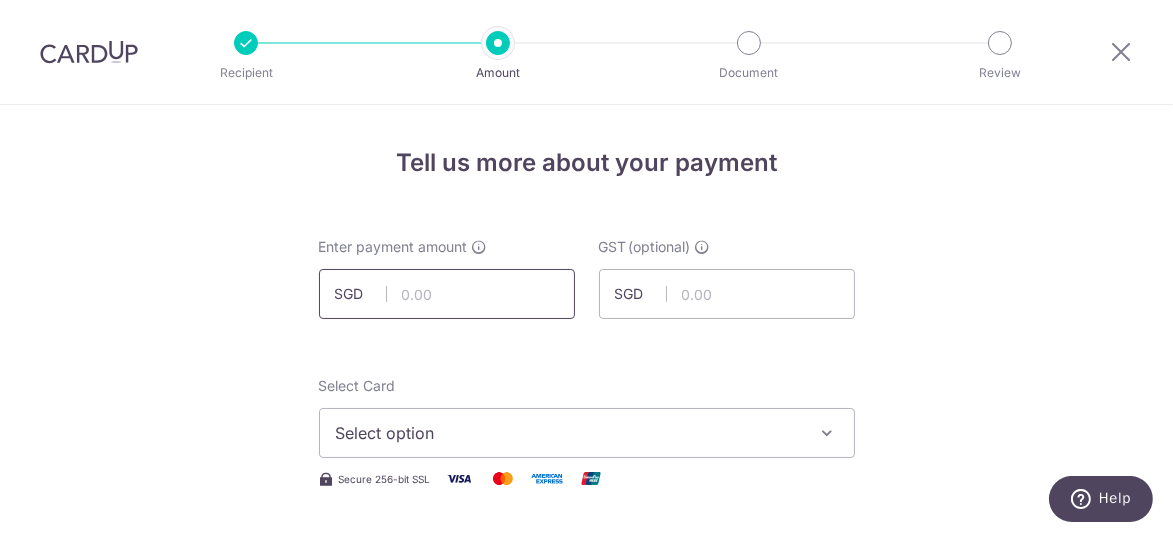 click at bounding box center (447, 294) 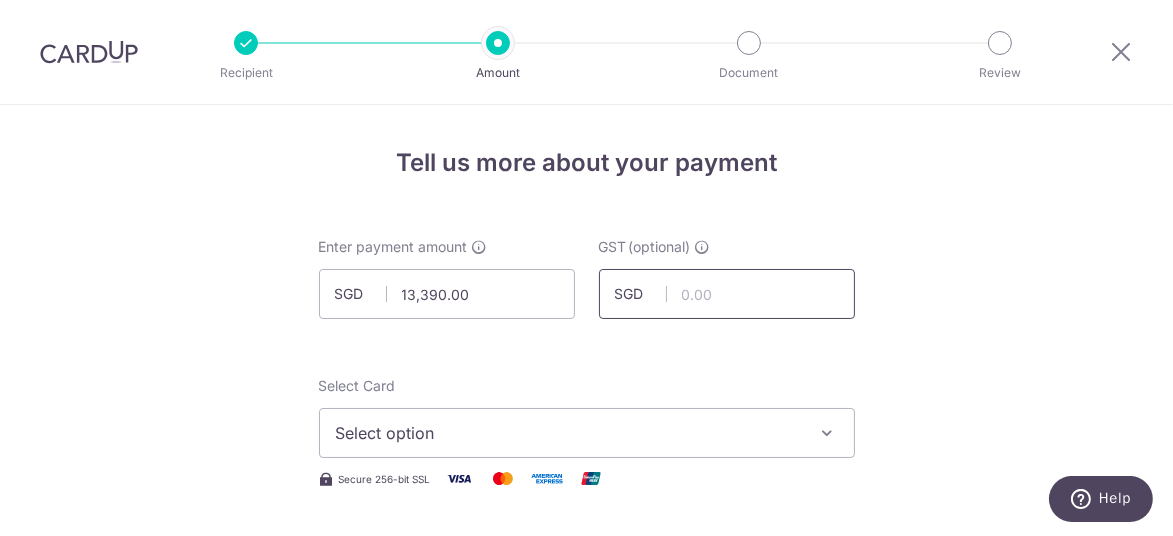type on "13,390.00" 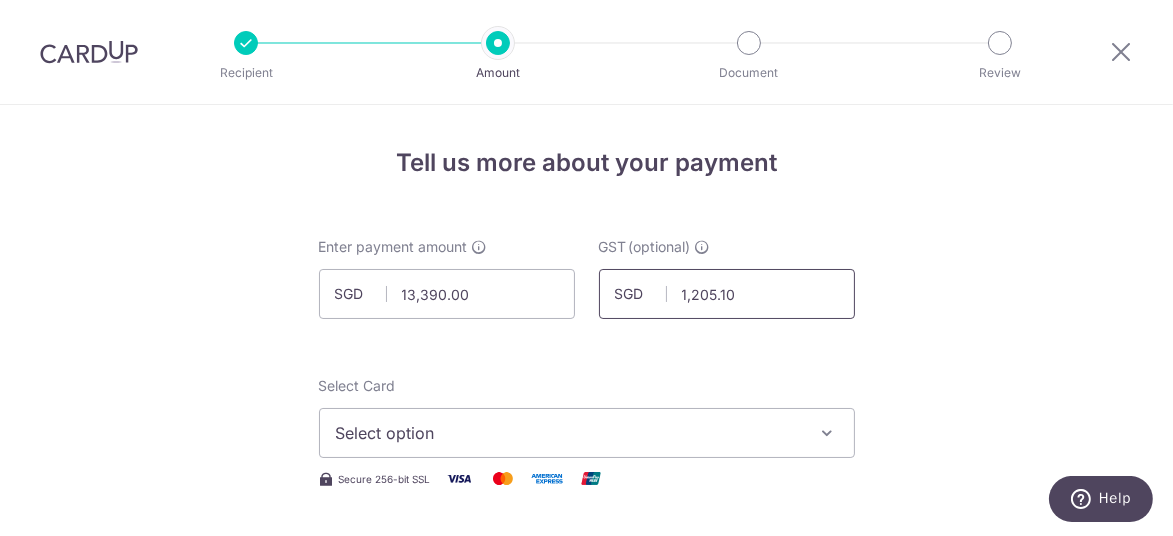 type on "1,205.10" 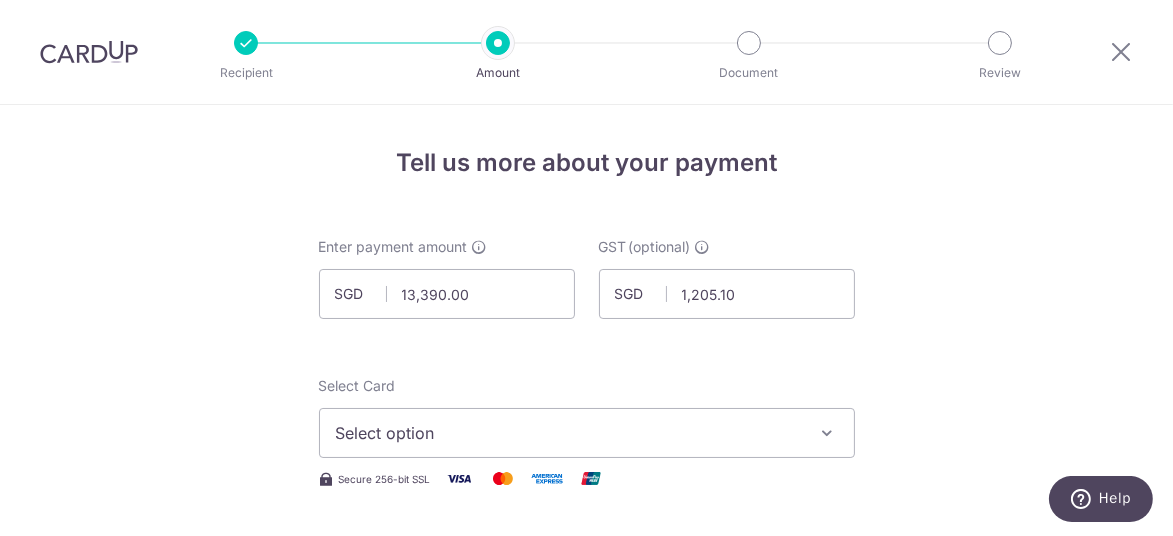 click on "Tell us more about your payment
Enter payment amount
SGD
13,390.00
13390.00
GST
(optional)
SGD
1,205.10
1205.10
Select Card
Select option
Add credit card
Your Cards
**** 2001
**** 7544
**** 6004
**** 9598" at bounding box center [586, 1076] 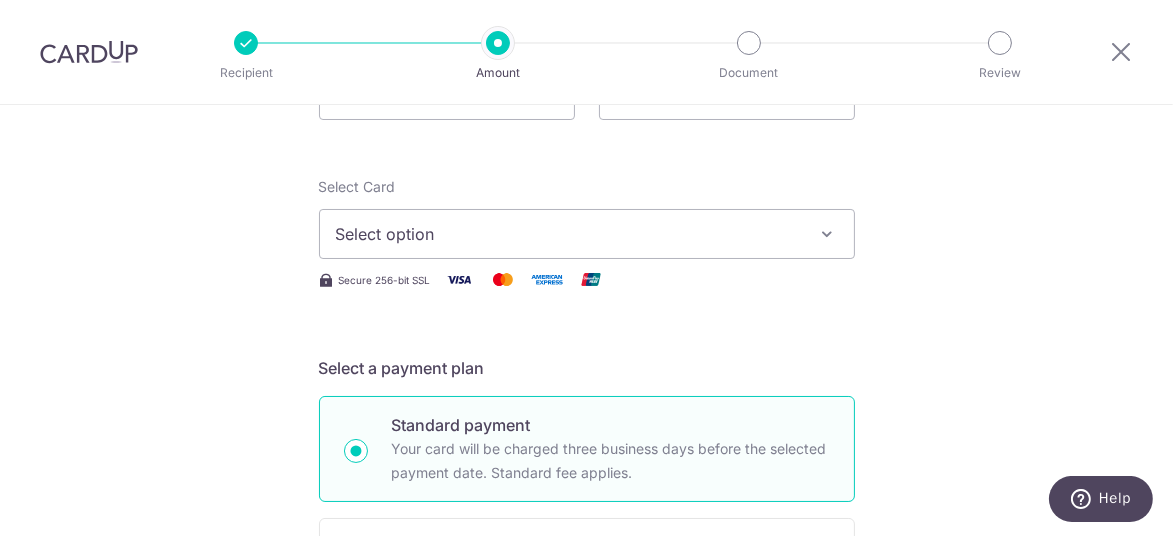 scroll, scrollTop: 200, scrollLeft: 0, axis: vertical 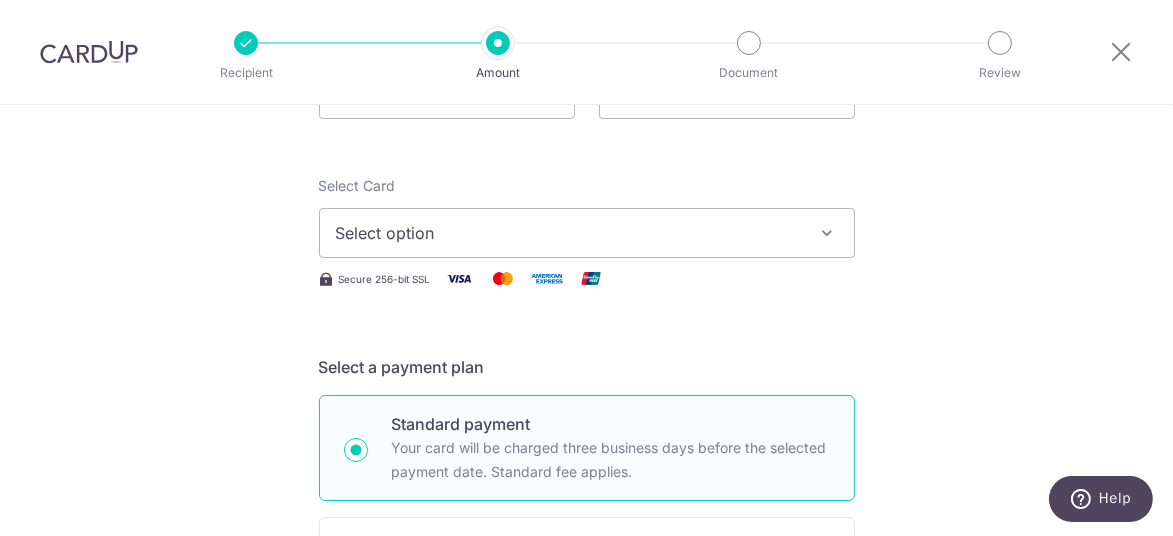 click on "Select option" at bounding box center (569, 233) 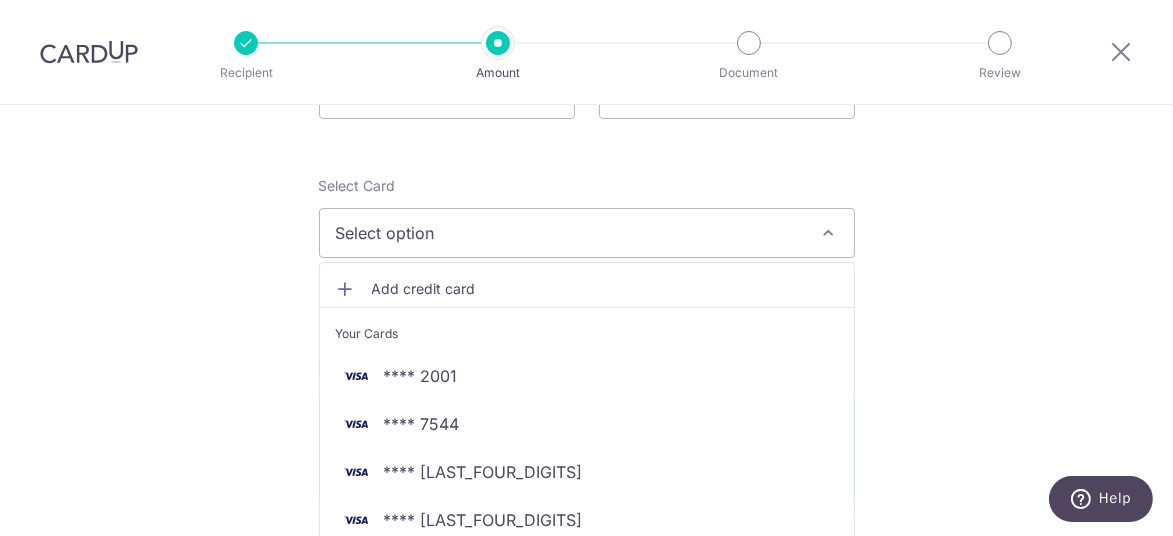 click on "Add credit card" at bounding box center [587, 289] 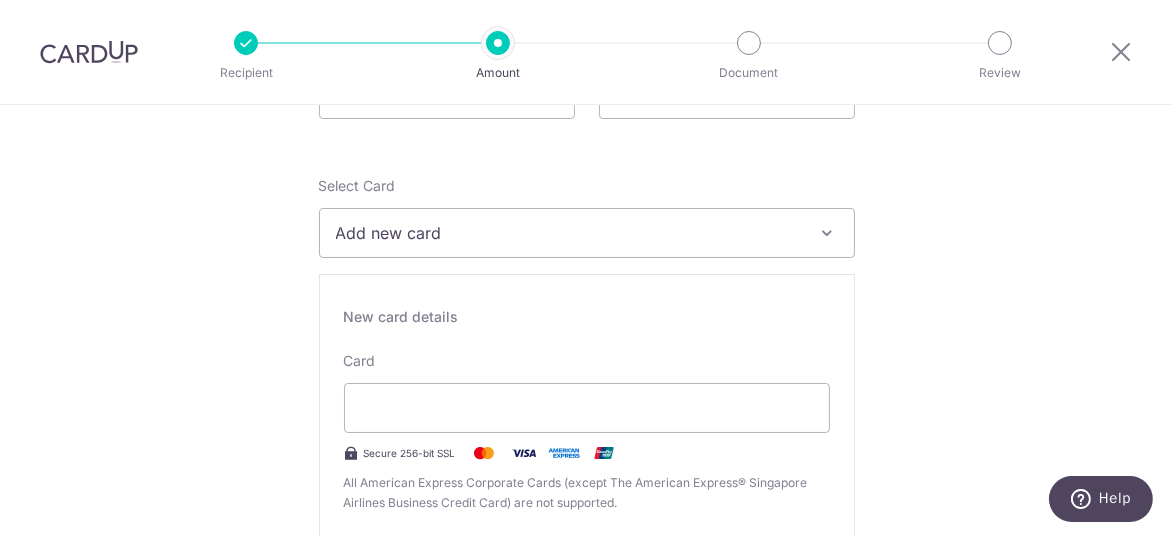 click on "Tell us more about your payment
Enter payment amount
SGD
13,390.00
13390.00
GST
(optional)
SGD
1,205.10
1205.10
Select Card
Add new card
Add credit card
Your Cards
**** 2001
**** 7544
**** 6004
**** 9598
**** 1747" at bounding box center (586, 1151) 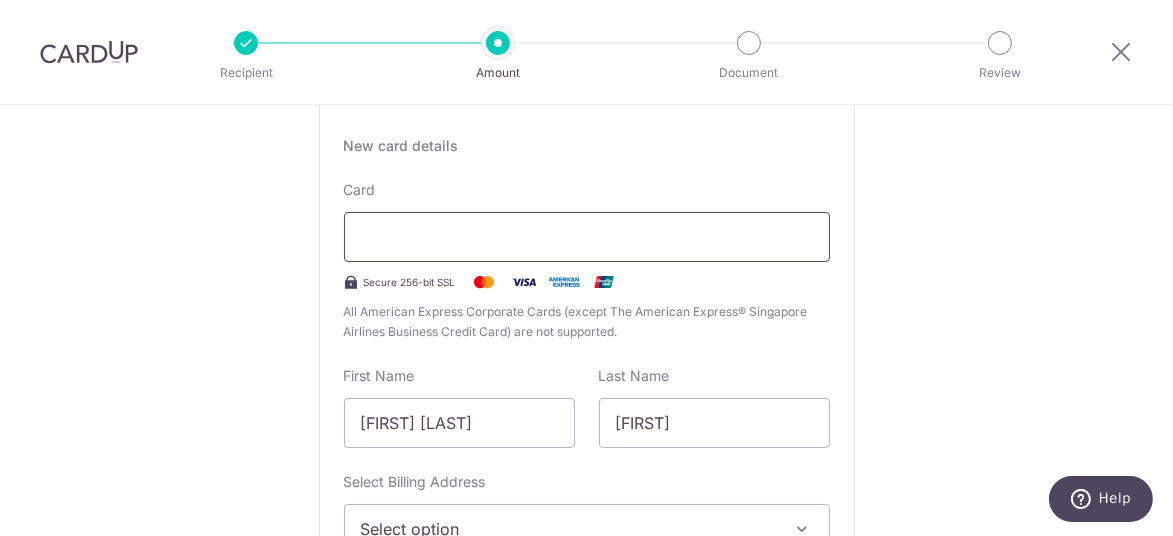 scroll, scrollTop: 400, scrollLeft: 0, axis: vertical 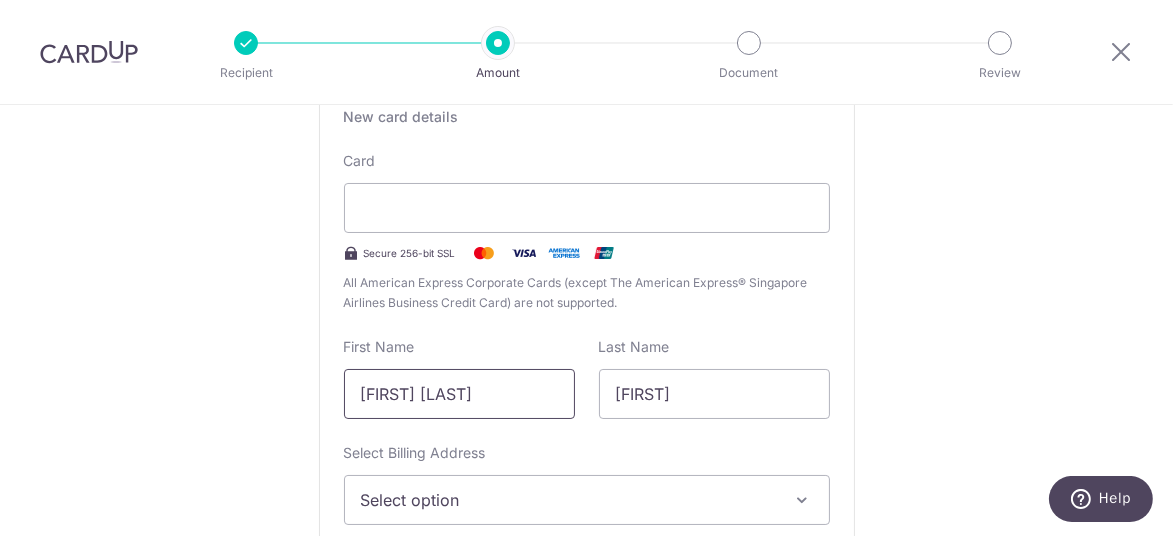 drag, startPoint x: 520, startPoint y: 388, endPoint x: 305, endPoint y: 385, distance: 215.02094 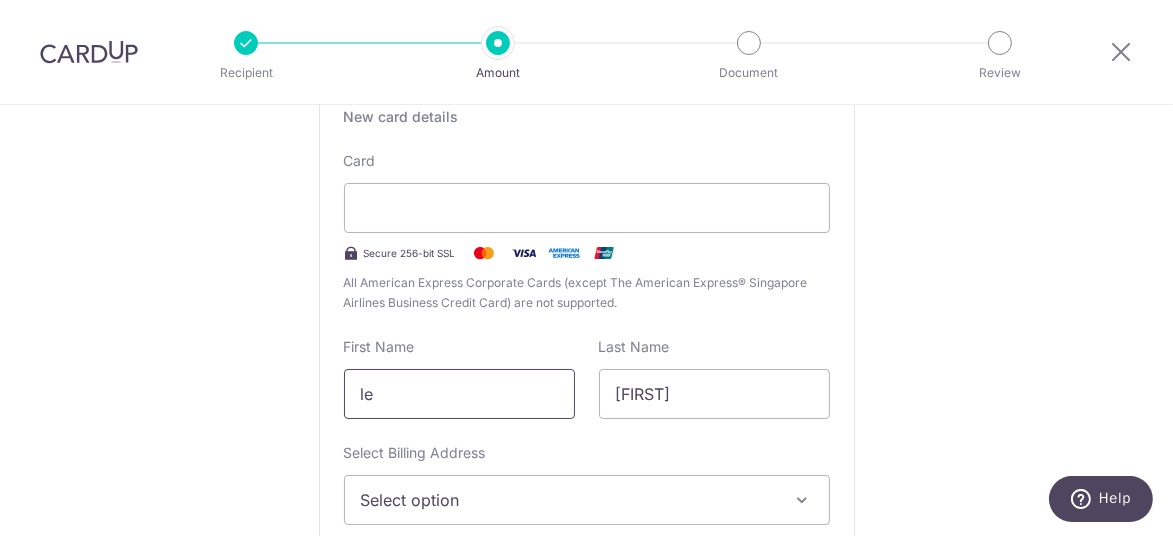 type on "l" 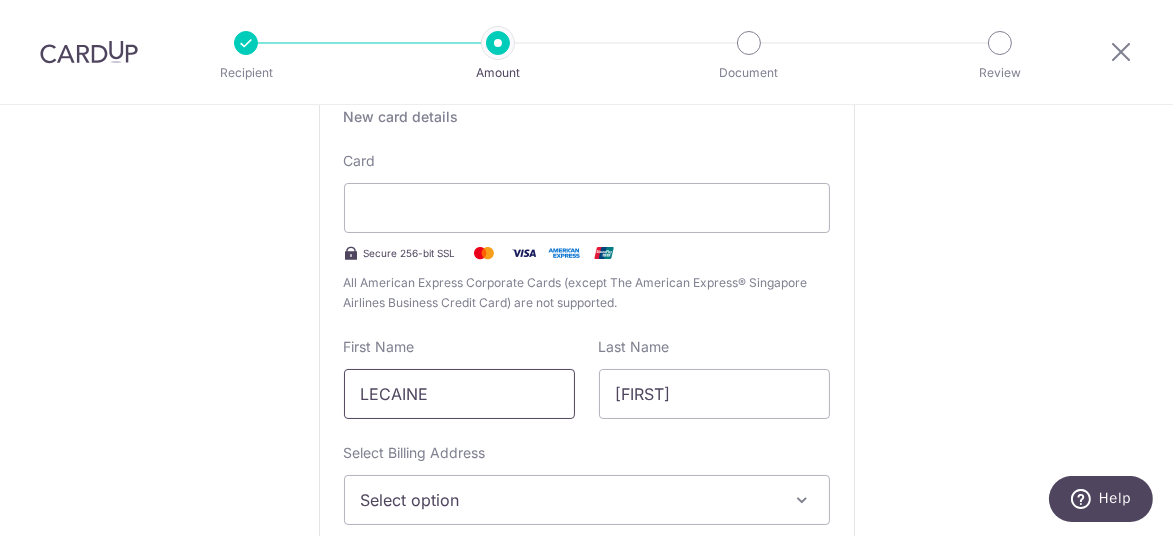 type on "LECAINE" 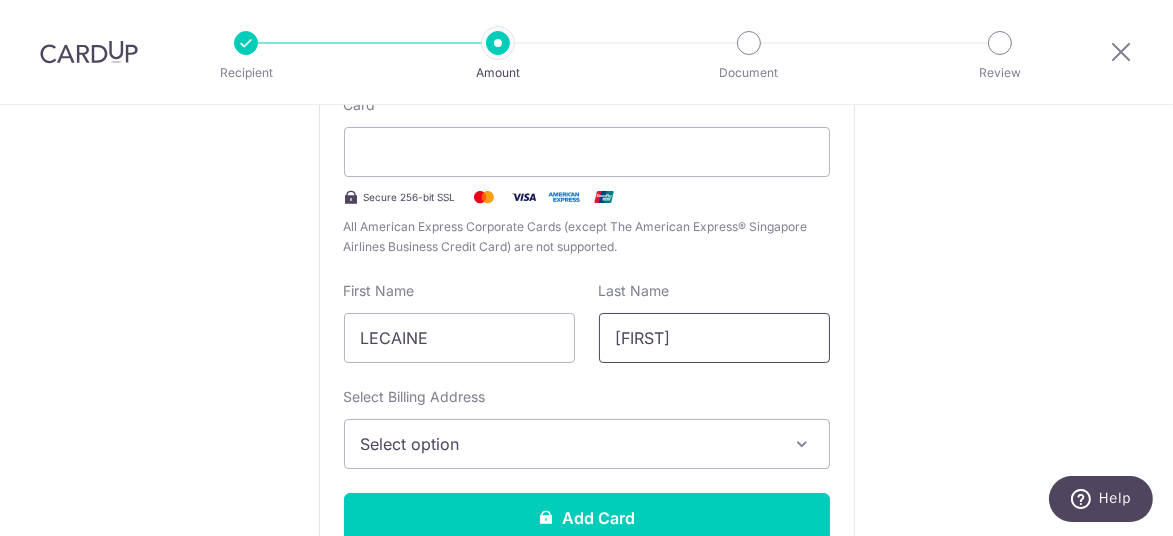 scroll, scrollTop: 500, scrollLeft: 0, axis: vertical 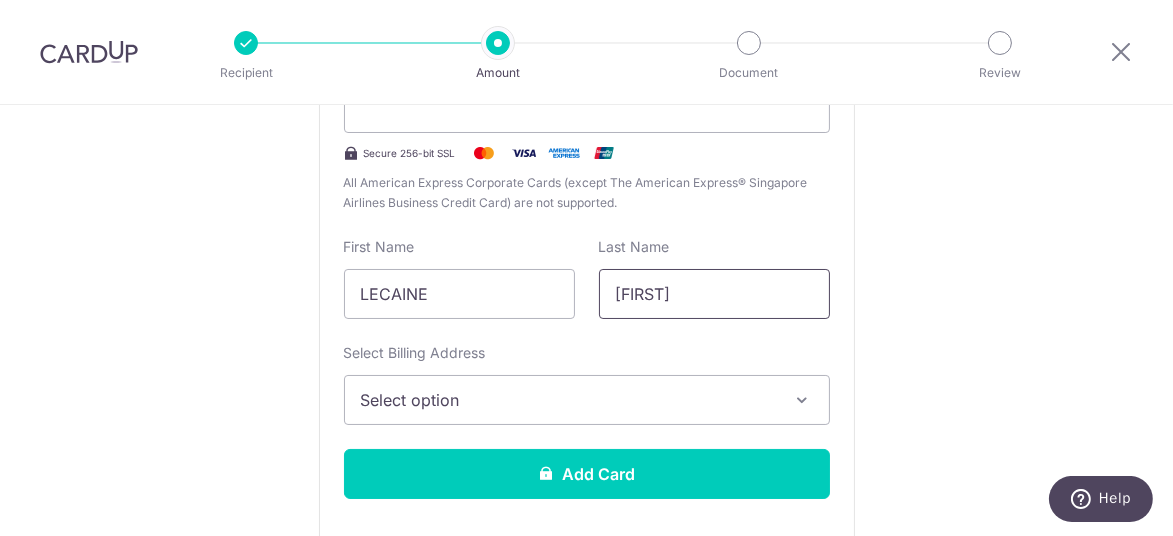 type on "MICHAEL" 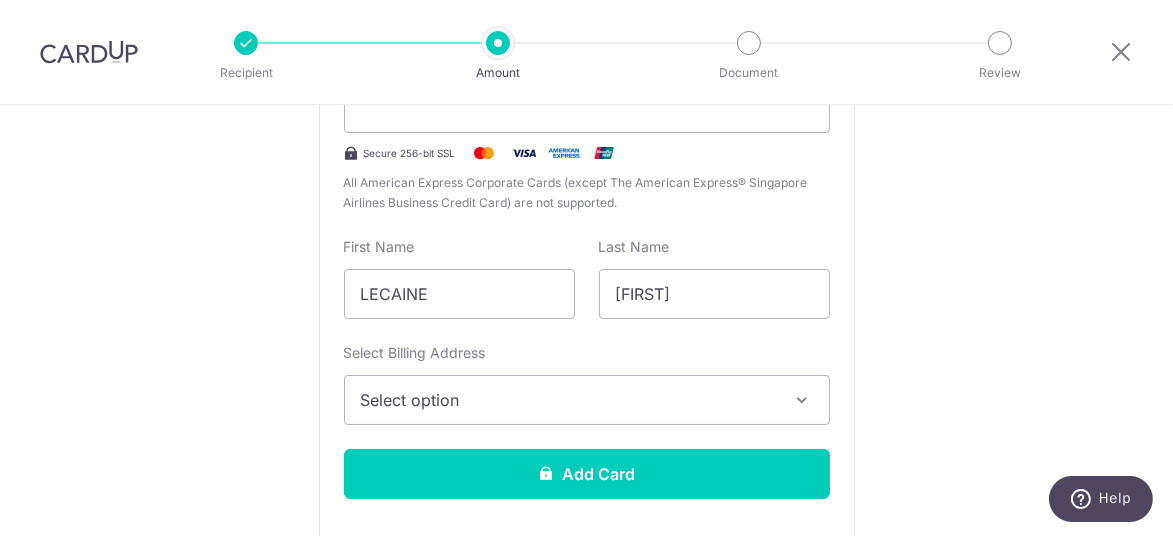 click on "Select option" at bounding box center [569, 400] 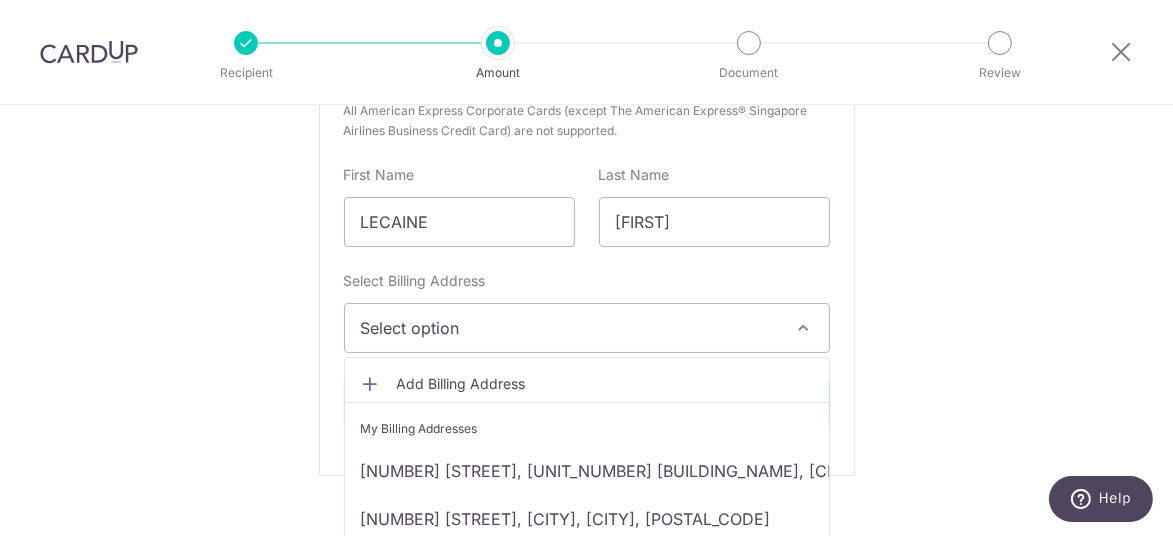 scroll, scrollTop: 600, scrollLeft: 0, axis: vertical 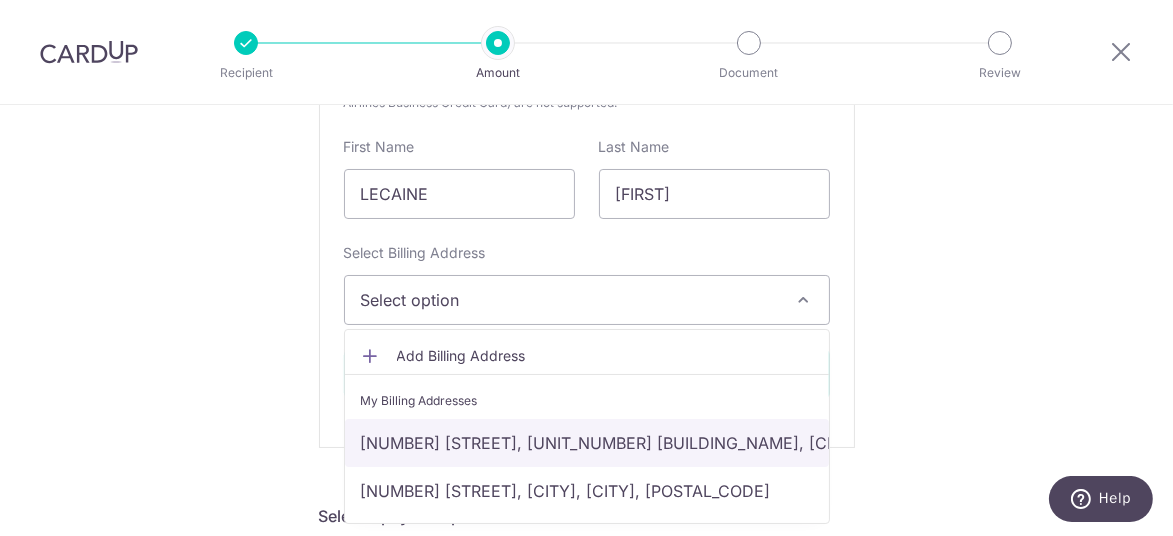 click on "9 Raffles Boulevard, #01-32 Millenia Walk, Singapore, Singapore-039596" at bounding box center (587, 443) 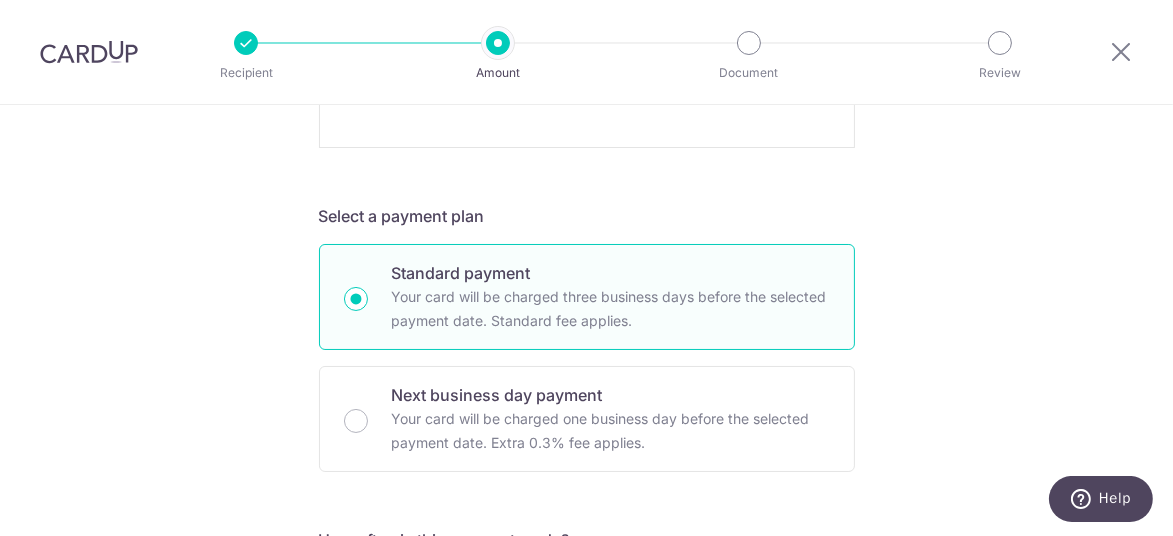 scroll, scrollTop: 699, scrollLeft: 0, axis: vertical 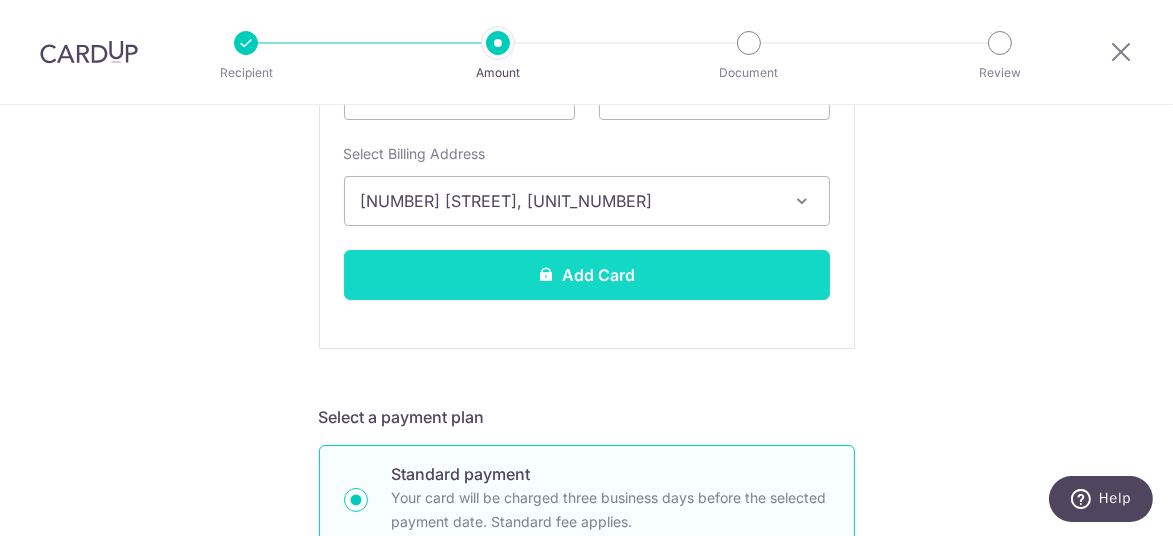 click on "Add Card" at bounding box center (587, 275) 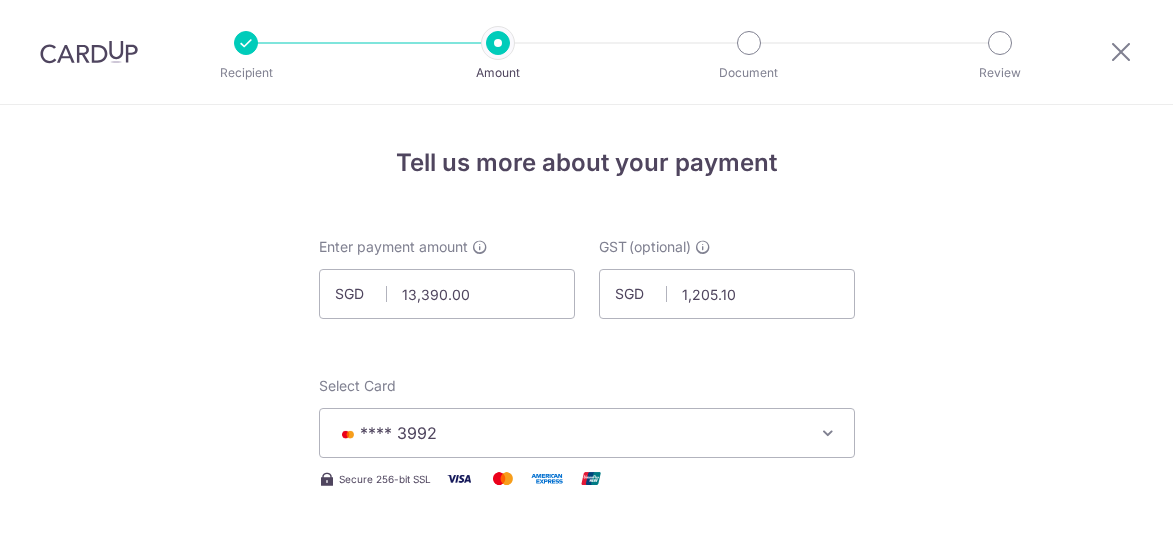 scroll, scrollTop: 0, scrollLeft: 0, axis: both 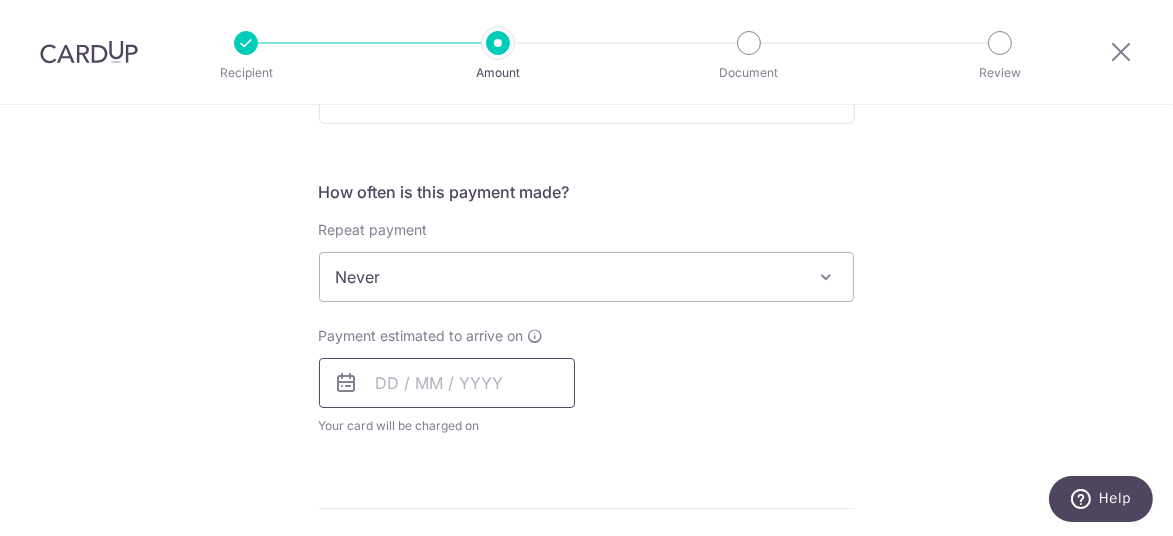 click at bounding box center [447, 383] 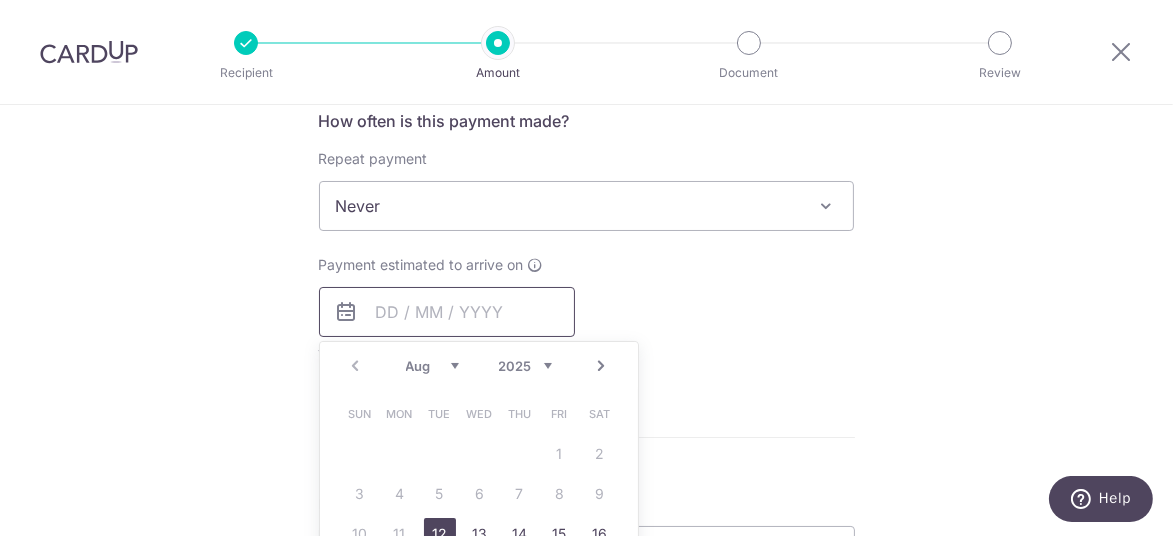 scroll, scrollTop: 800, scrollLeft: 0, axis: vertical 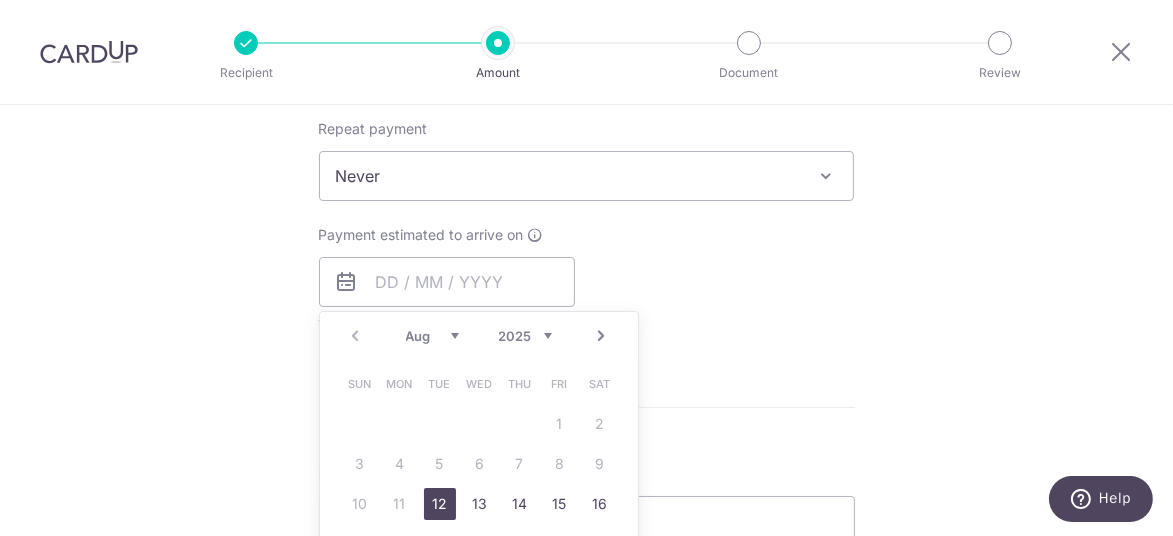 click on "12" at bounding box center (440, 504) 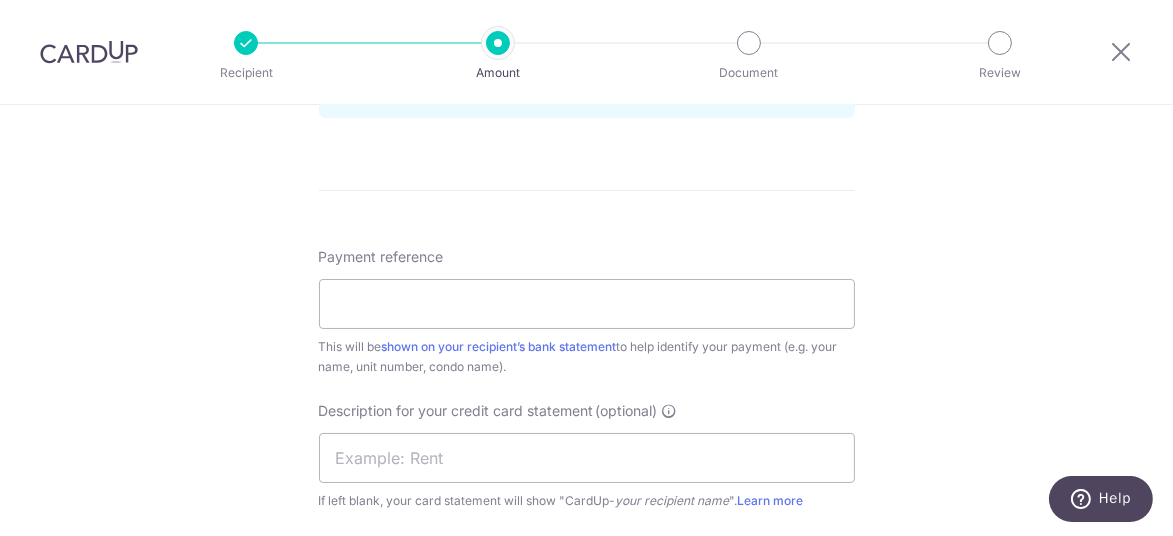scroll, scrollTop: 1099, scrollLeft: 0, axis: vertical 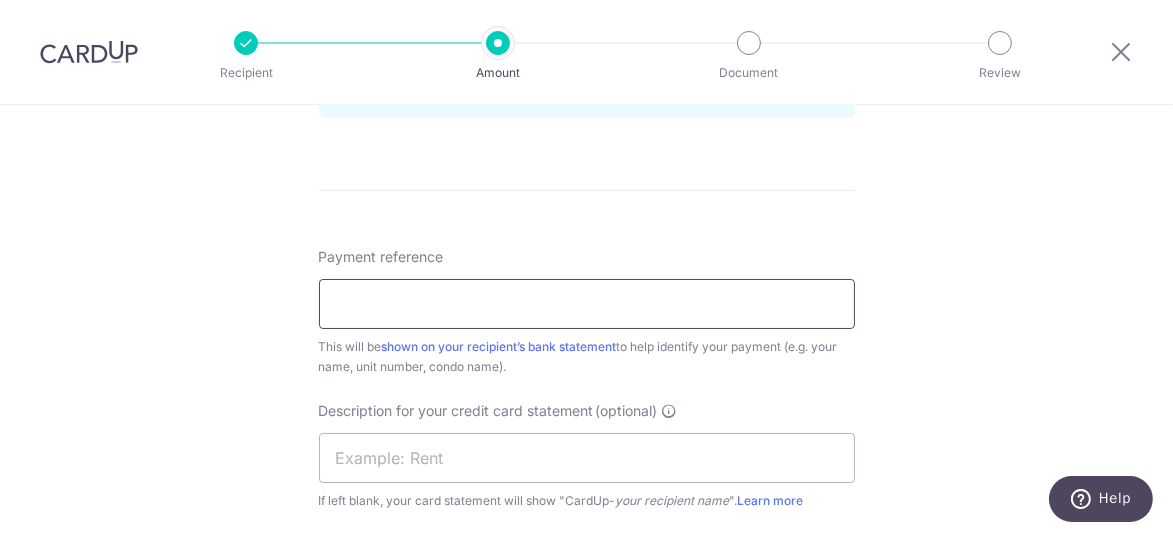 click on "Payment reference" at bounding box center (587, 304) 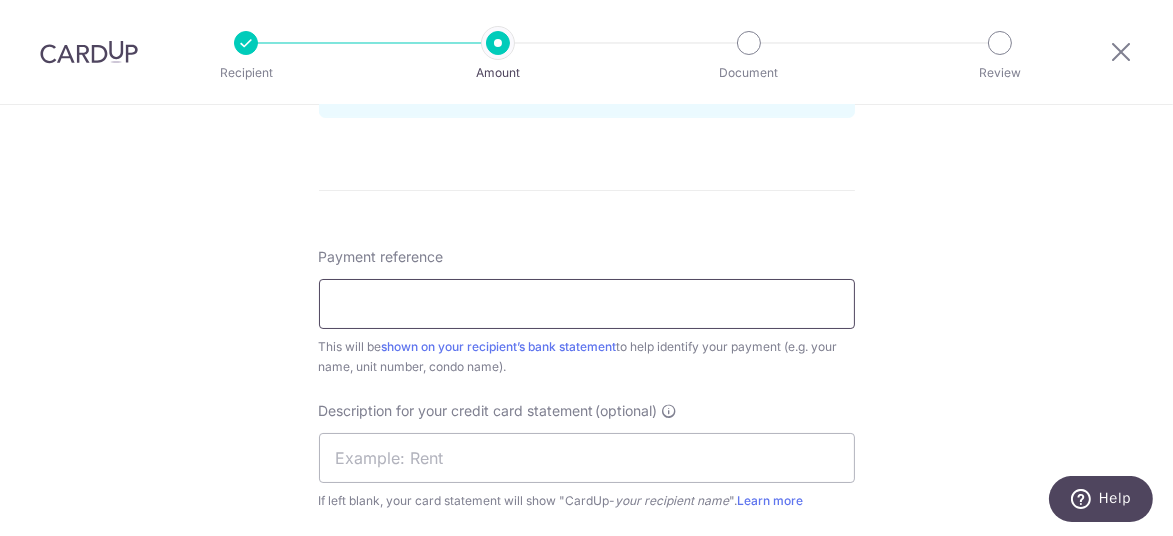 paste on "'100000036101, 100000036117" 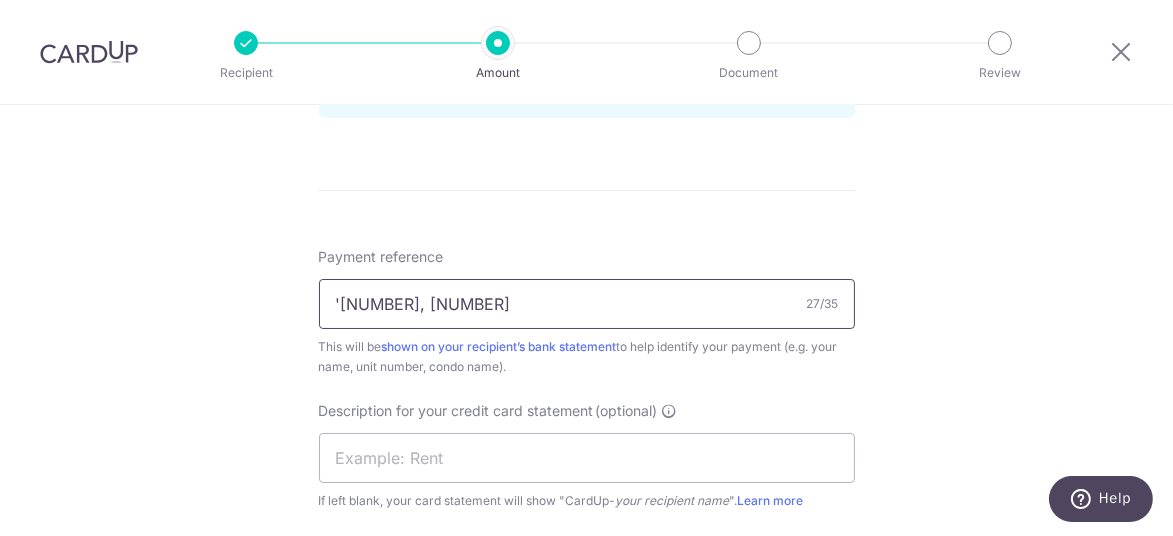 click on "'100000036101, 100000036117" at bounding box center (587, 304) 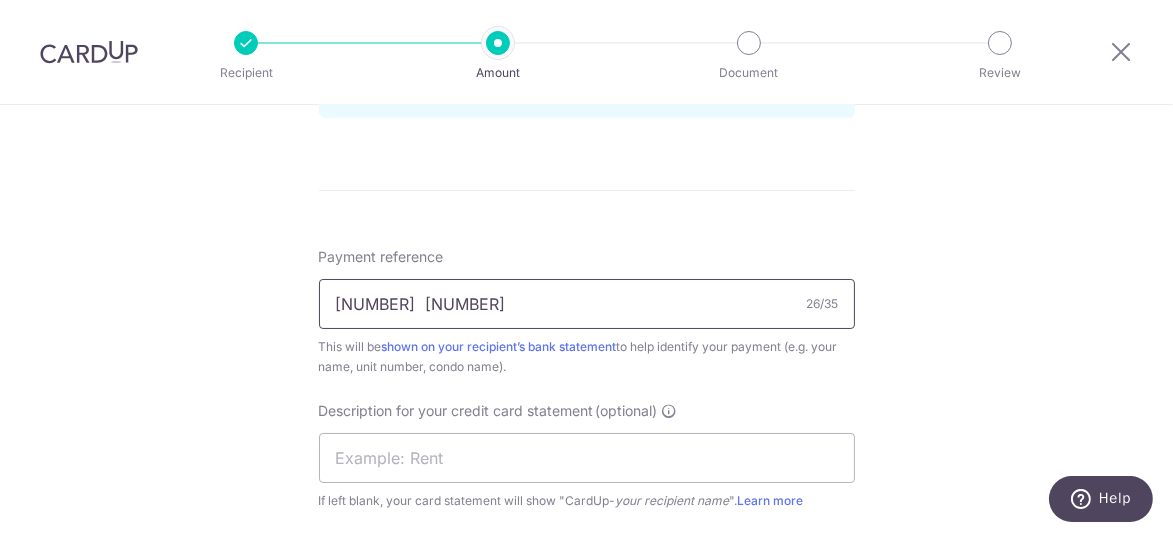 type on "100000036101  100000036117" 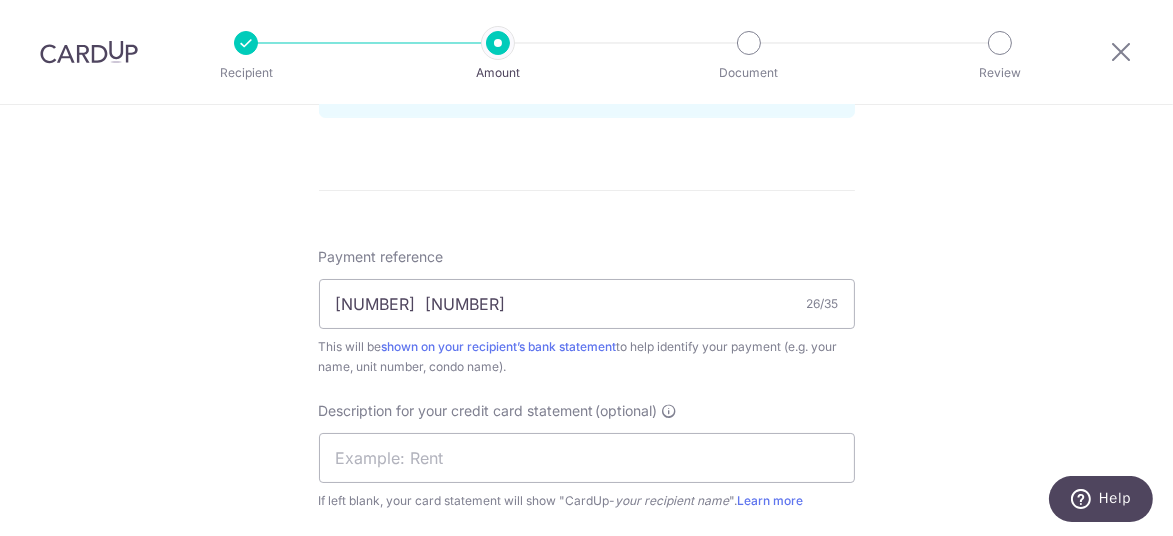 click on "Tell us more about your payment
Enter payment amount
SGD
13,390.00
13390.00
GST
(optional)
SGD
1,205.10
1205.10
Card added successfully
Select Card
**** 3992
Add credit card
Your Cards
**** 2001
**** 7544
**** 6004
**** 9598" at bounding box center (586, 18) 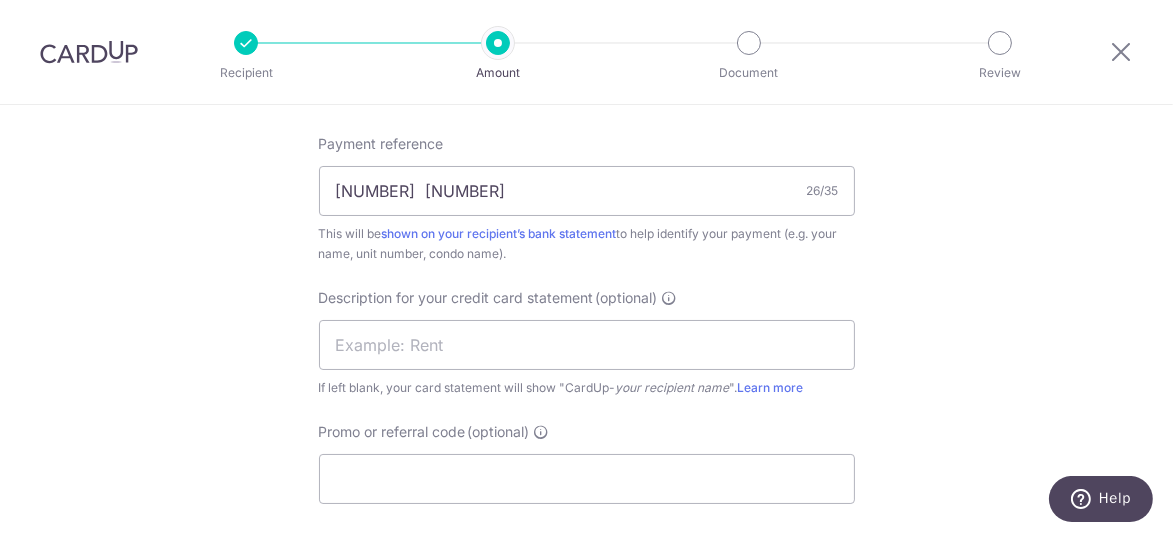scroll, scrollTop: 1300, scrollLeft: 0, axis: vertical 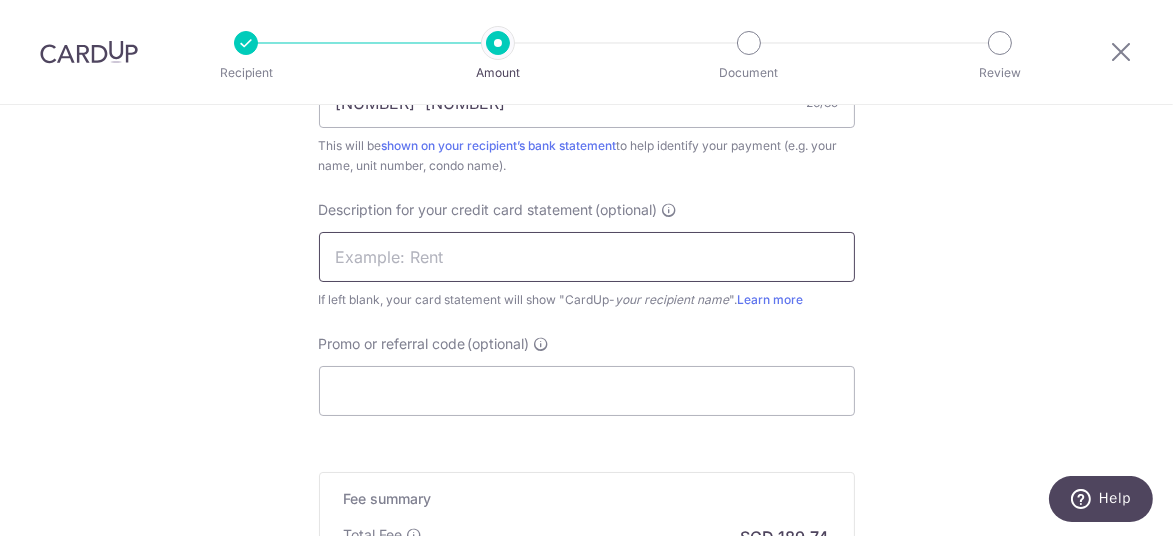 click at bounding box center (587, 257) 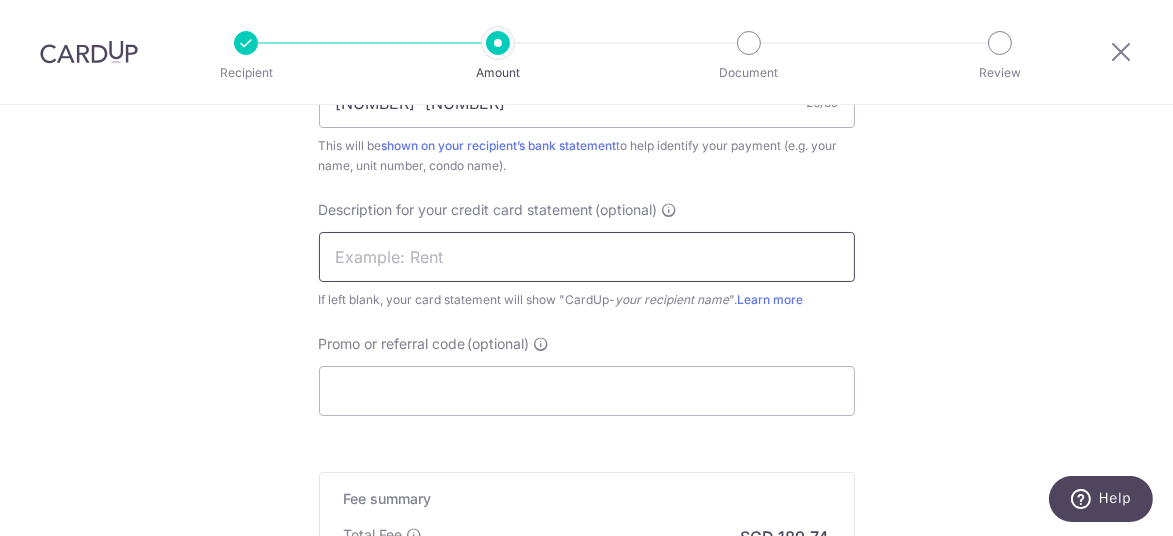 type on "Rent" 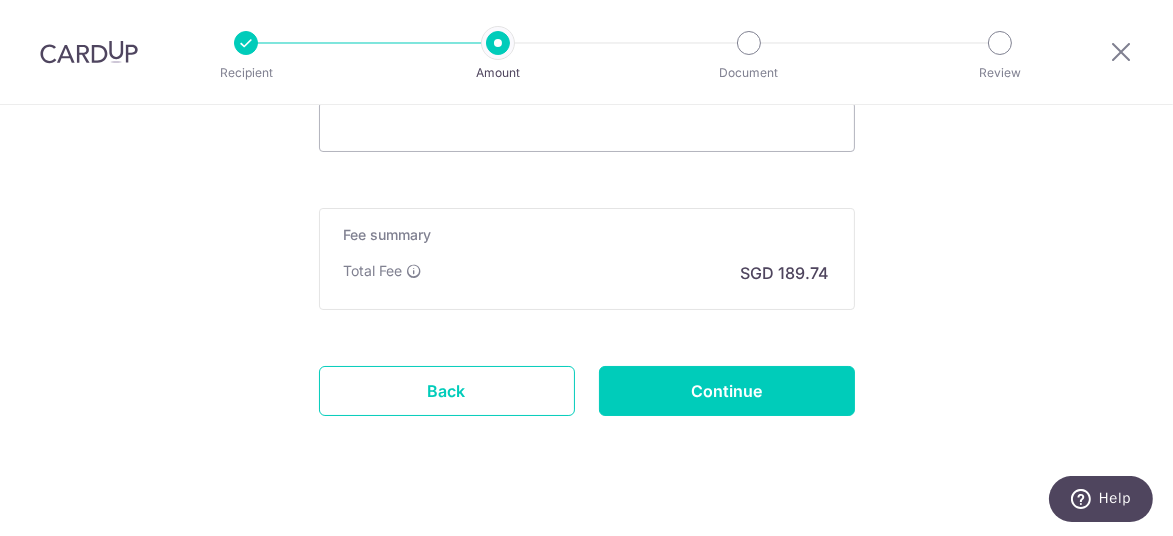 scroll, scrollTop: 1588, scrollLeft: 0, axis: vertical 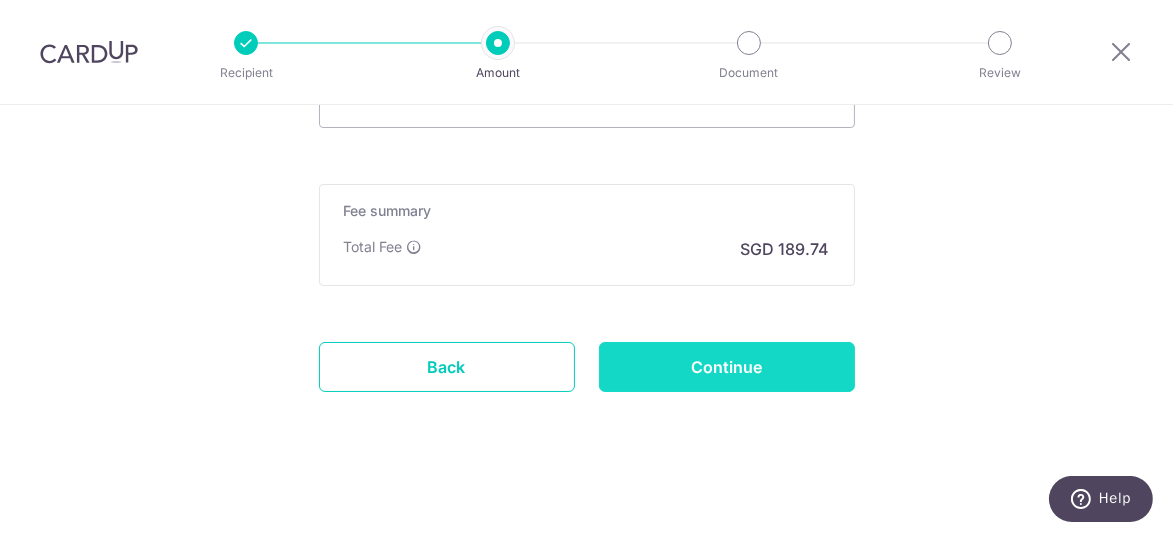 click on "Continue" at bounding box center (727, 367) 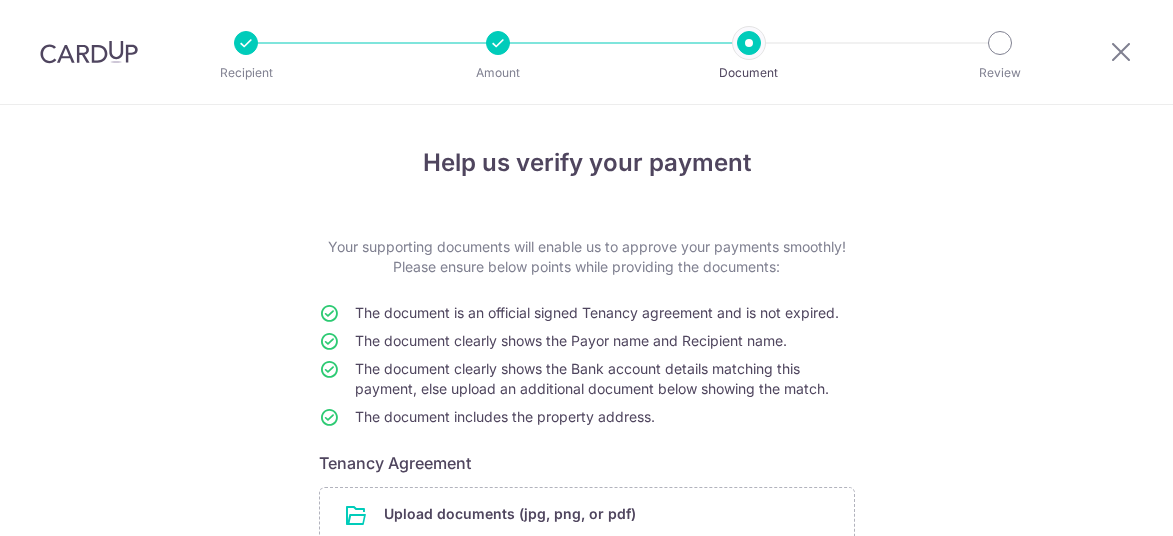 scroll, scrollTop: 0, scrollLeft: 0, axis: both 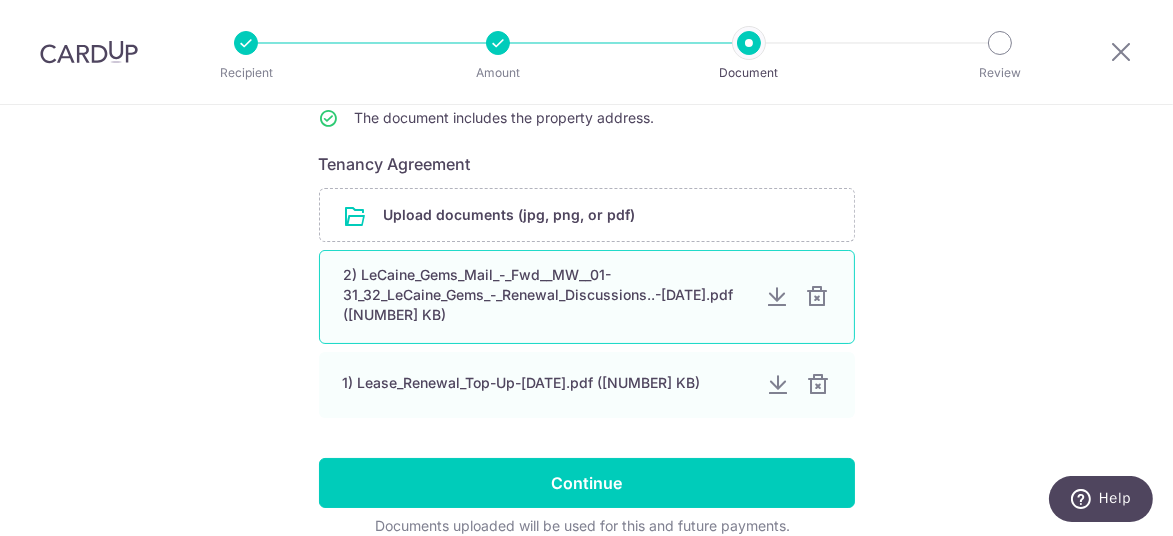 click at bounding box center [818, 297] 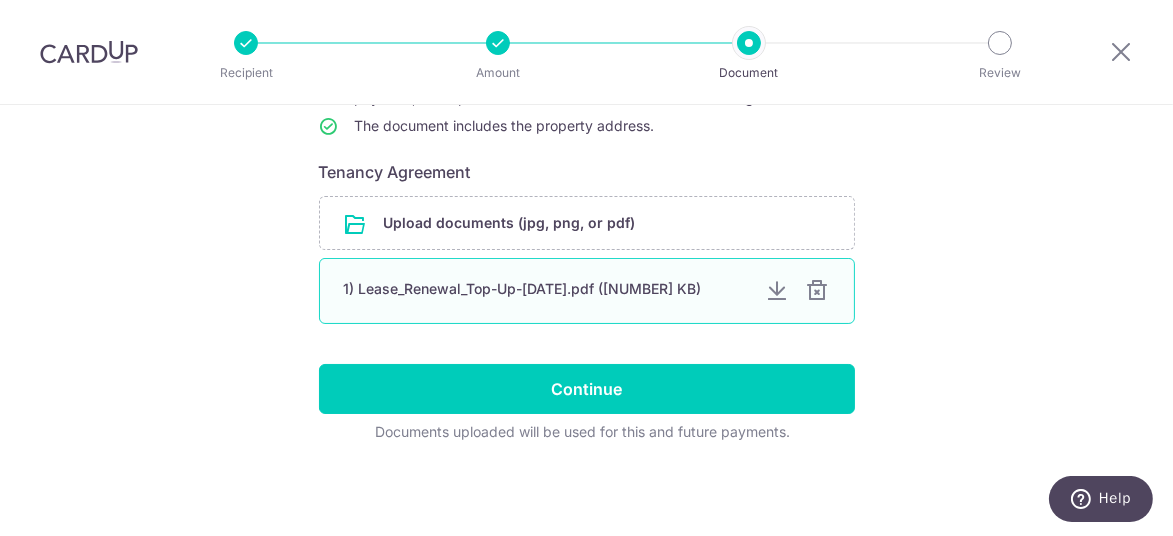 click at bounding box center [818, 291] 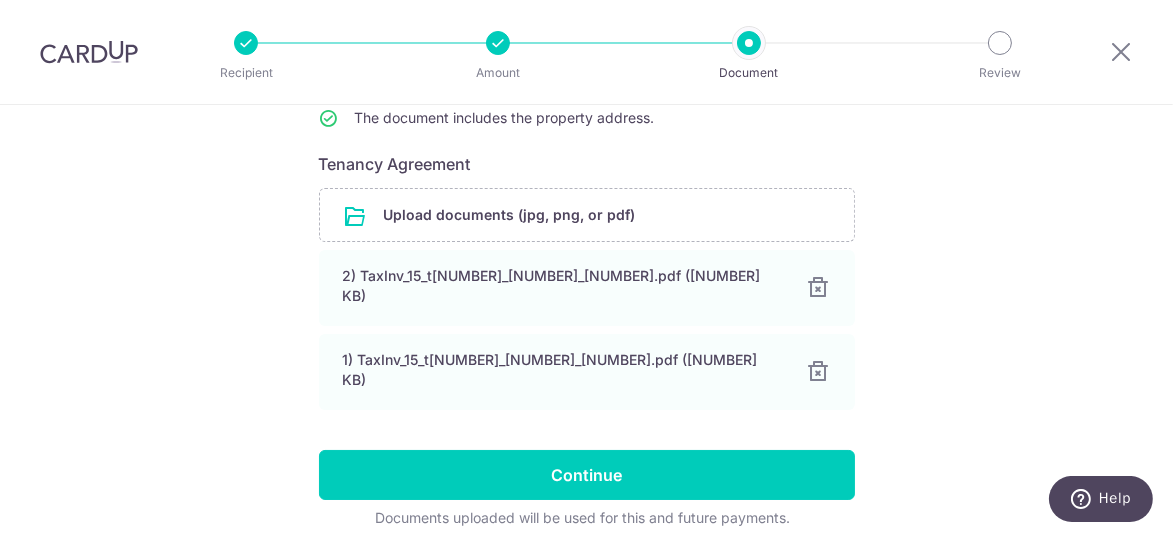 scroll, scrollTop: 363, scrollLeft: 0, axis: vertical 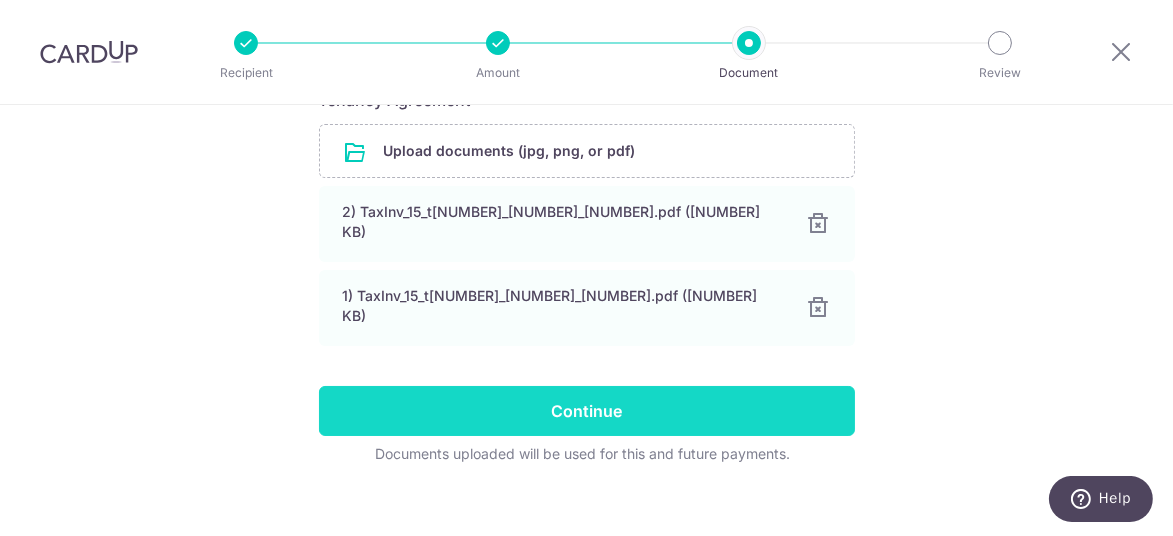 click on "Continue" at bounding box center [587, 411] 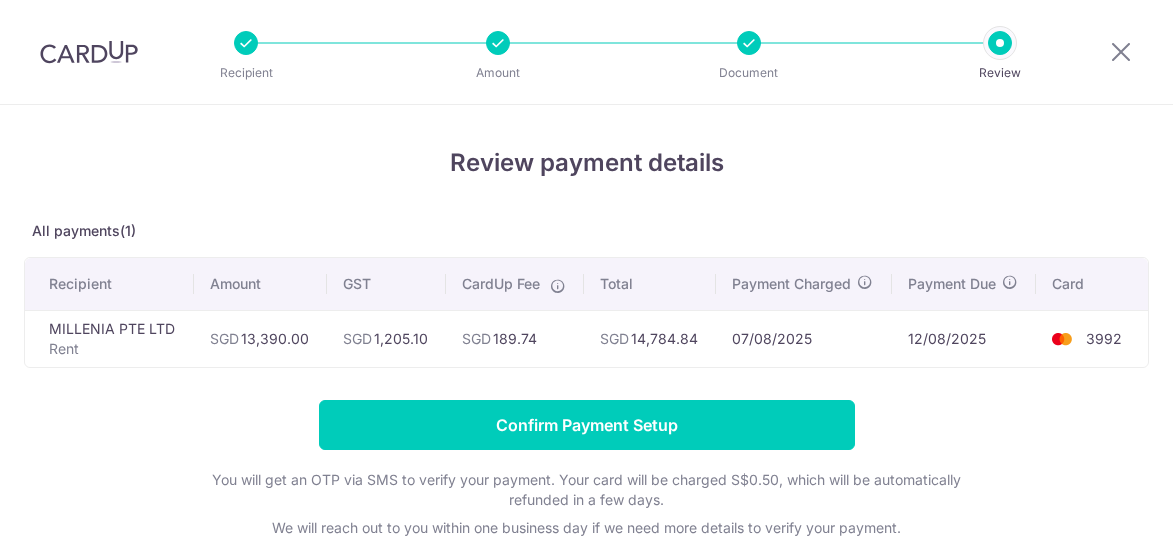 scroll, scrollTop: 0, scrollLeft: 0, axis: both 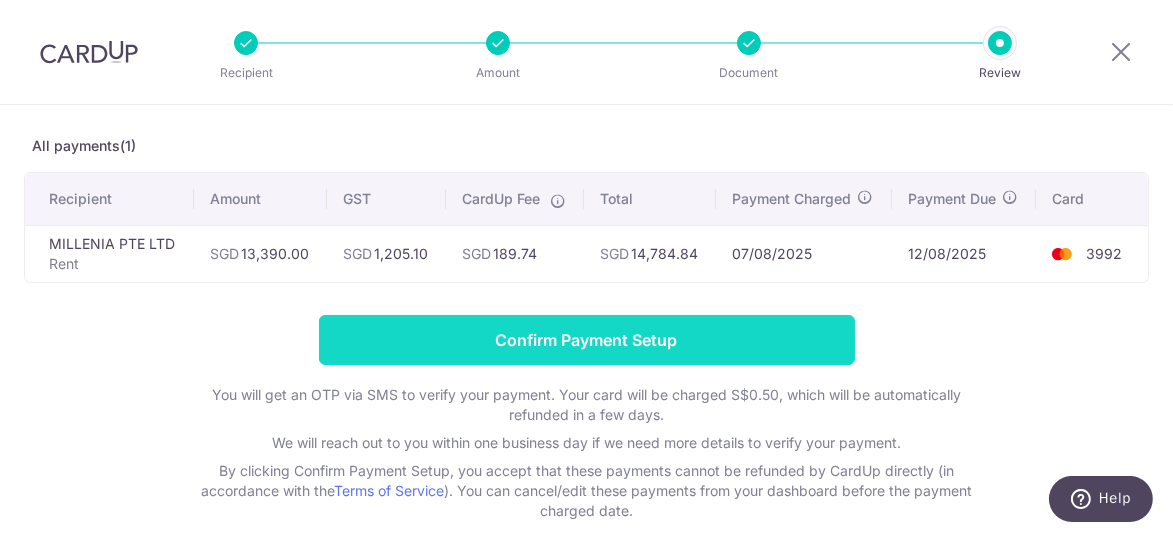 click on "Confirm Payment Setup" at bounding box center [587, 340] 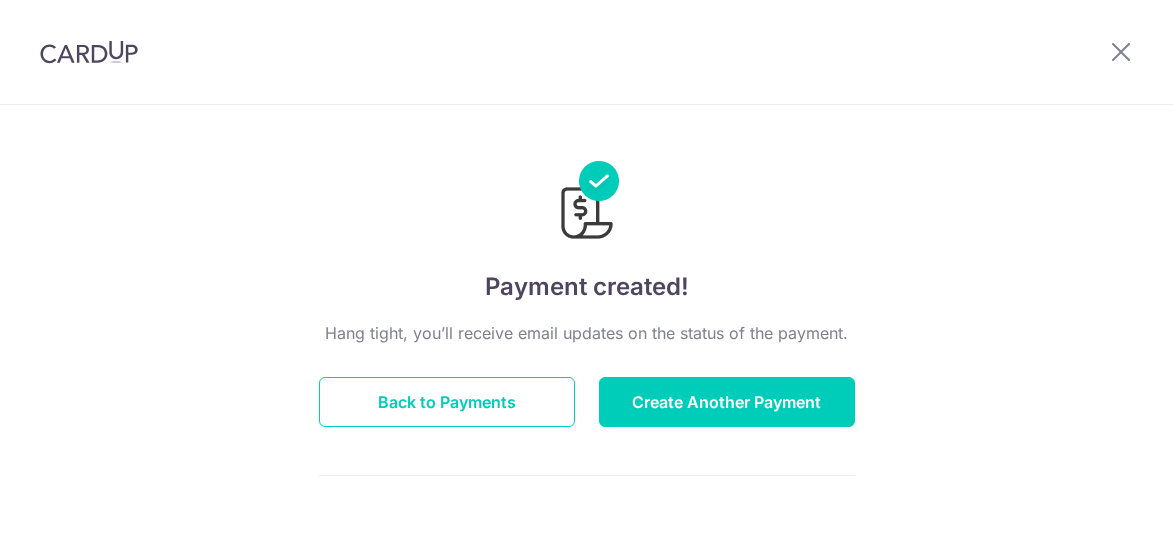 scroll, scrollTop: 0, scrollLeft: 0, axis: both 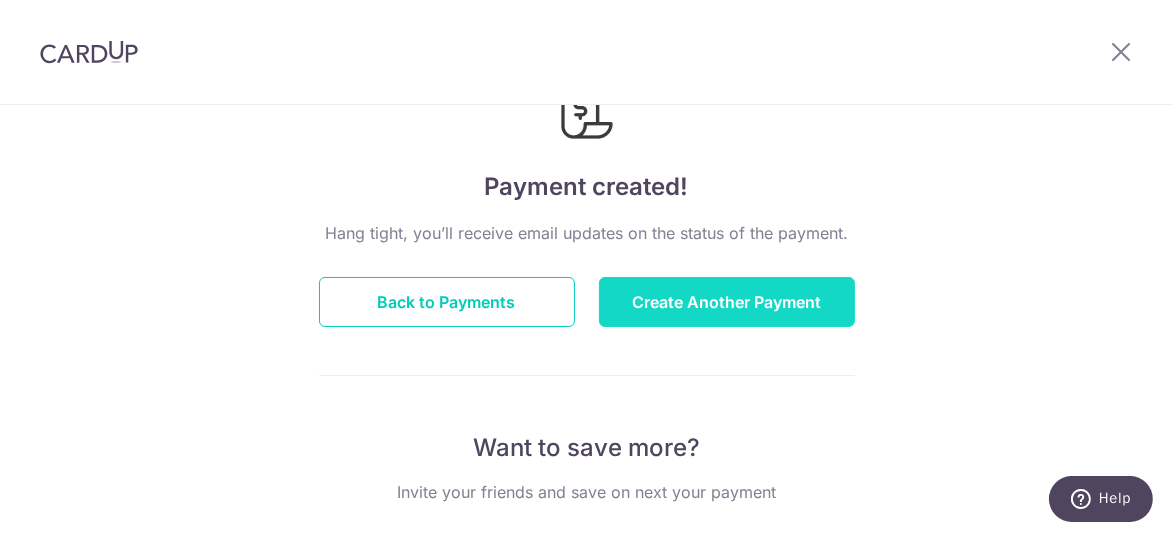 click on "Create Another Payment" at bounding box center (727, 302) 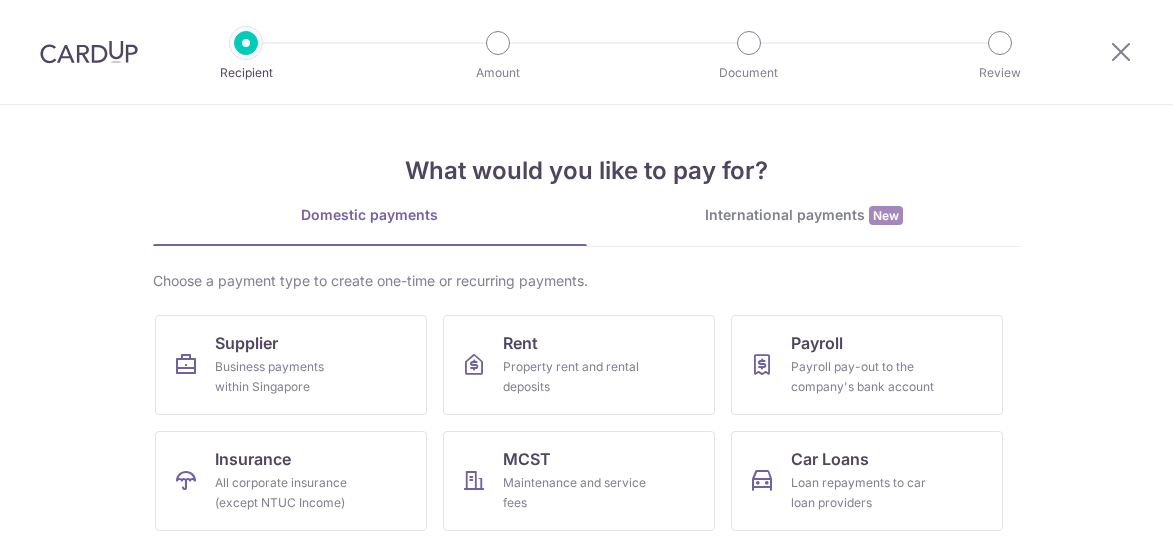 scroll, scrollTop: 0, scrollLeft: 0, axis: both 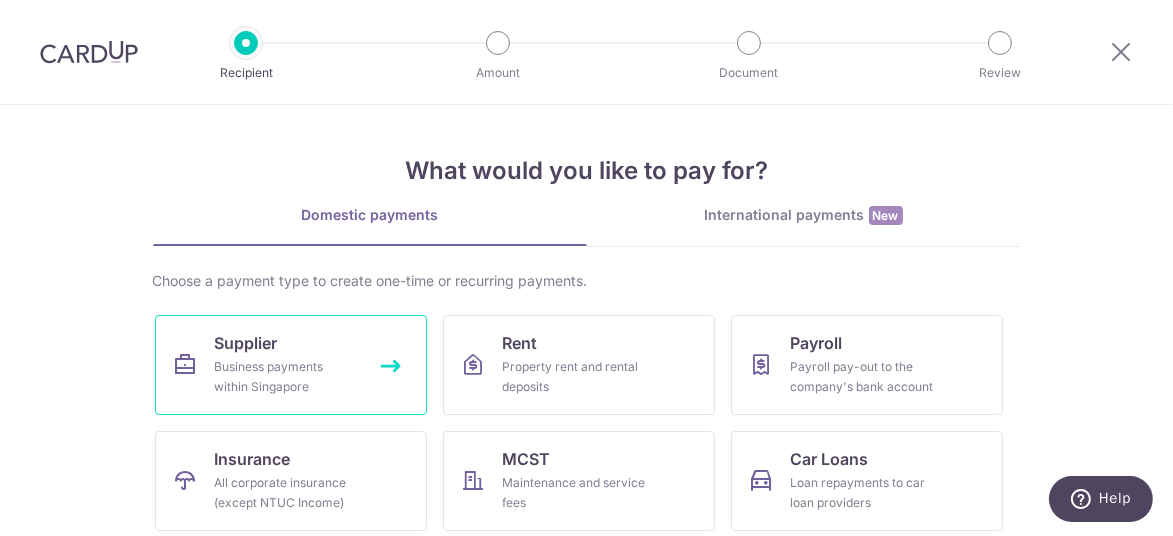 click on "Business payments within Singapore" at bounding box center [287, 377] 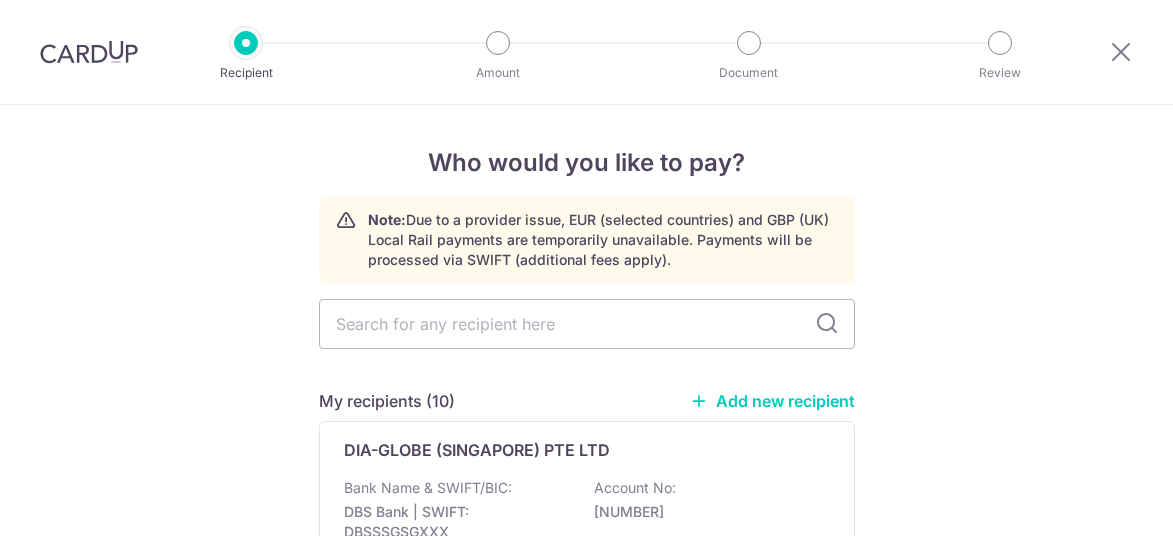 scroll, scrollTop: 0, scrollLeft: 0, axis: both 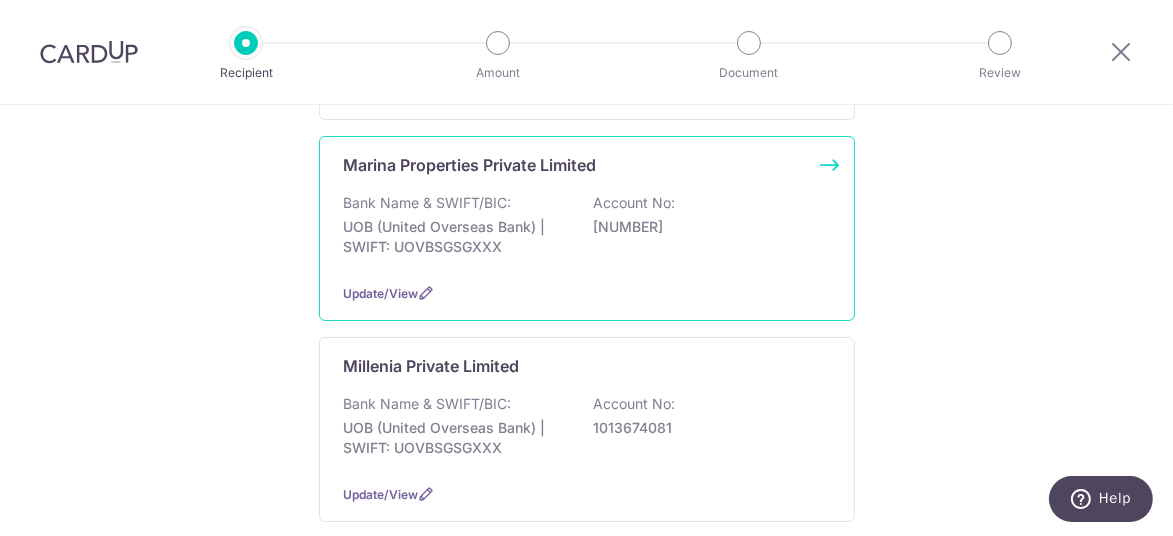 click on "UOB (United Overseas Bank) | SWIFT: UOVBSGSGXXX" at bounding box center (456, 237) 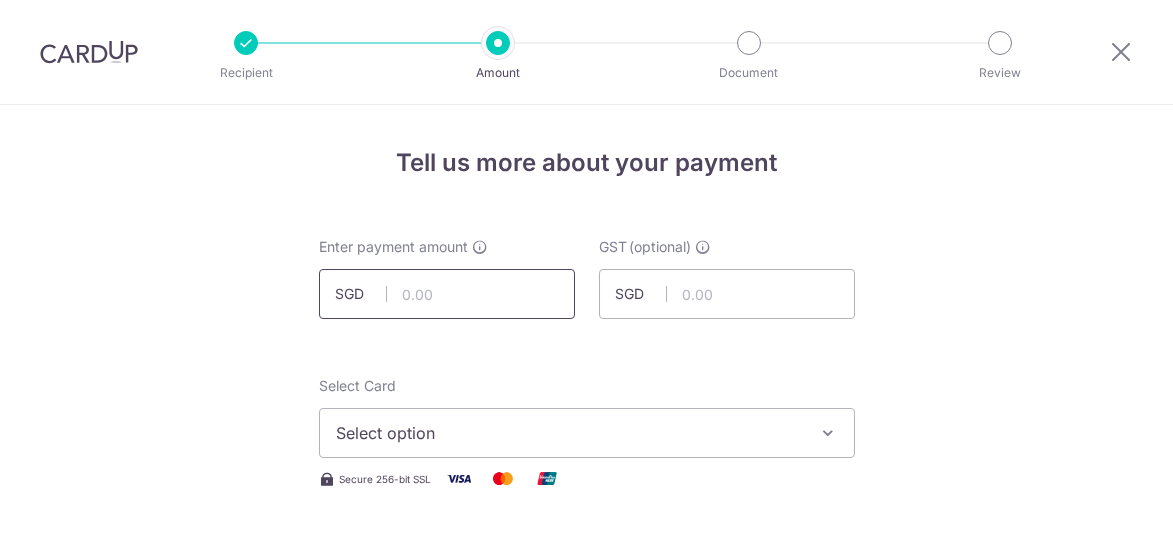 scroll, scrollTop: 0, scrollLeft: 0, axis: both 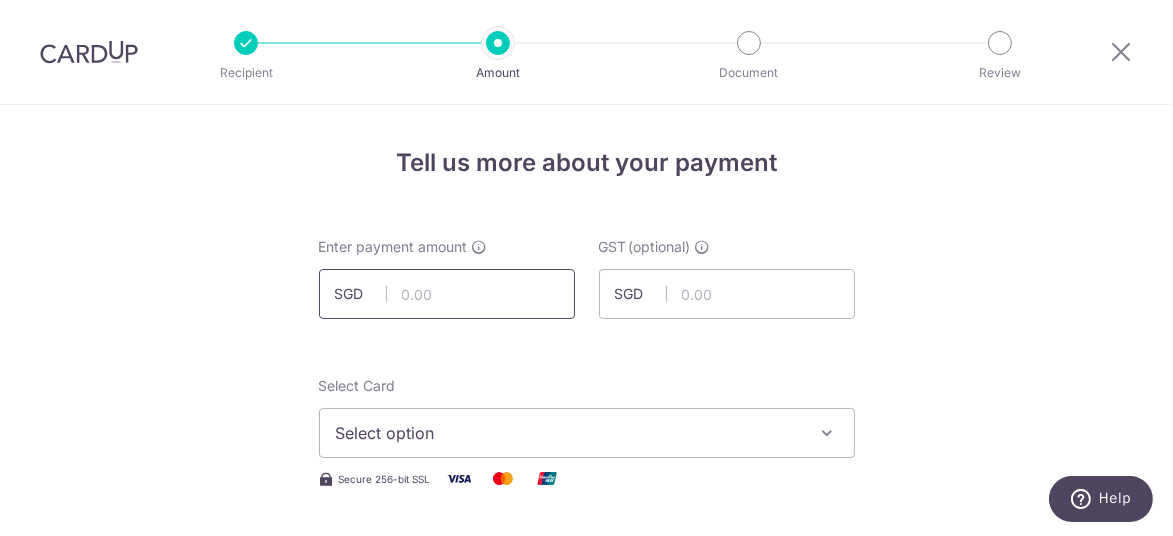 drag, startPoint x: 450, startPoint y: 300, endPoint x: 533, endPoint y: 341, distance: 92.574295 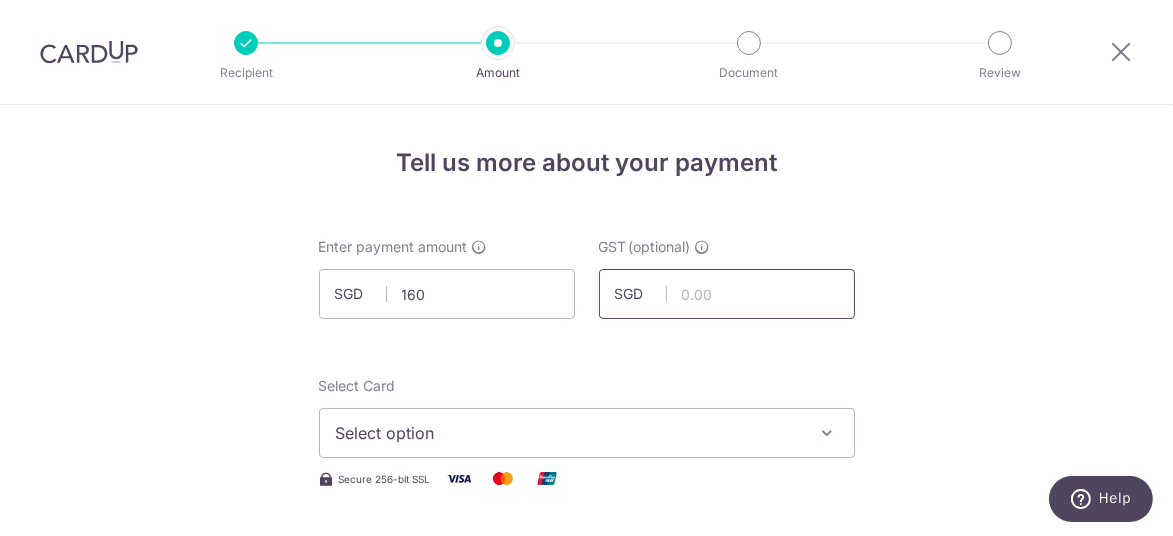 type on "160.00" 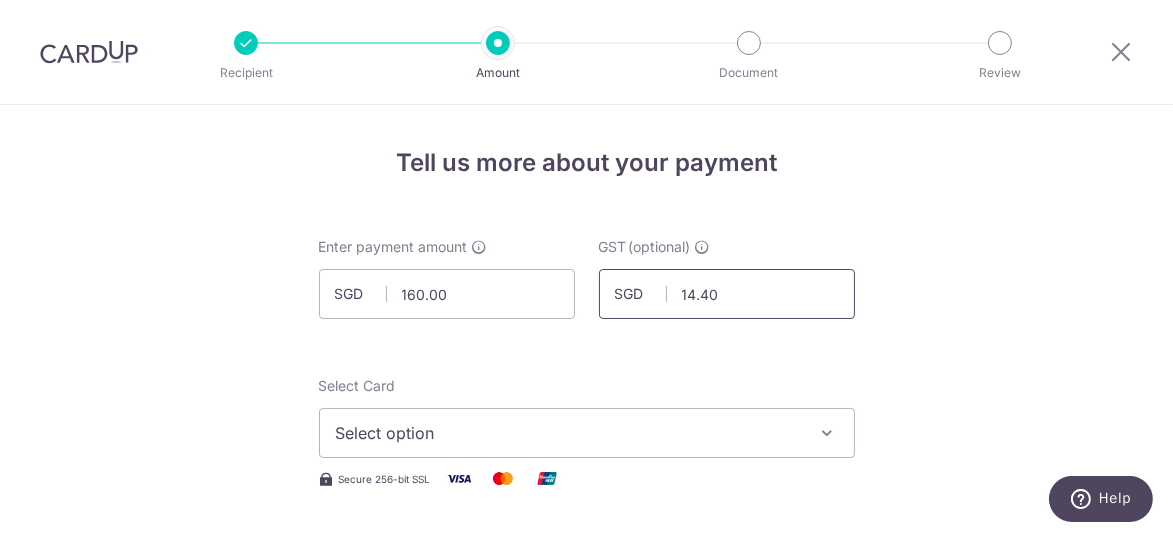 type on "14.40" 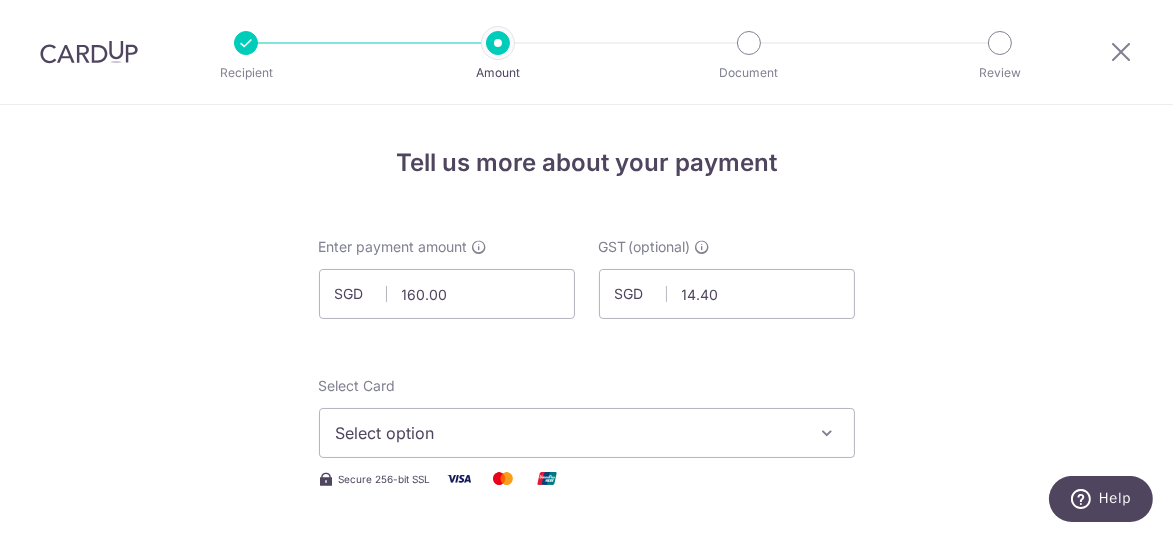 drag, startPoint x: 952, startPoint y: 241, endPoint x: 898, endPoint y: 280, distance: 66.61081 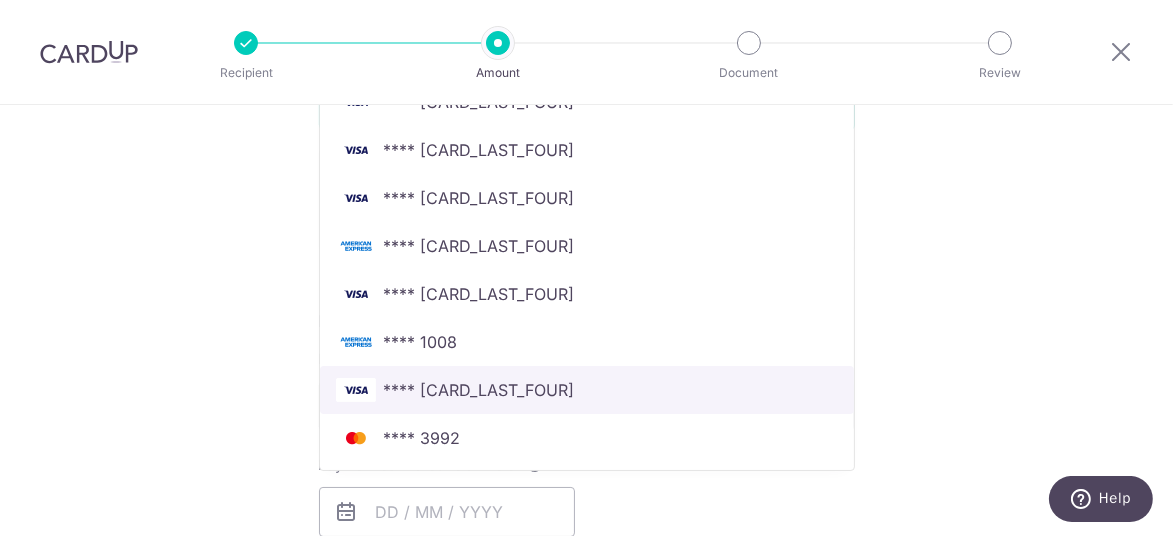 scroll, scrollTop: 600, scrollLeft: 0, axis: vertical 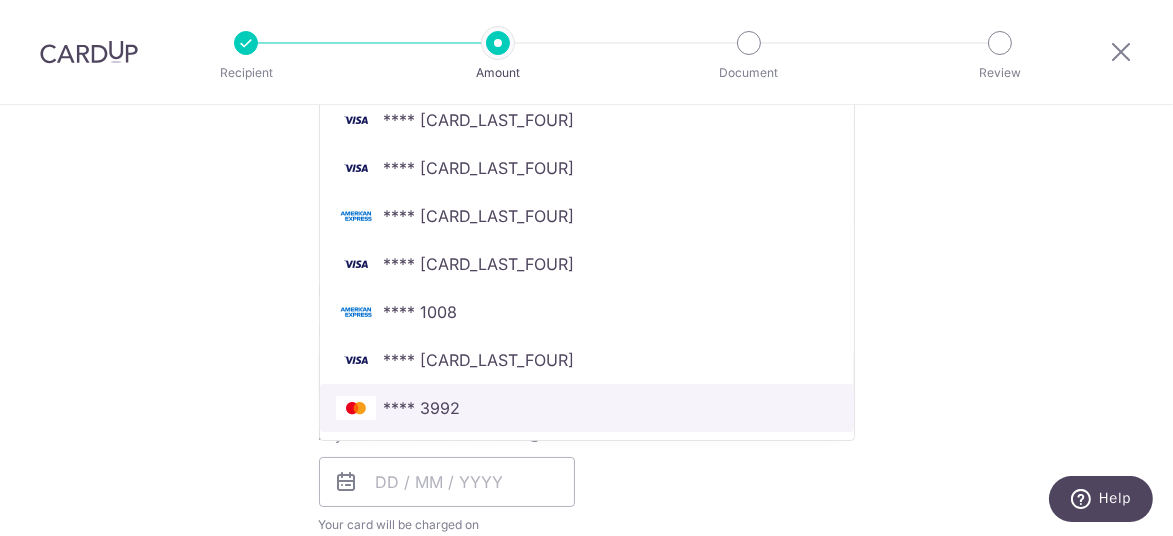 click on "**** 3992" at bounding box center (422, 408) 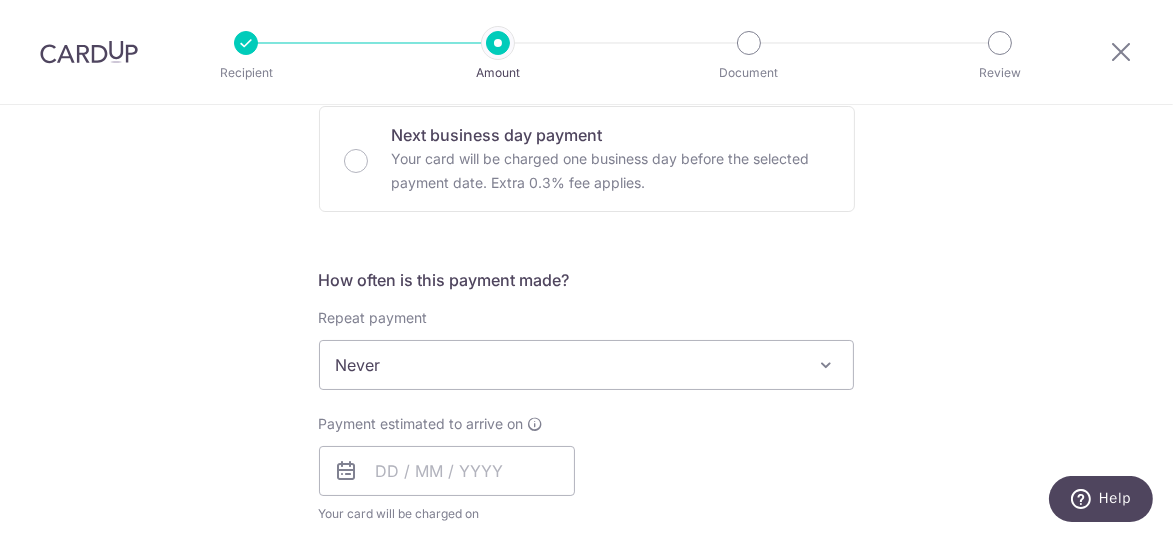 scroll, scrollTop: 699, scrollLeft: 0, axis: vertical 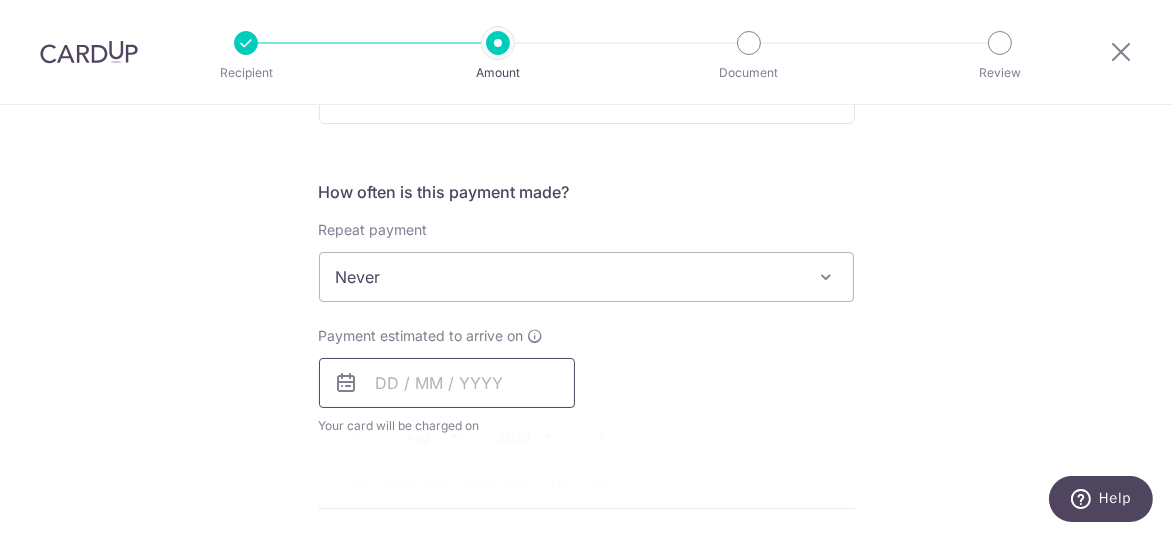 click at bounding box center (447, 383) 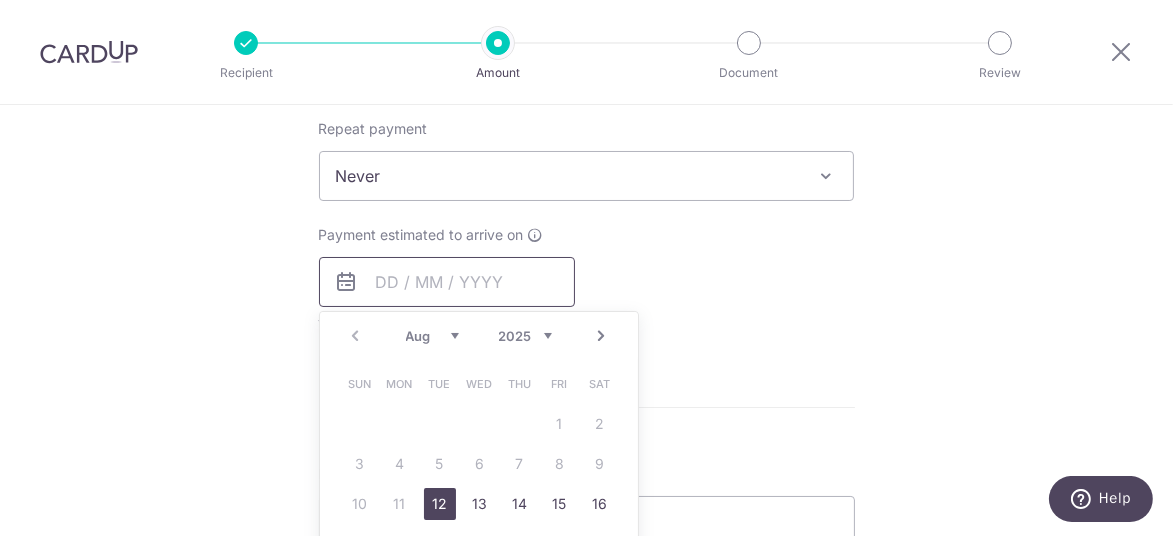 scroll, scrollTop: 900, scrollLeft: 0, axis: vertical 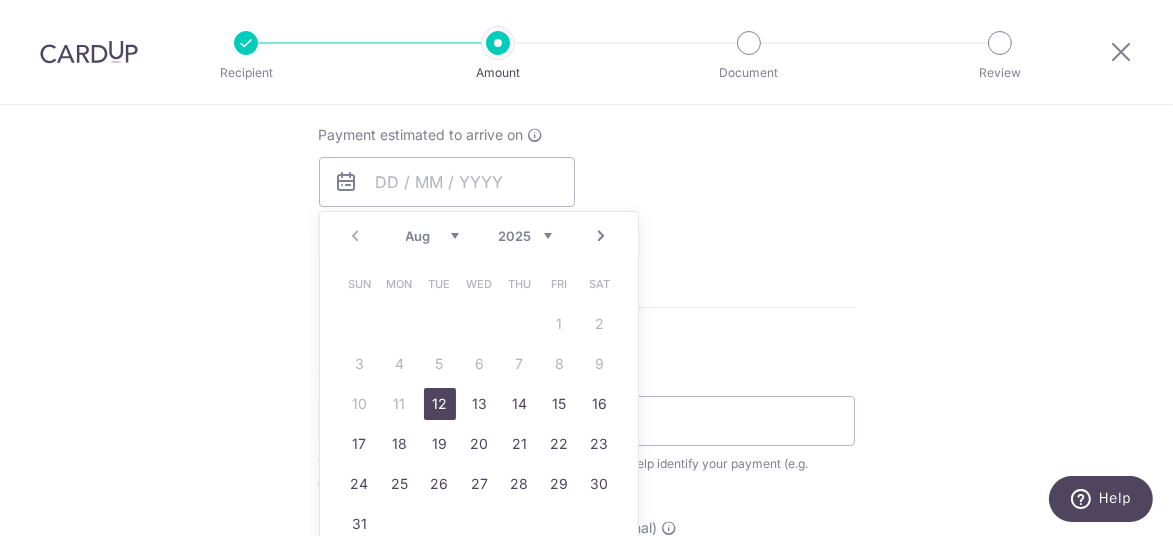 click on "12" at bounding box center [440, 404] 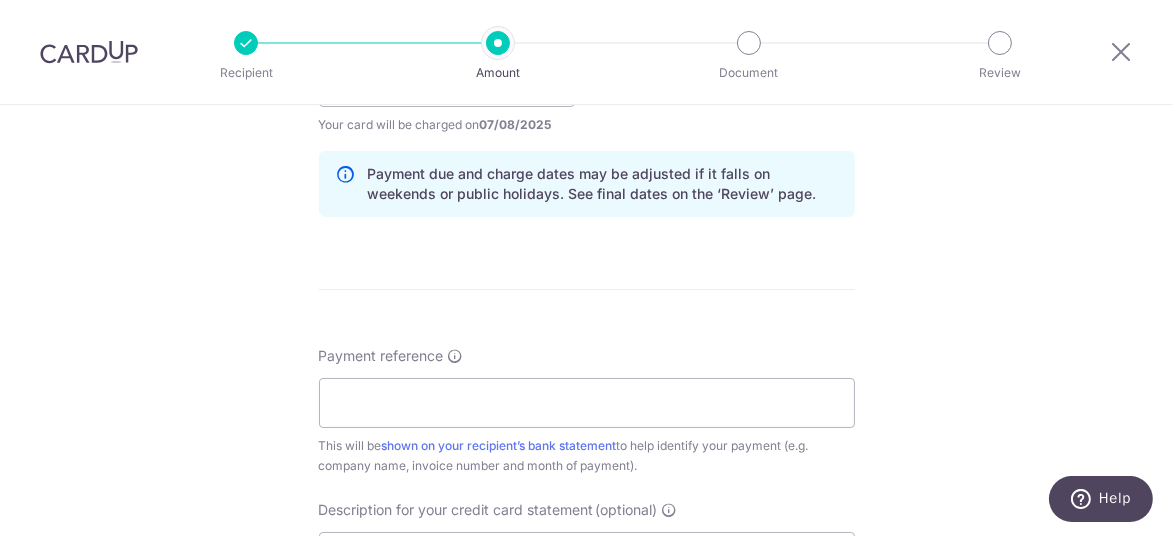 scroll, scrollTop: 1099, scrollLeft: 0, axis: vertical 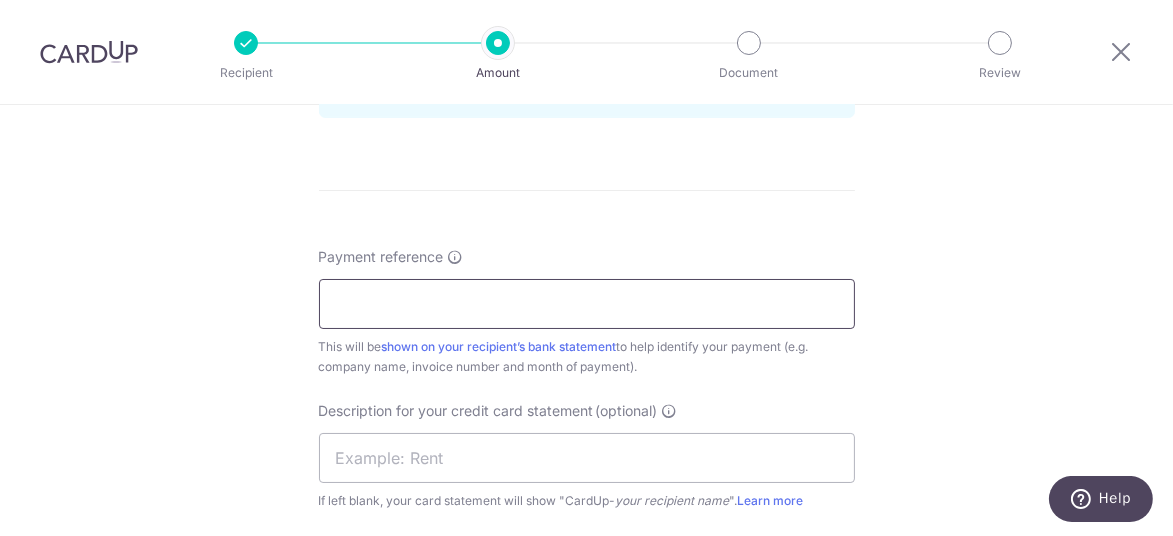 click on "Payment reference" at bounding box center [587, 304] 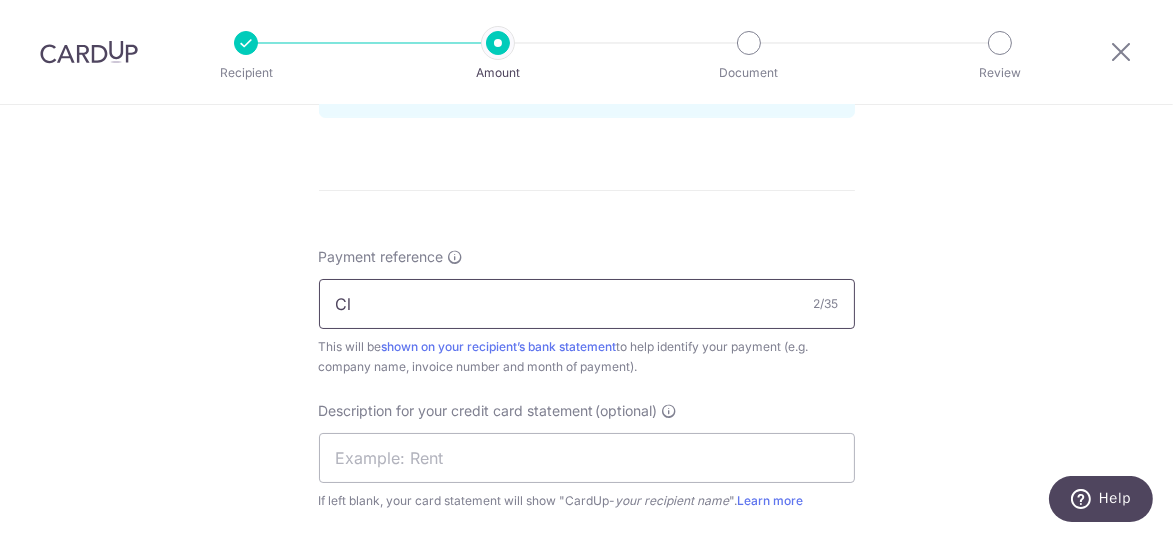type on "C" 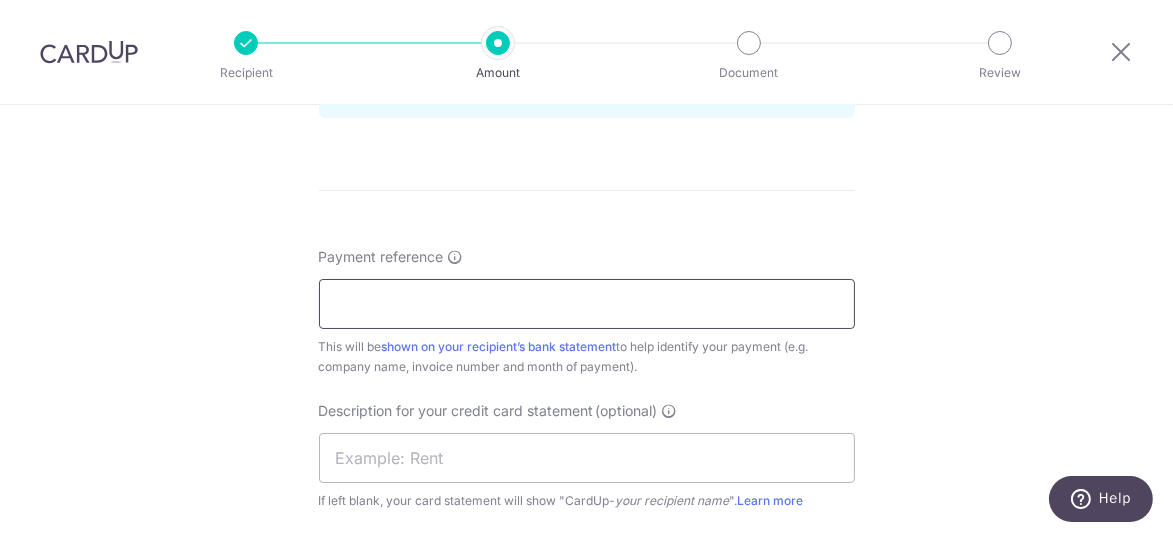 paste on "100000005427" 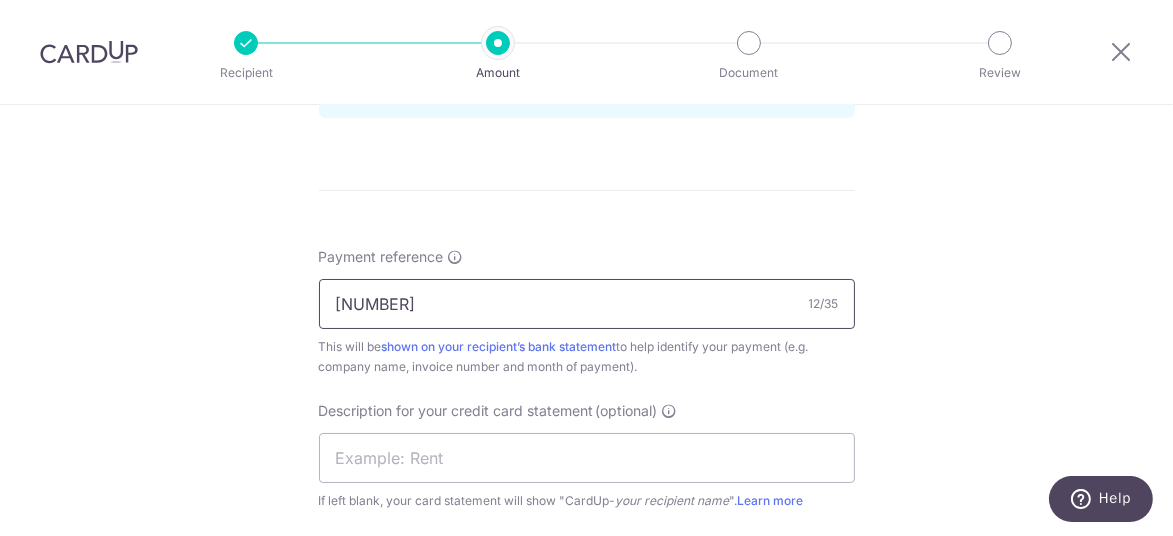 type on "100000005427" 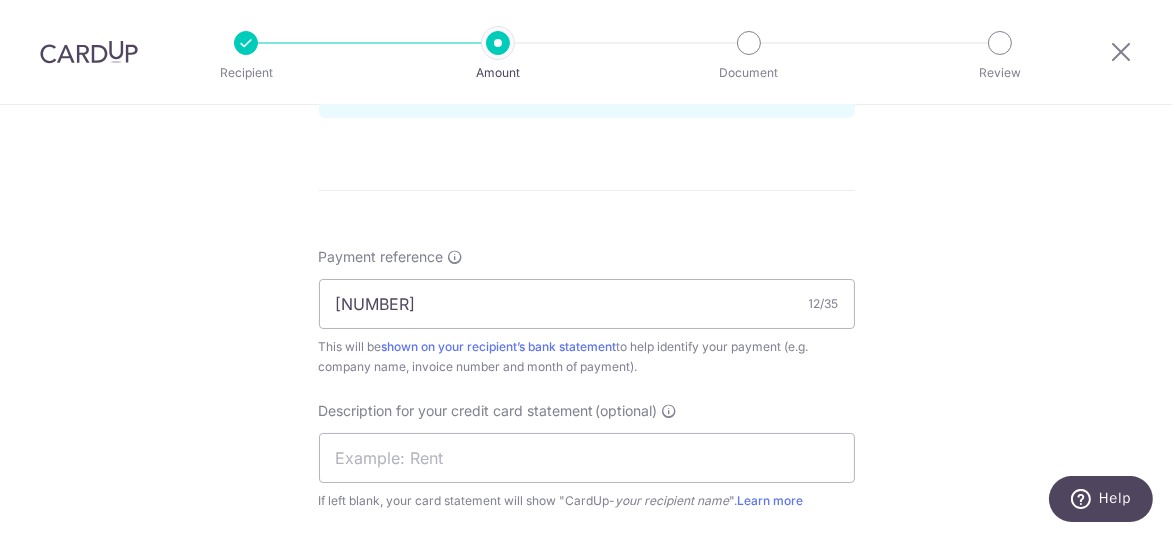 click on "Tell us more about your payment
Enter payment amount
SGD
160.00
160.00
GST
(optional)
SGD
14.40
14.40
Select Card
**** 3992
Add credit card
Your Cards
**** 2001
**** 7544
**** 6004
**** 9598
**** 1747" at bounding box center (586, 18) 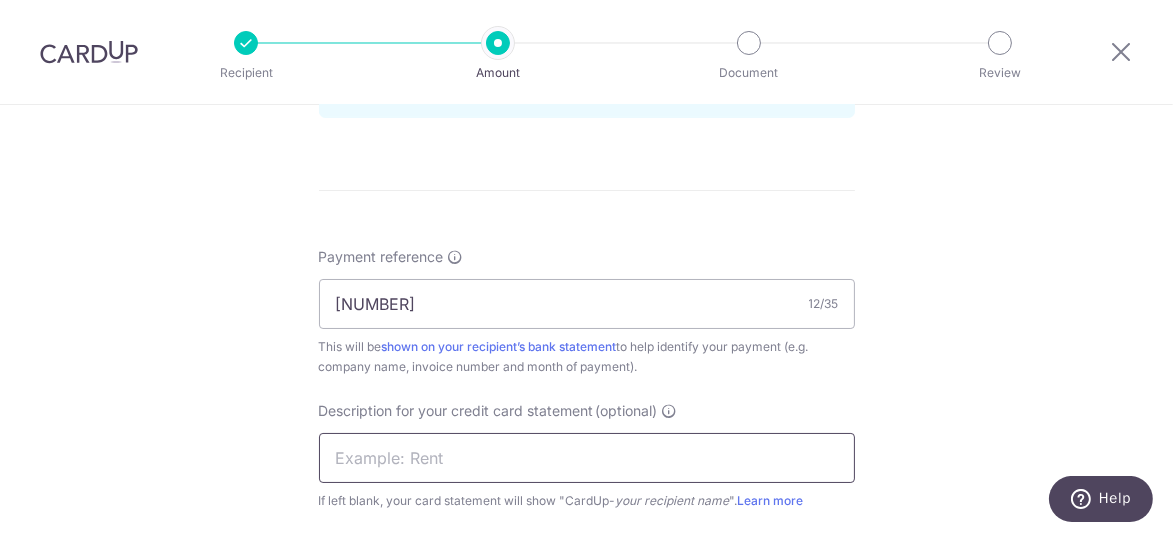 click at bounding box center (587, 458) 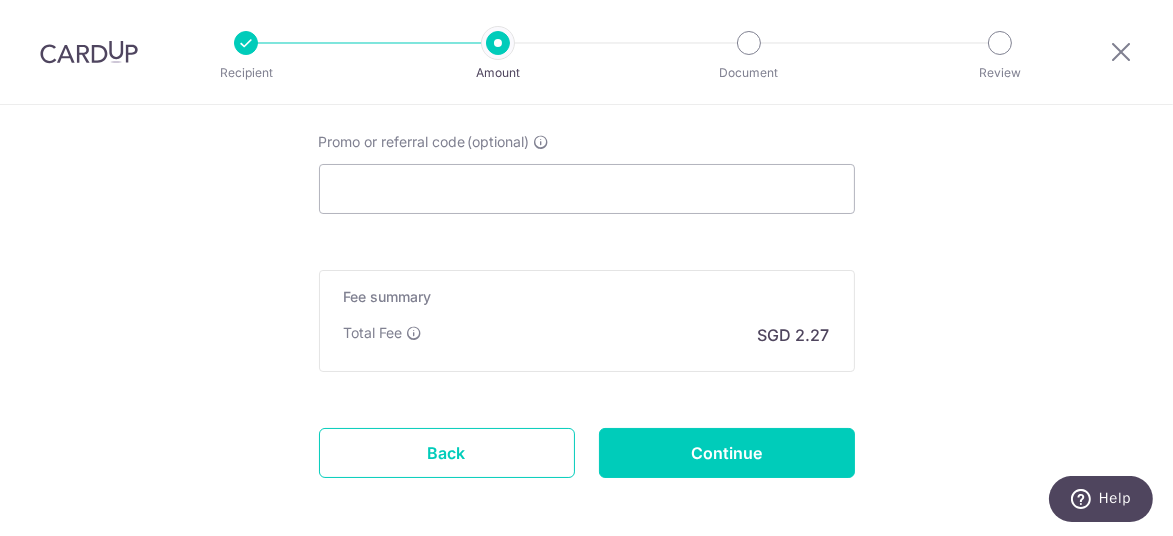 scroll, scrollTop: 1588, scrollLeft: 0, axis: vertical 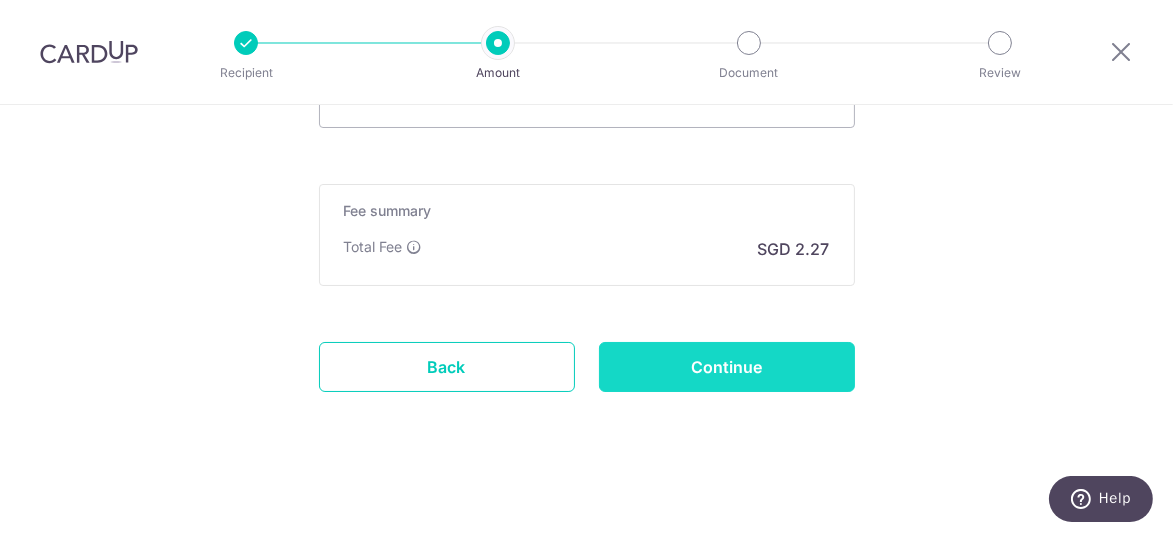 click on "Continue" at bounding box center [727, 367] 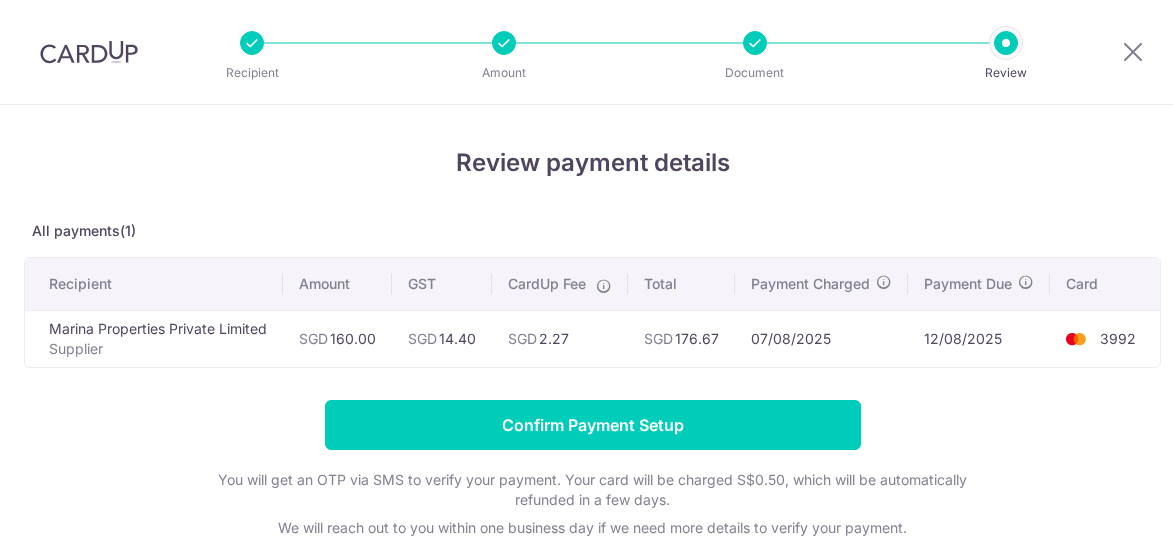 scroll, scrollTop: 0, scrollLeft: 0, axis: both 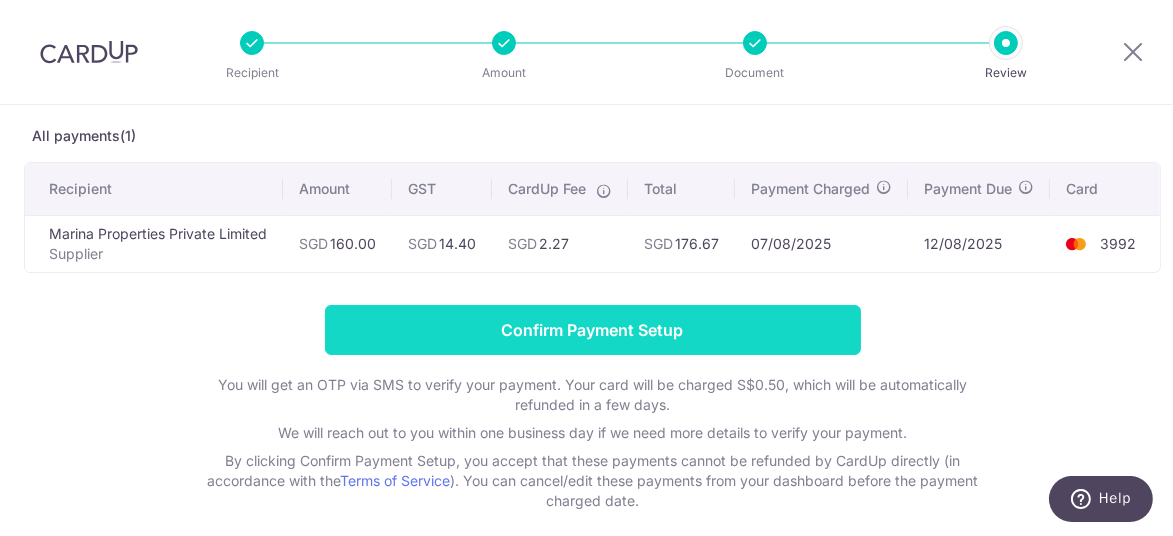 click on "Confirm Payment Setup" at bounding box center (593, 330) 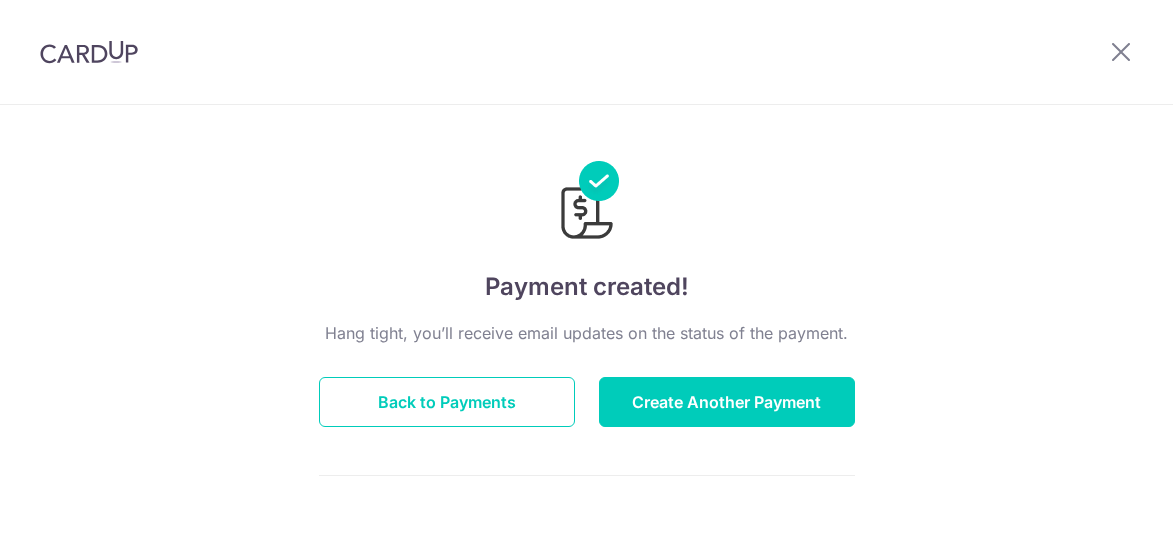 scroll, scrollTop: 0, scrollLeft: 0, axis: both 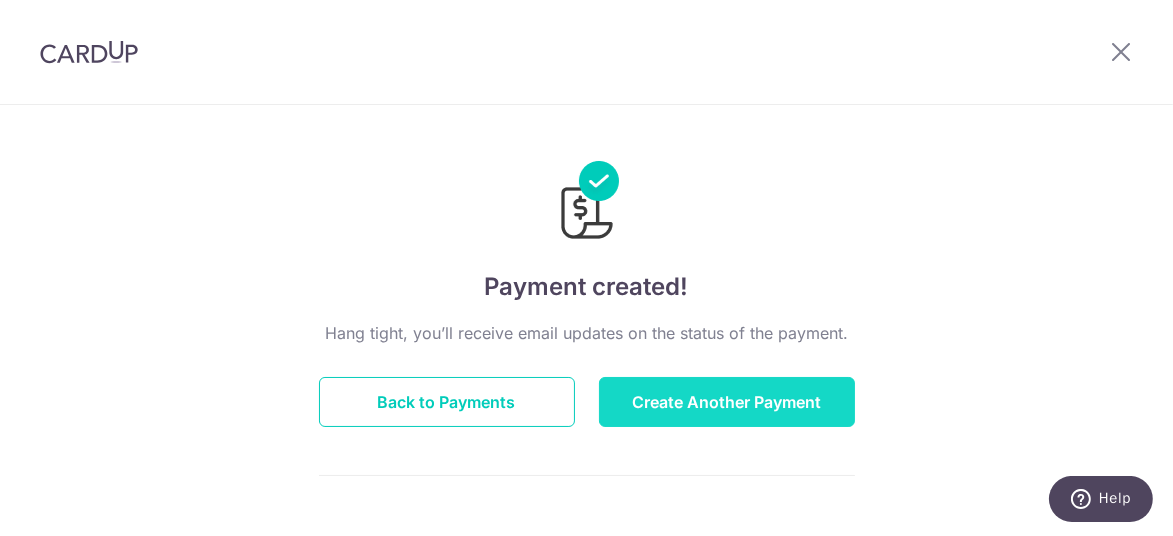 click on "Create Another Payment" at bounding box center (727, 402) 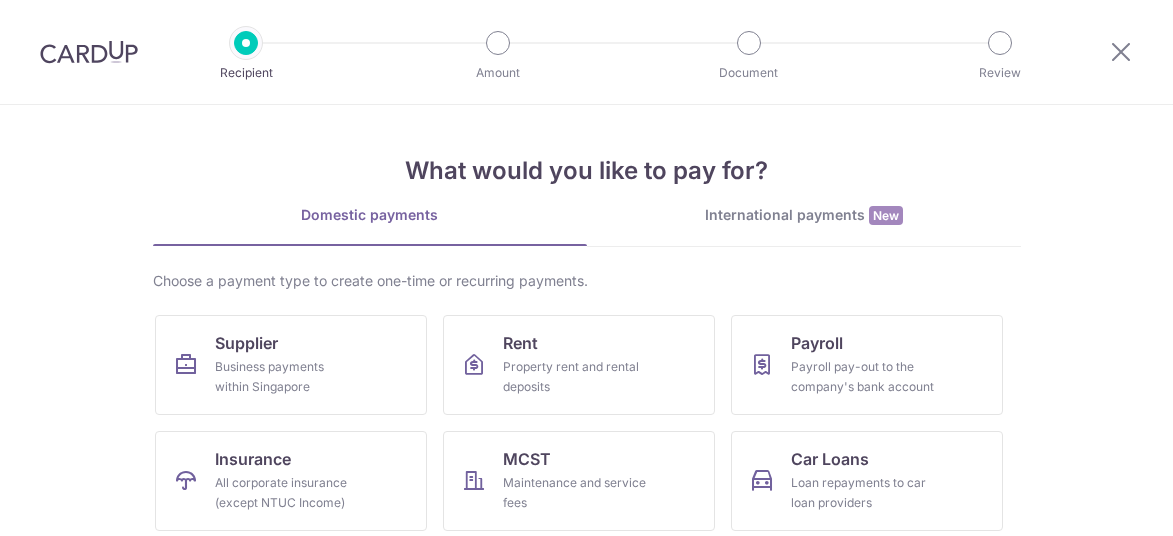 scroll, scrollTop: 0, scrollLeft: 0, axis: both 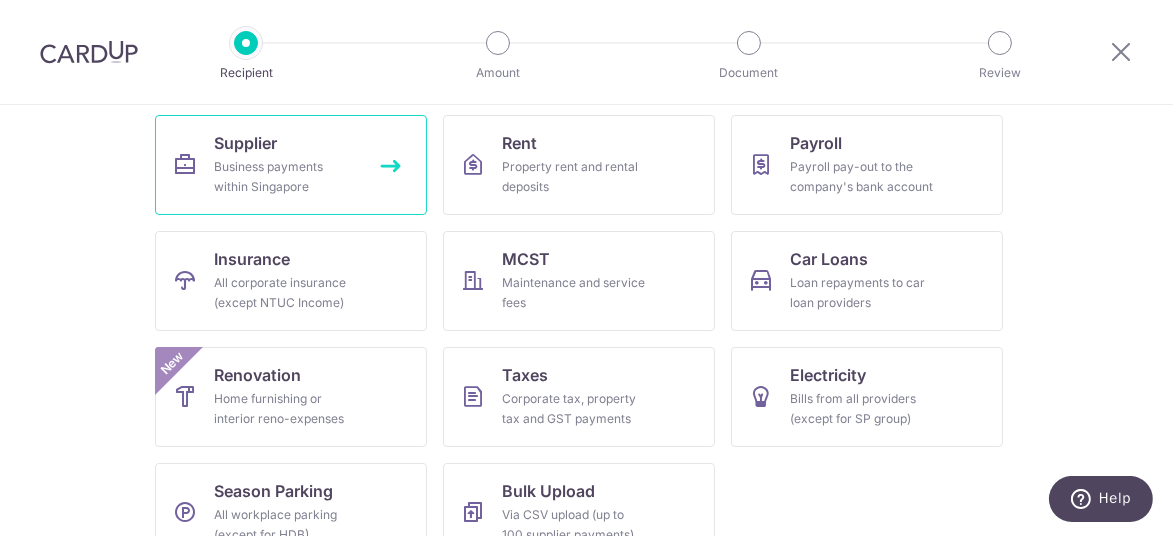 click on "Business payments within Singapore" at bounding box center [287, 177] 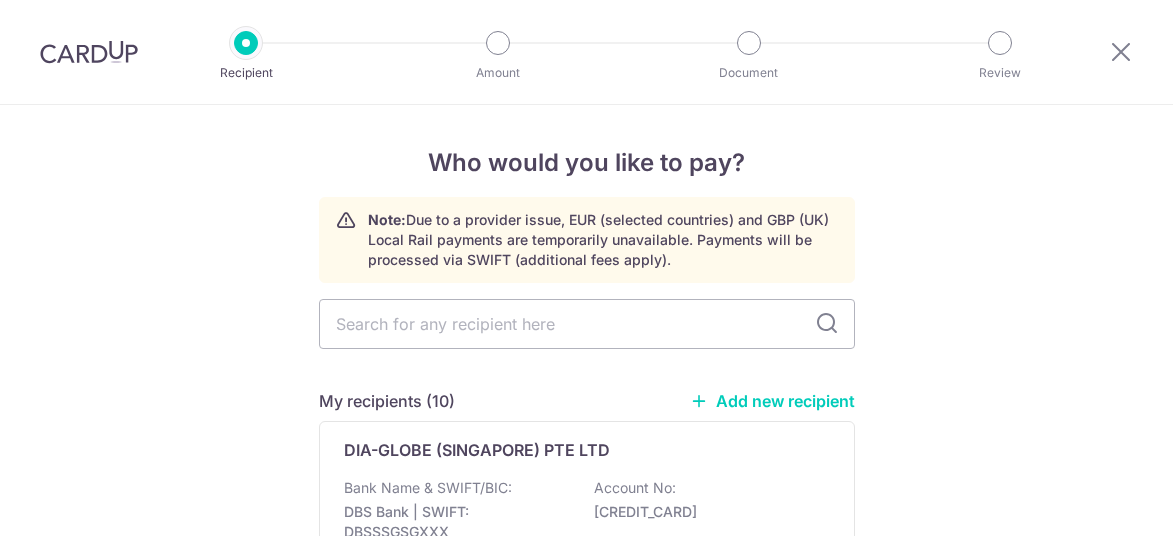 scroll, scrollTop: 0, scrollLeft: 0, axis: both 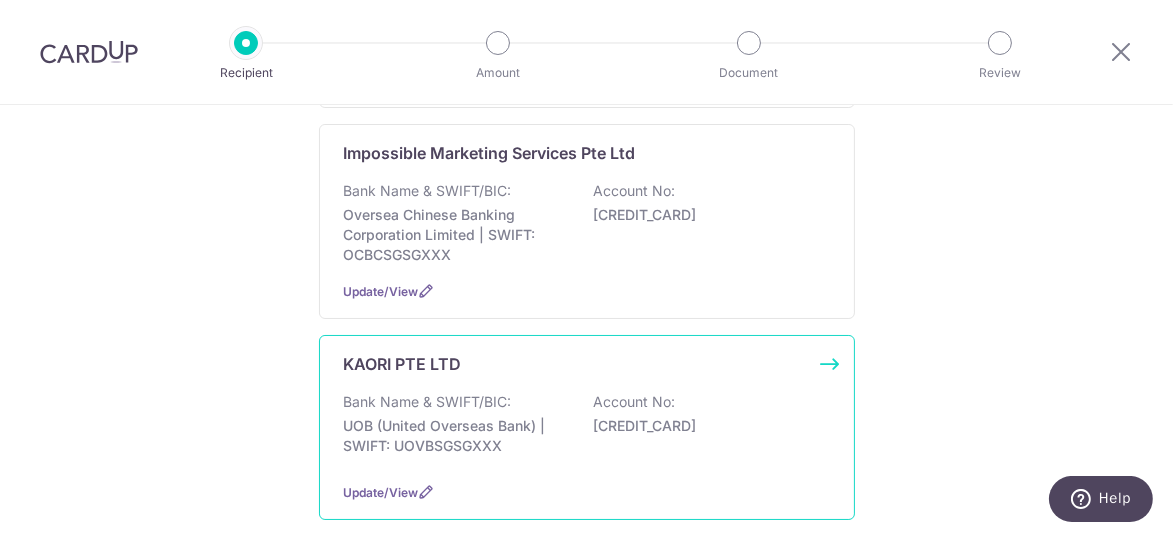 click on "Bank Name & SWIFT/BIC:" at bounding box center (428, 402) 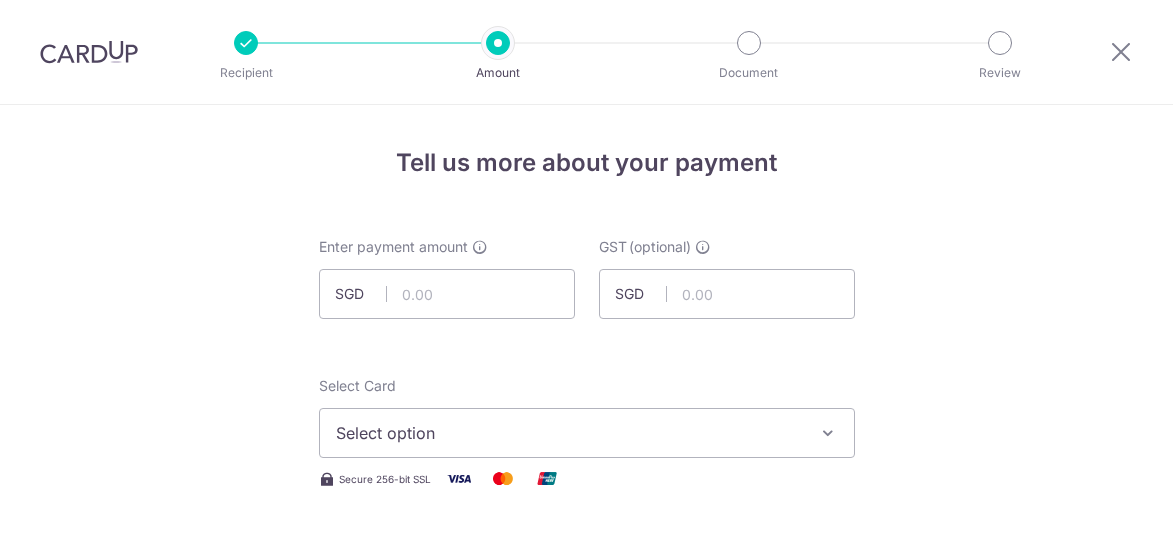 scroll, scrollTop: 0, scrollLeft: 0, axis: both 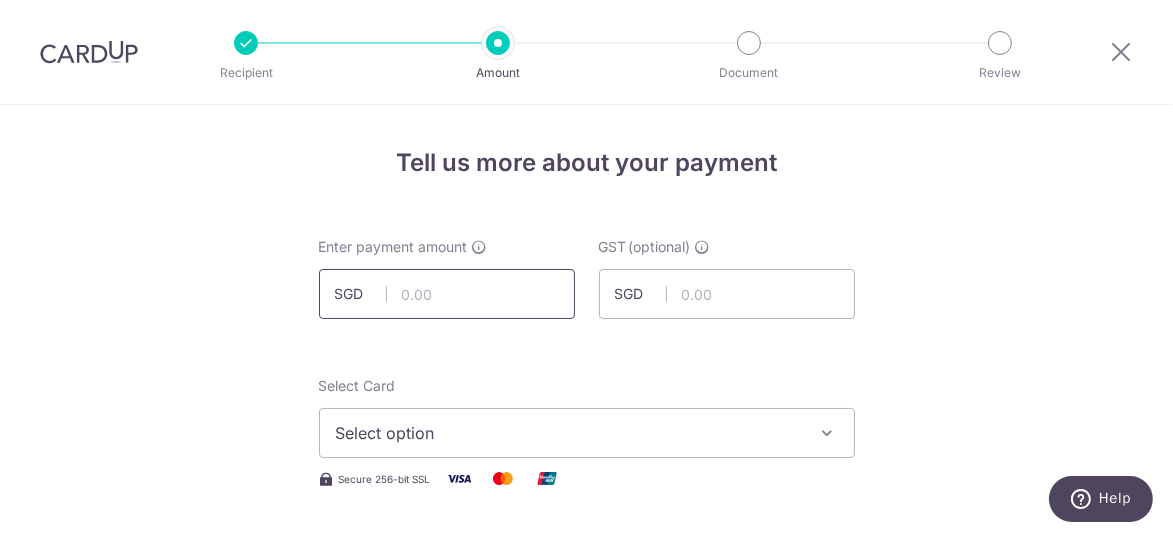 click at bounding box center [447, 294] 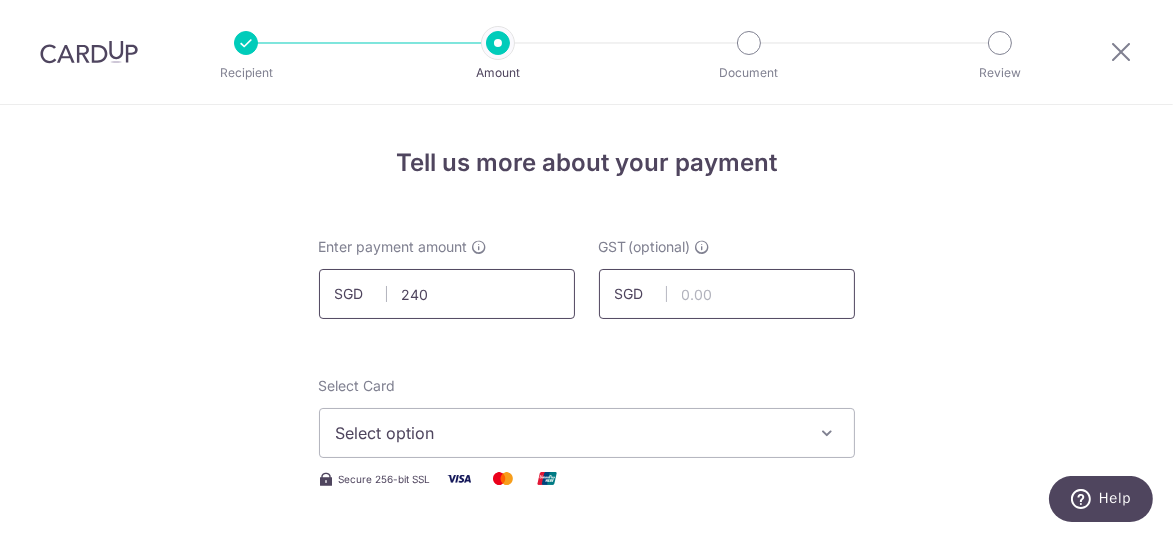 type on "240.00" 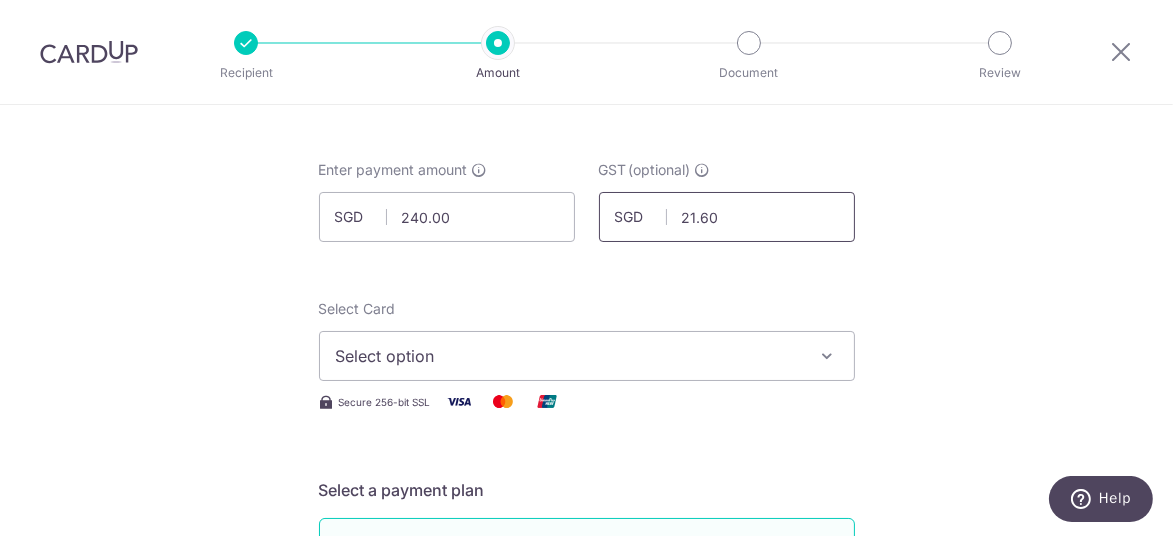 scroll, scrollTop: 200, scrollLeft: 0, axis: vertical 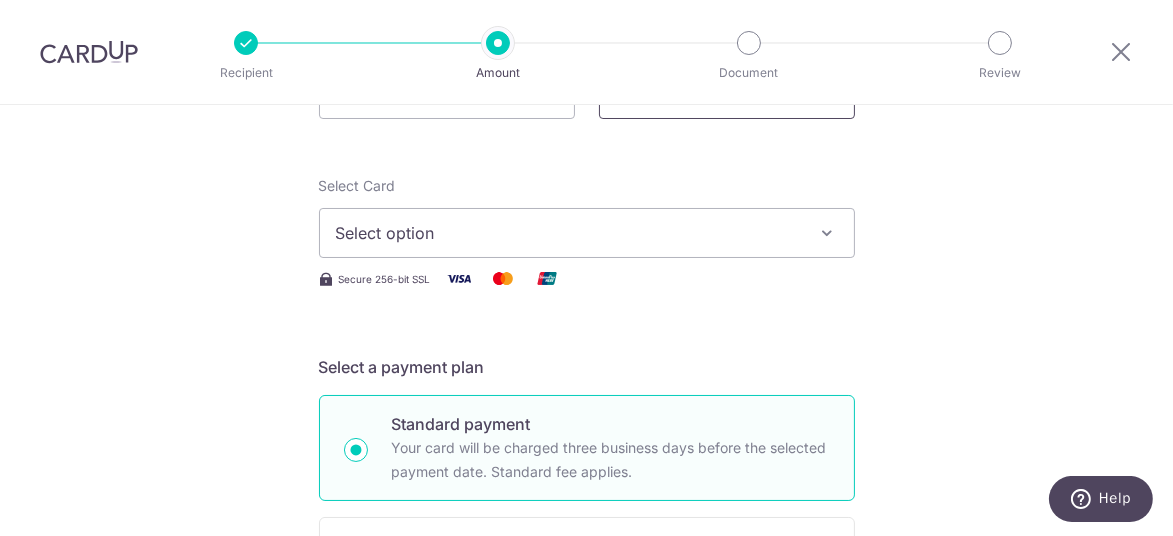 type on "21.60" 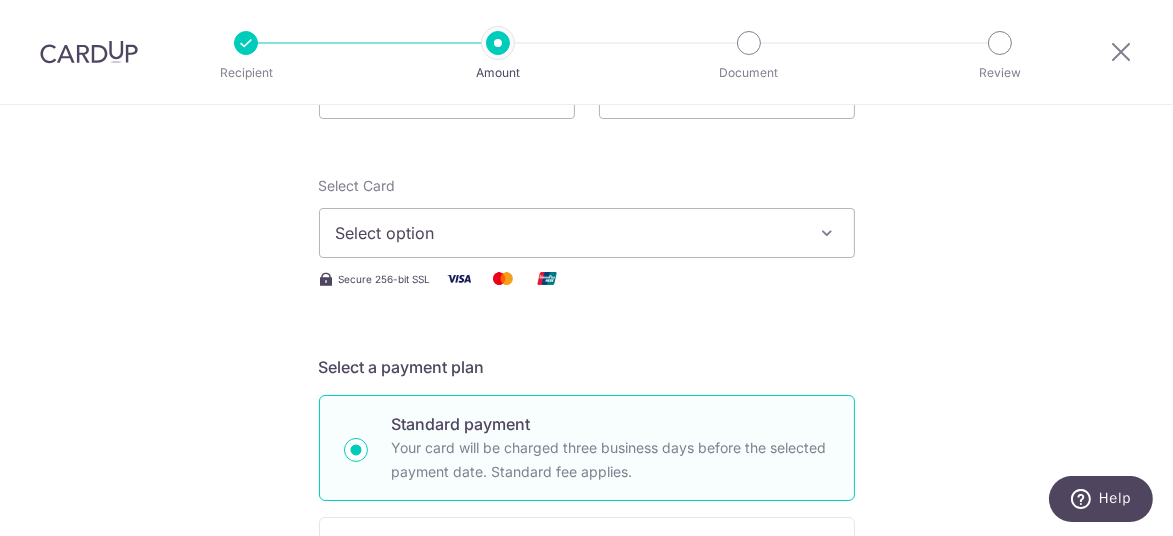 click on "Select option" at bounding box center (569, 233) 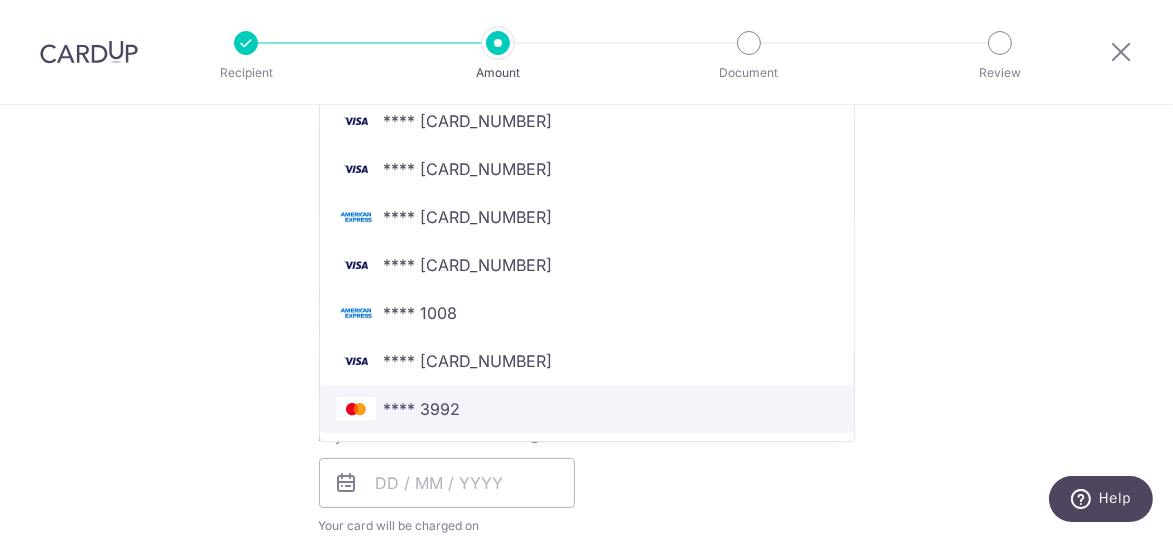 scroll, scrollTop: 600, scrollLeft: 0, axis: vertical 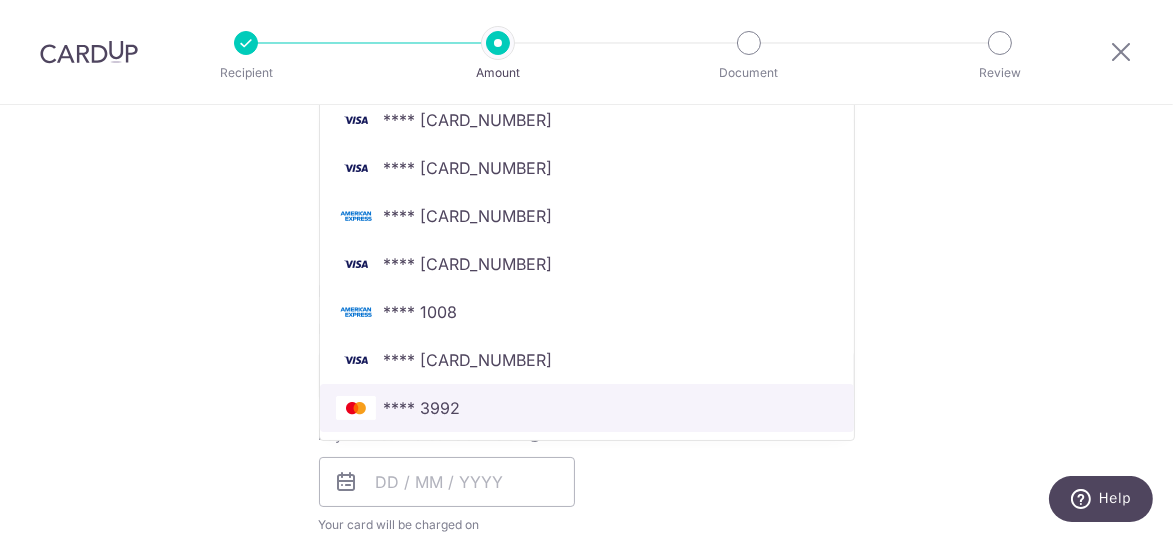 click on "**** 3992" at bounding box center [587, 408] 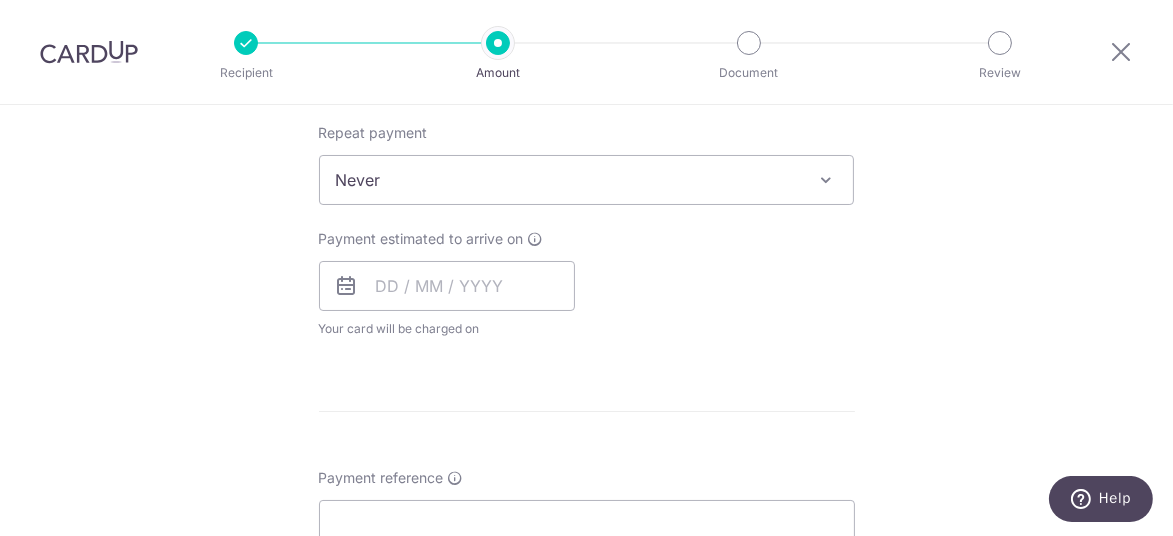 scroll, scrollTop: 800, scrollLeft: 0, axis: vertical 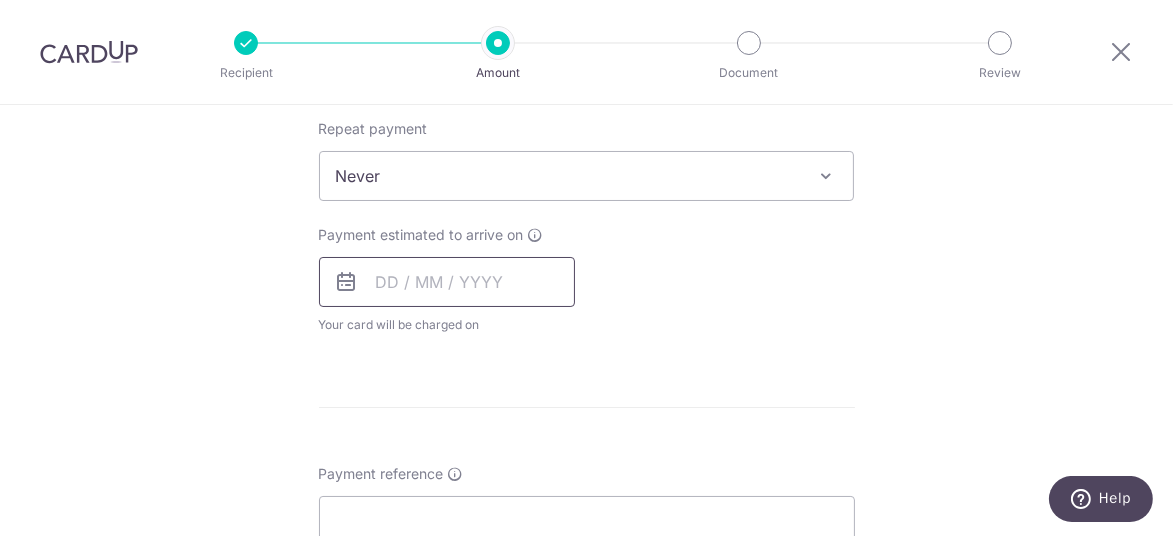 click at bounding box center (447, 282) 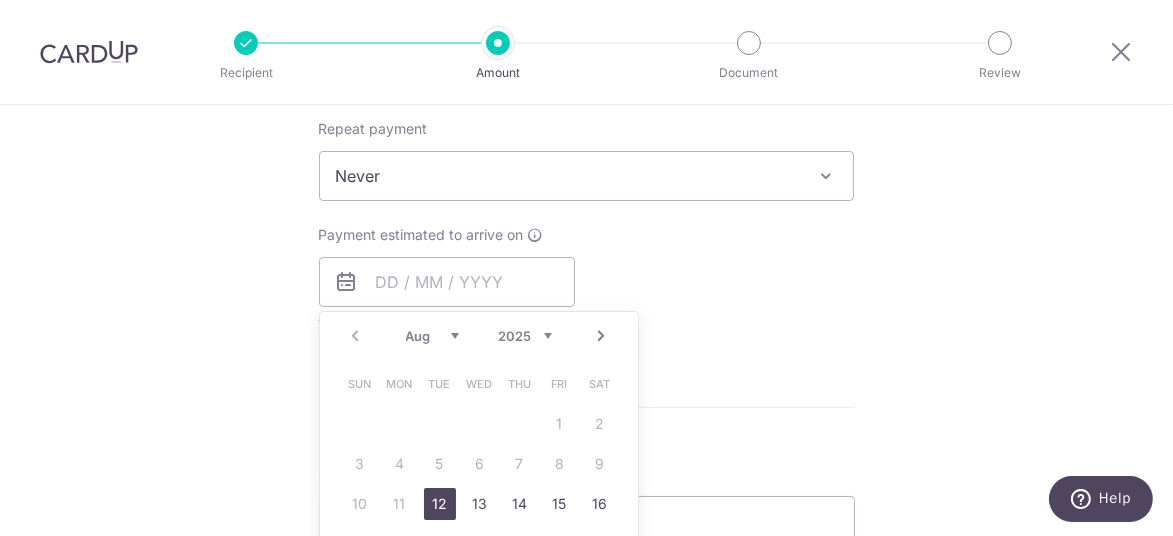 click on "12" at bounding box center (440, 504) 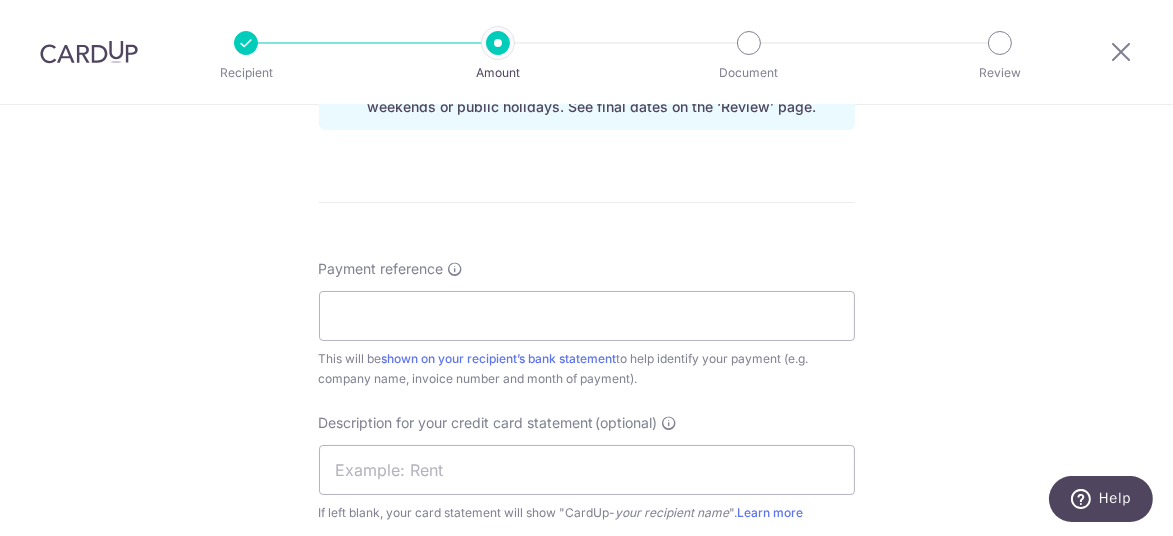scroll, scrollTop: 1200, scrollLeft: 0, axis: vertical 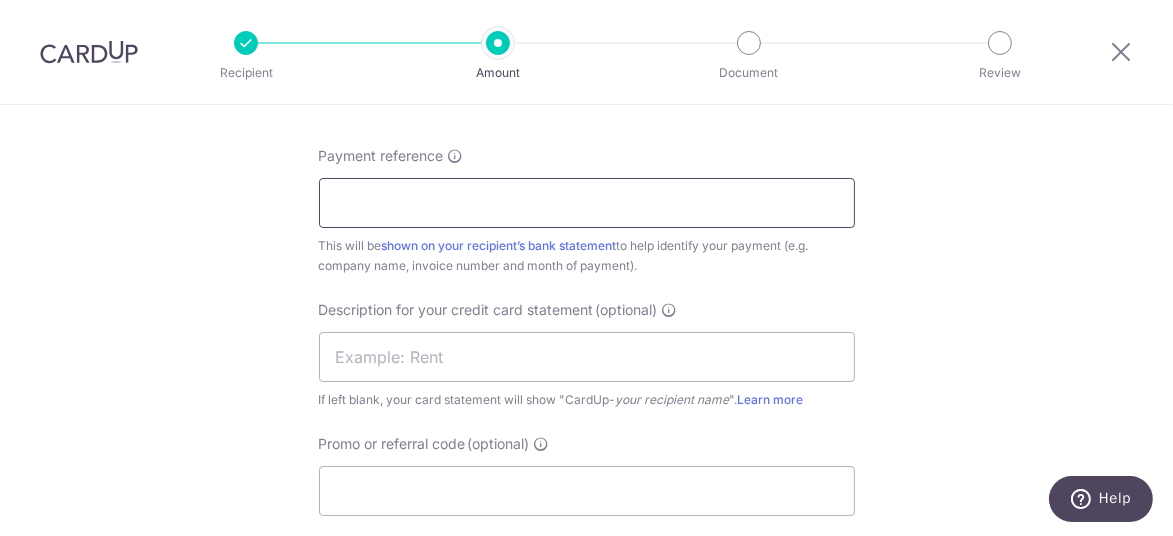 click on "Payment reference" at bounding box center [587, 203] 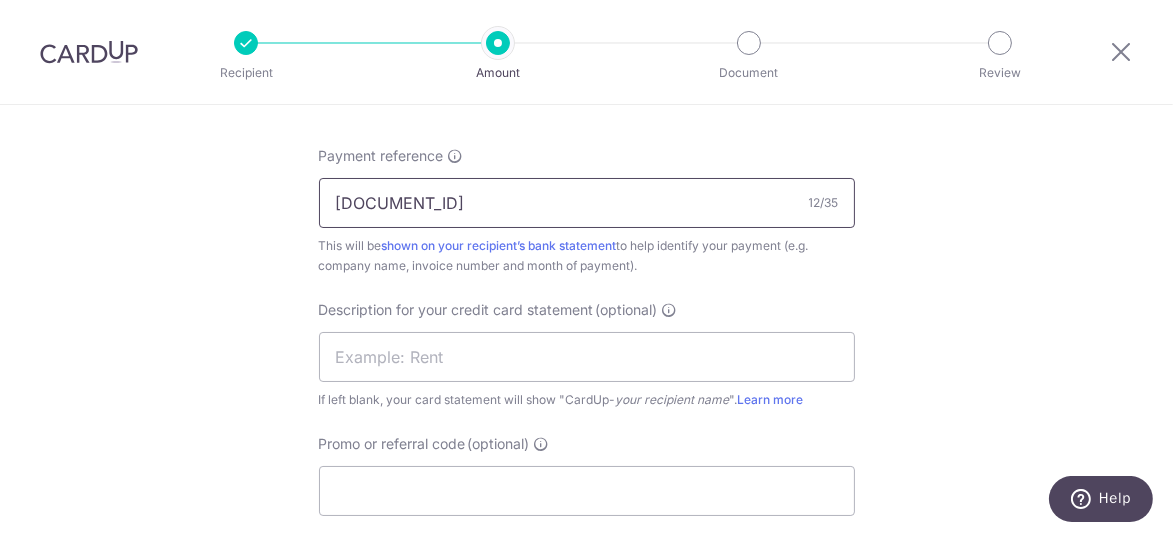 type on "CIN202502450" 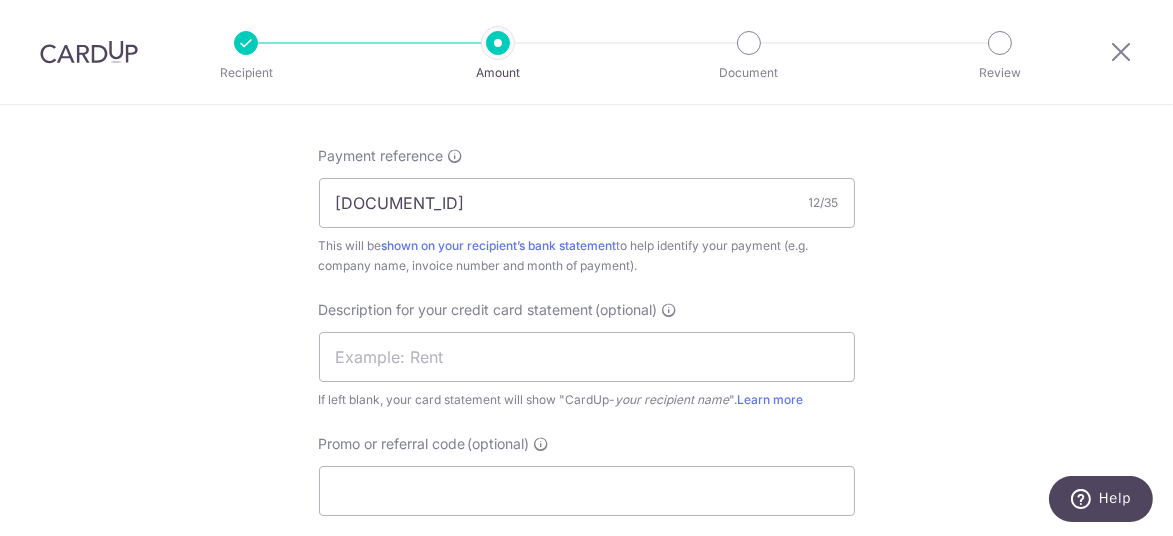 click on "Tell us more about your payment
Enter payment amount
SGD
240.00
240.00
GST
(optional)
SGD
21.60
21.60
Select Card
**** 3992
Add credit card
Your Cards
**** 2001
**** 7544
**** 6004
**** 9598
**** 1747" at bounding box center [586, -83] 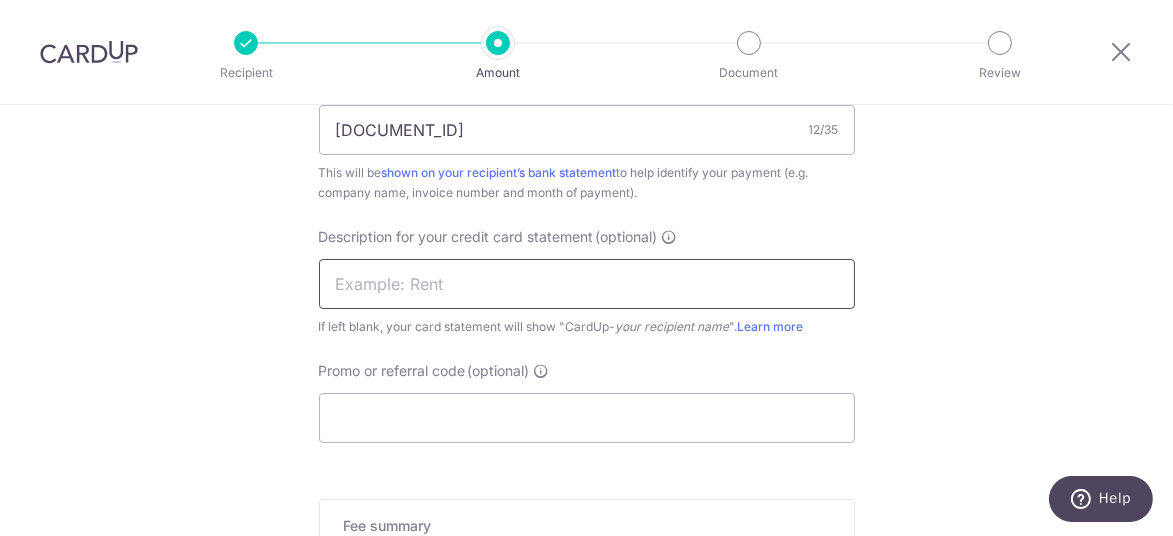 scroll, scrollTop: 1300, scrollLeft: 0, axis: vertical 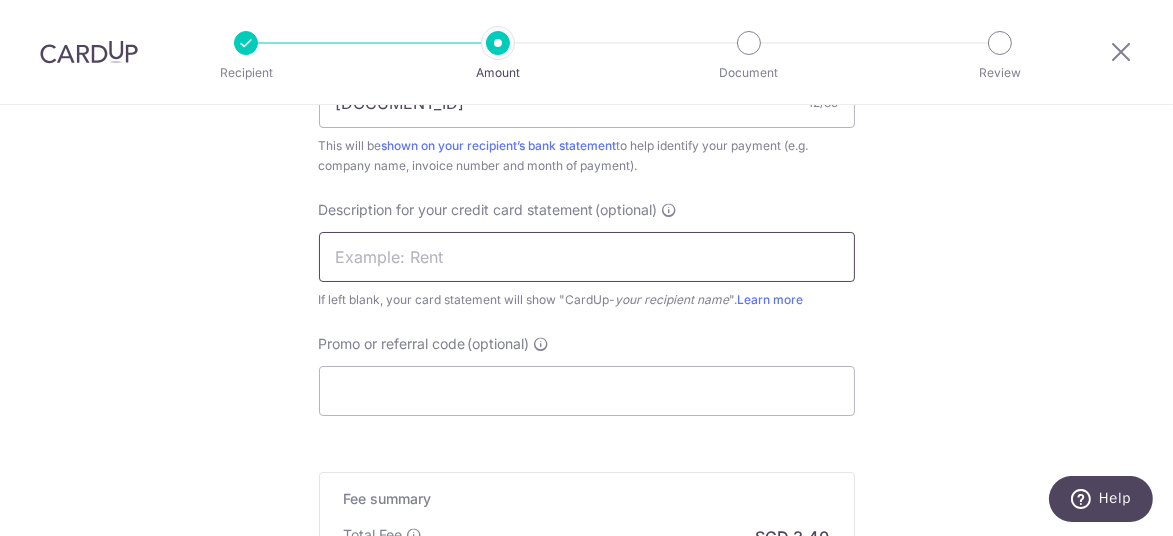click at bounding box center (587, 257) 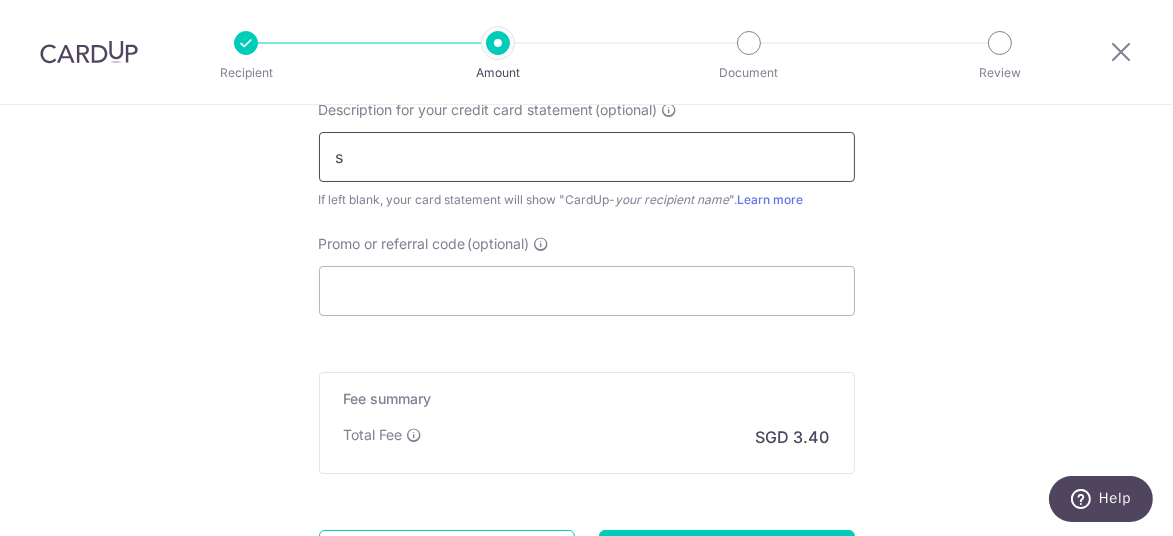 type on "Scent" 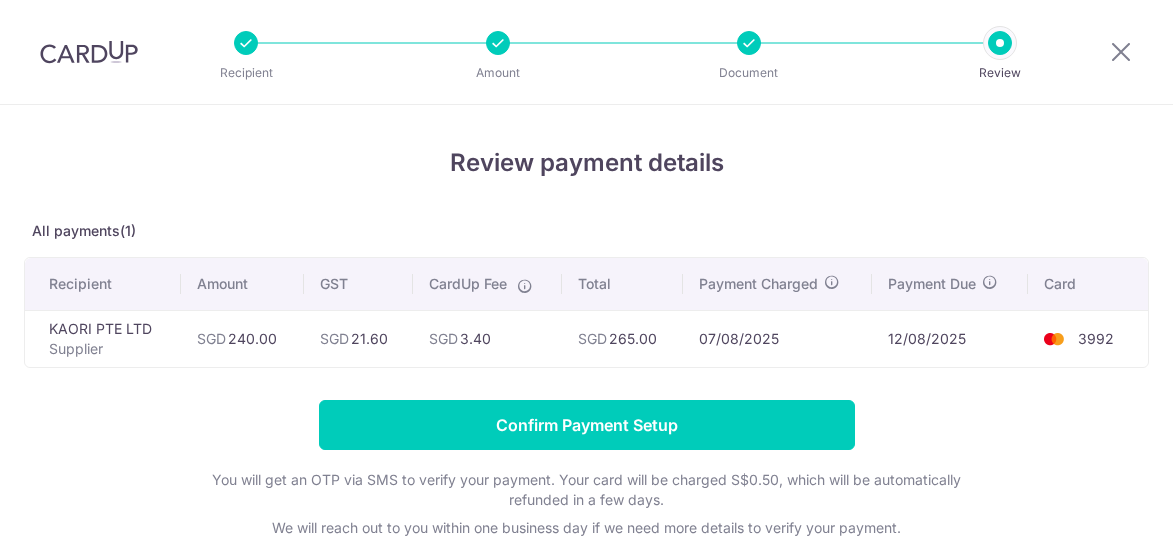 scroll, scrollTop: 0, scrollLeft: 0, axis: both 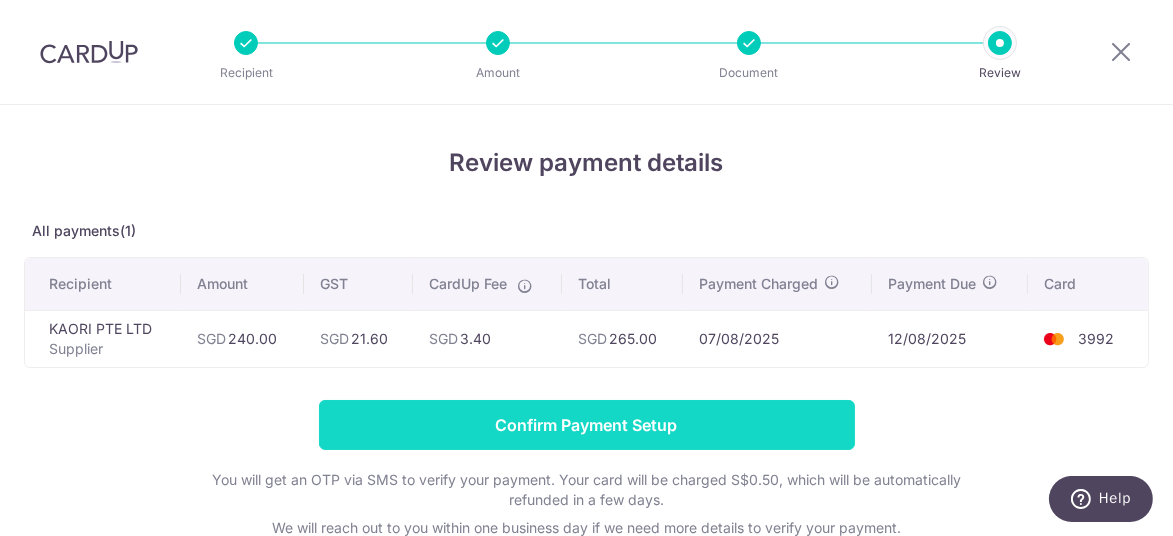 click on "Confirm Payment Setup" at bounding box center [587, 425] 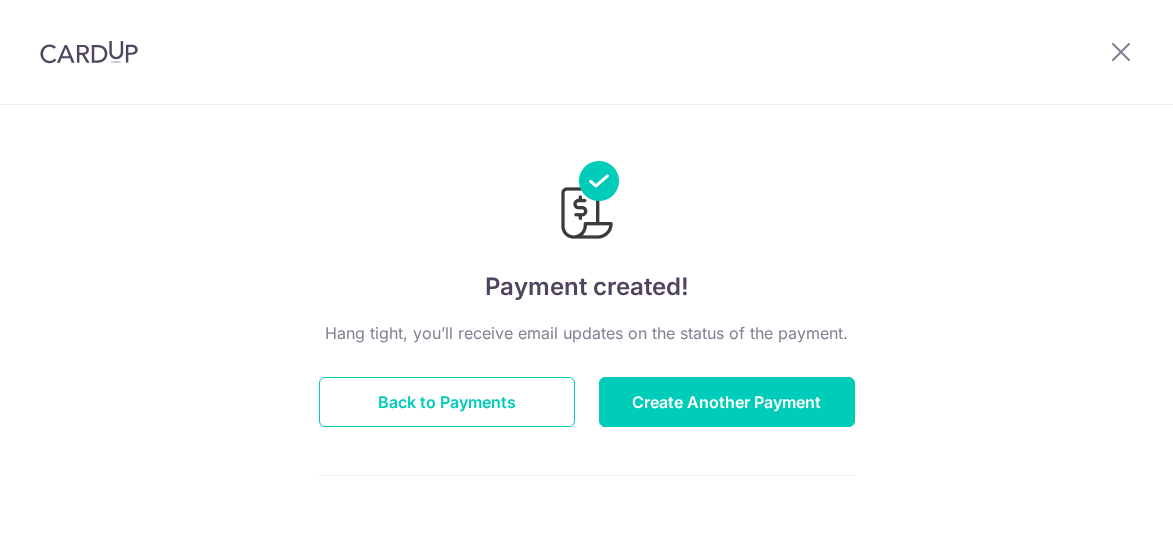 scroll, scrollTop: 0, scrollLeft: 0, axis: both 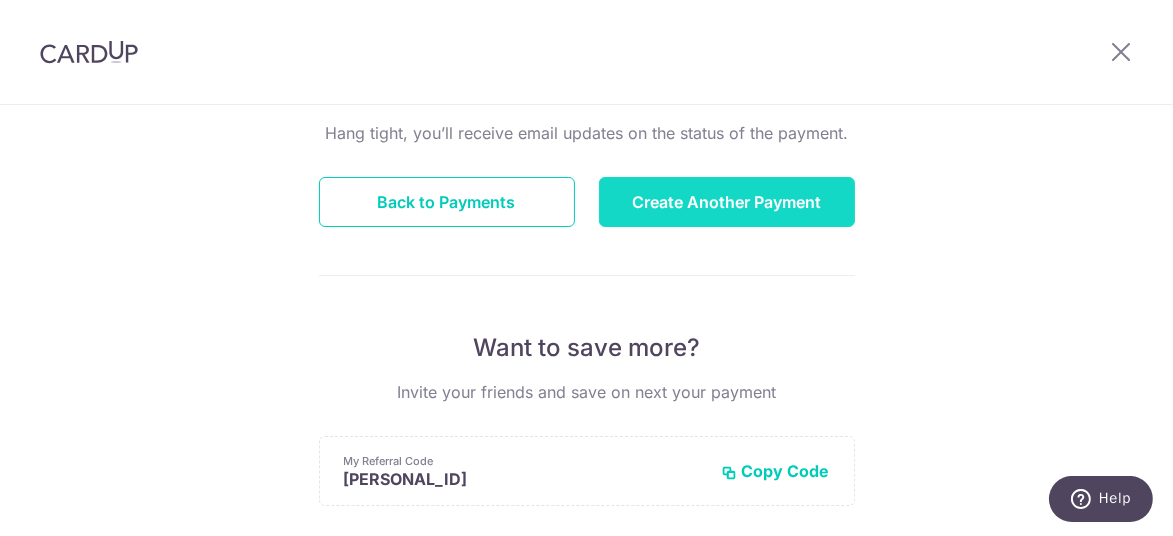 click on "Create Another Payment" at bounding box center [727, 202] 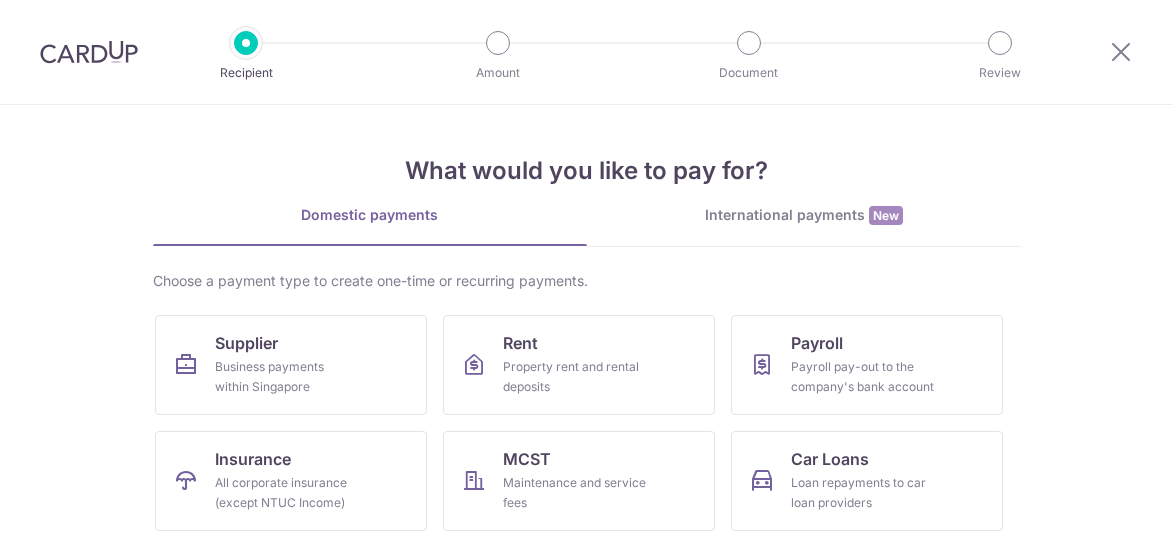 scroll, scrollTop: 0, scrollLeft: 0, axis: both 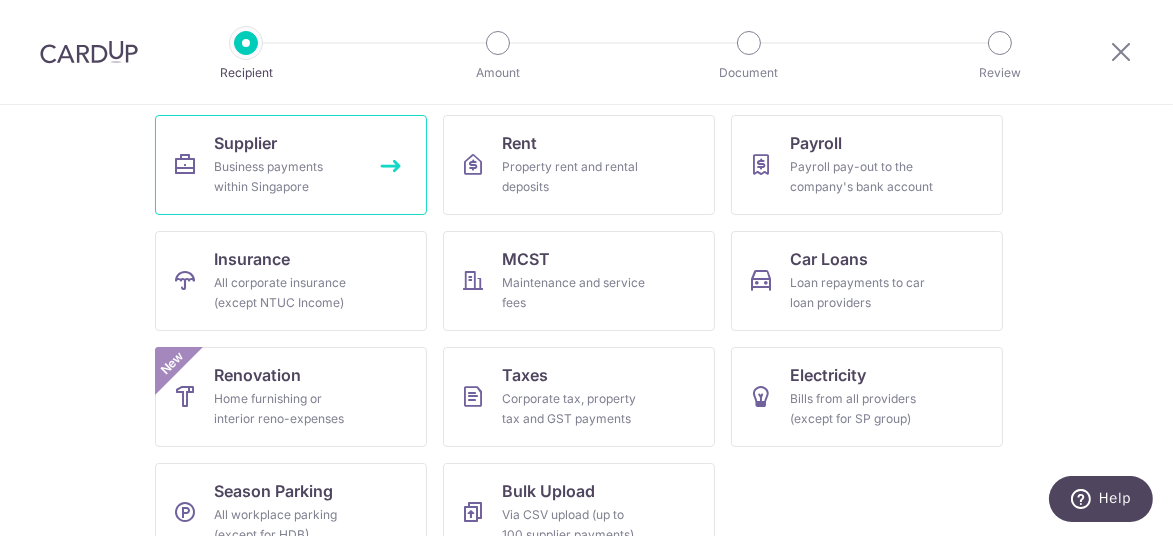 click on "Business payments within Singapore" at bounding box center [287, 177] 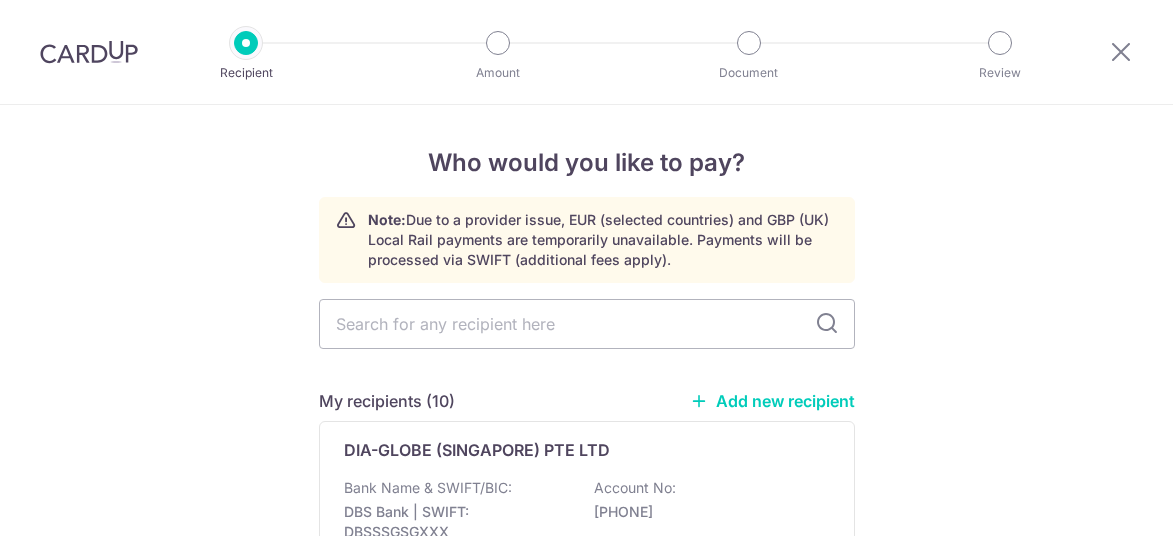 scroll, scrollTop: 0, scrollLeft: 0, axis: both 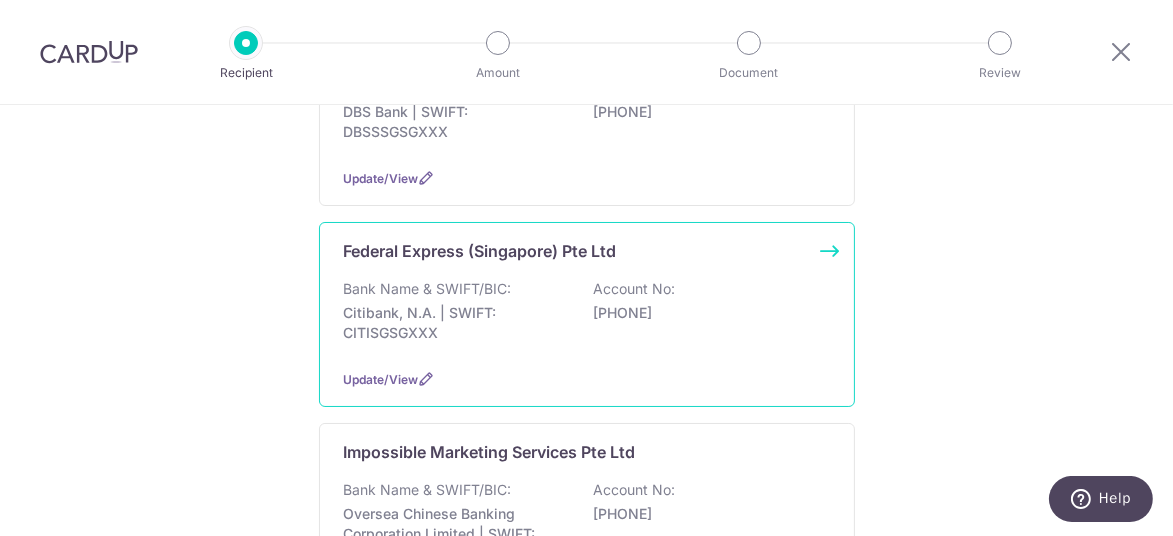 click on "Citibank, N.A. | SWIFT: CITISGSGXXX" at bounding box center (456, 323) 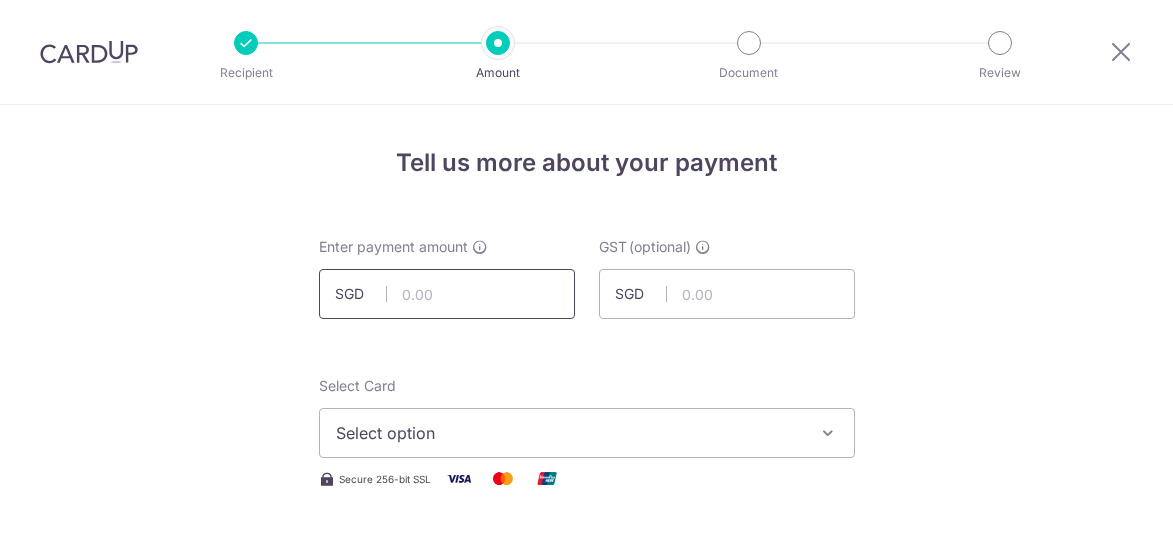 scroll, scrollTop: 0, scrollLeft: 0, axis: both 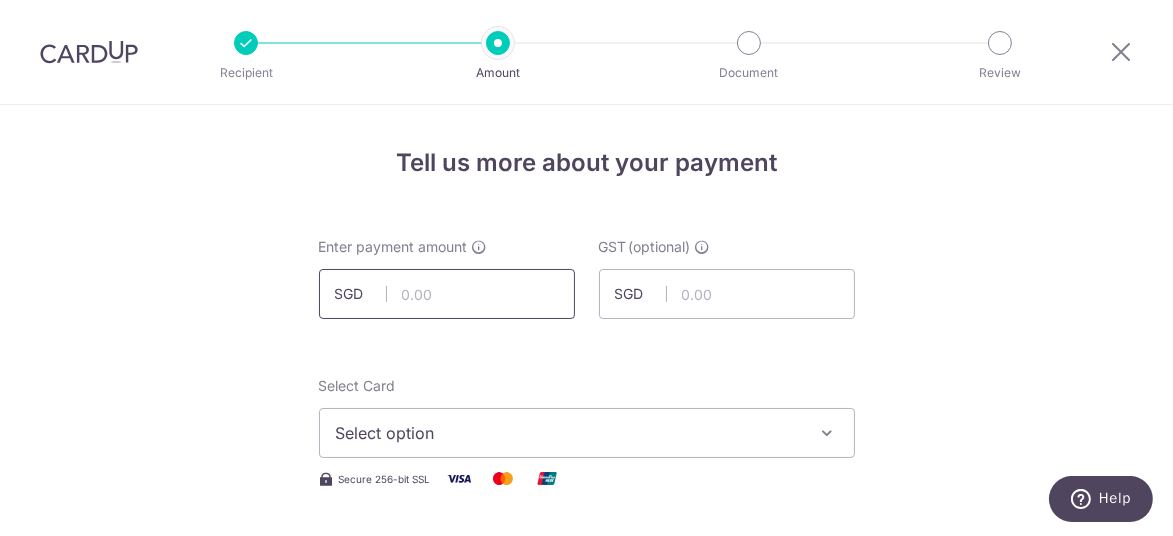 click at bounding box center (447, 294) 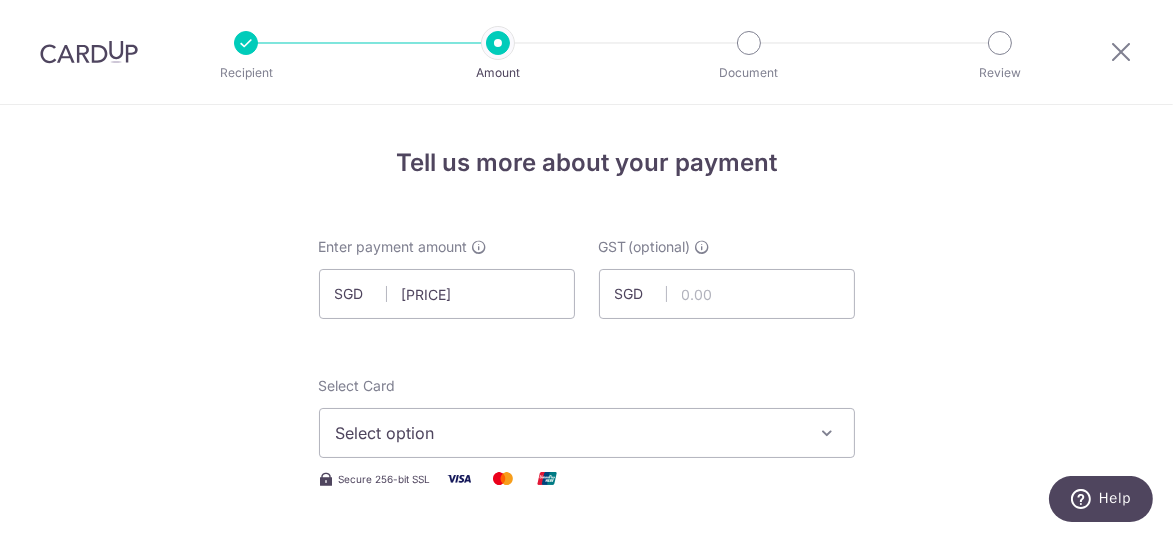 type on "1,263.28" 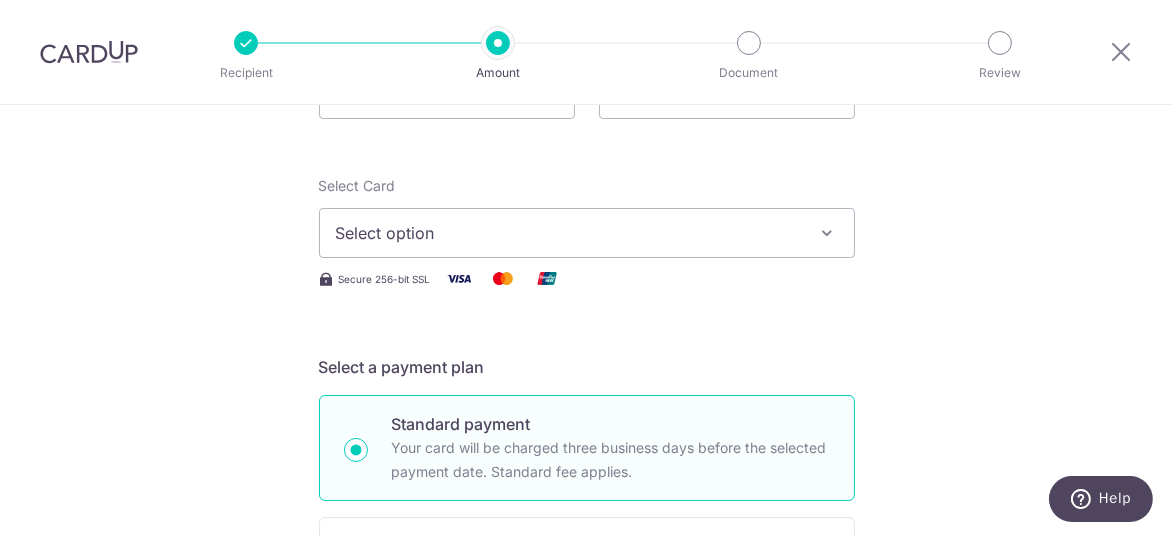 scroll, scrollTop: 100, scrollLeft: 0, axis: vertical 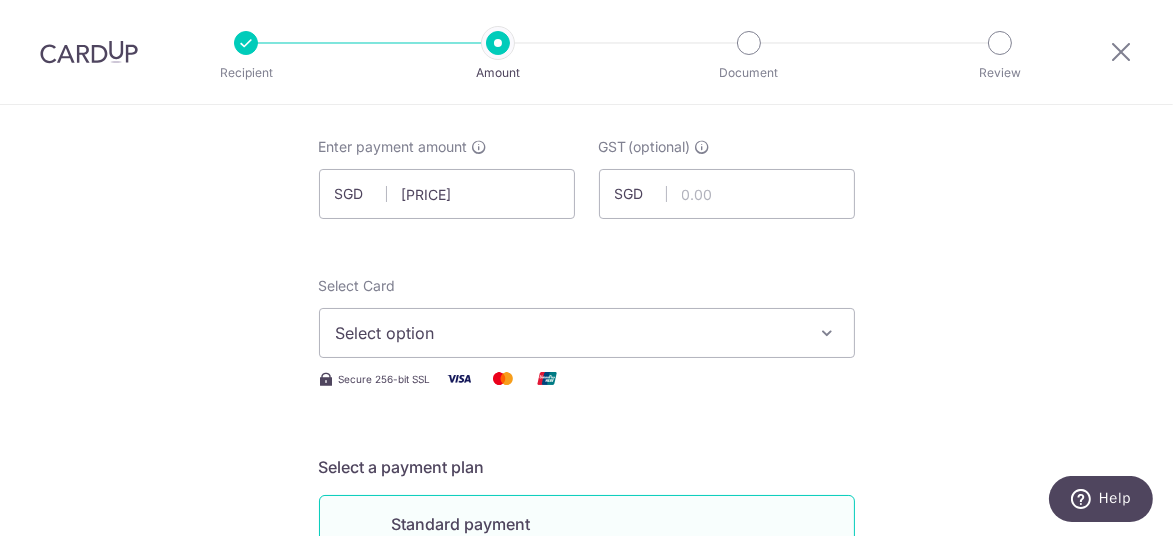 click on "Select option" at bounding box center (569, 333) 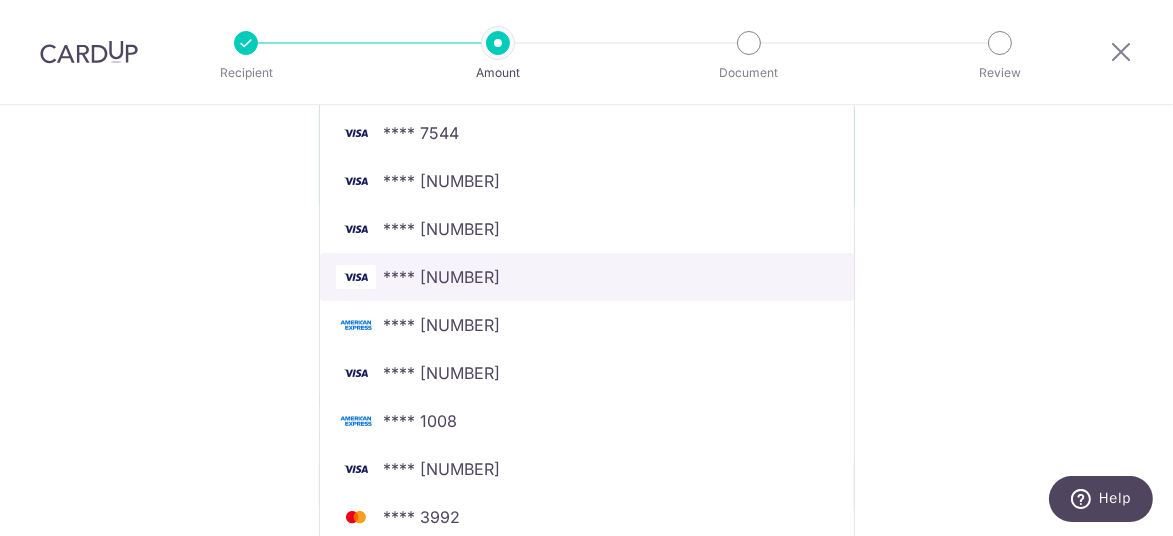scroll, scrollTop: 600, scrollLeft: 0, axis: vertical 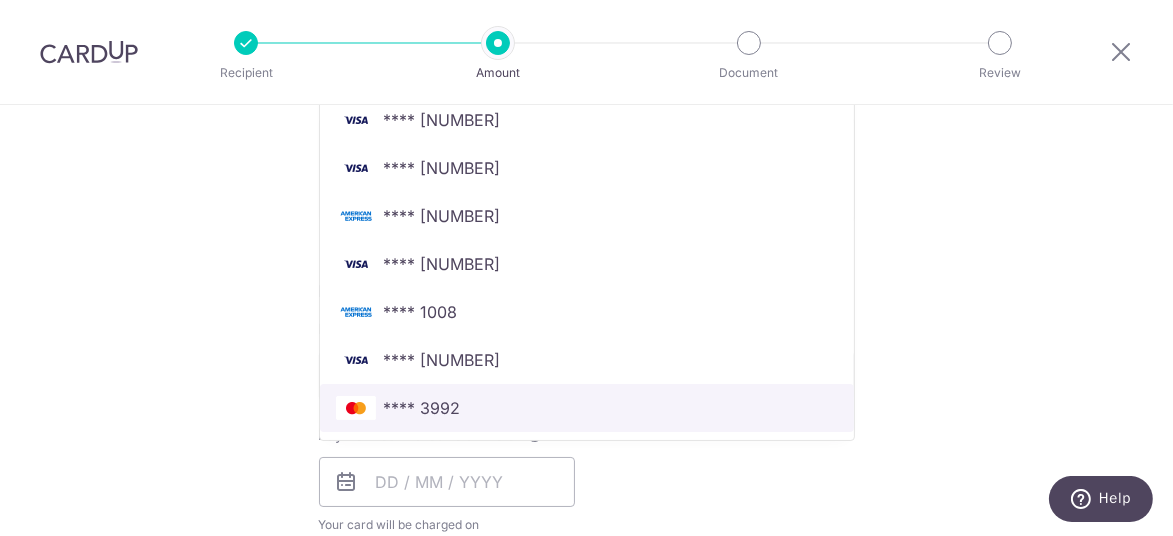 click on "**** 3992" at bounding box center [587, 408] 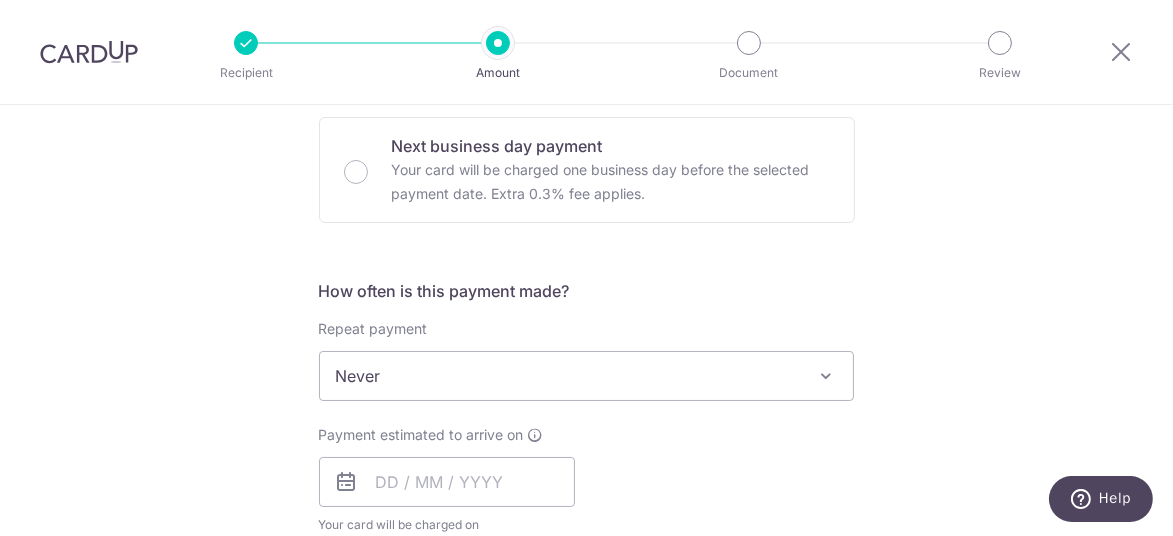 scroll, scrollTop: 699, scrollLeft: 0, axis: vertical 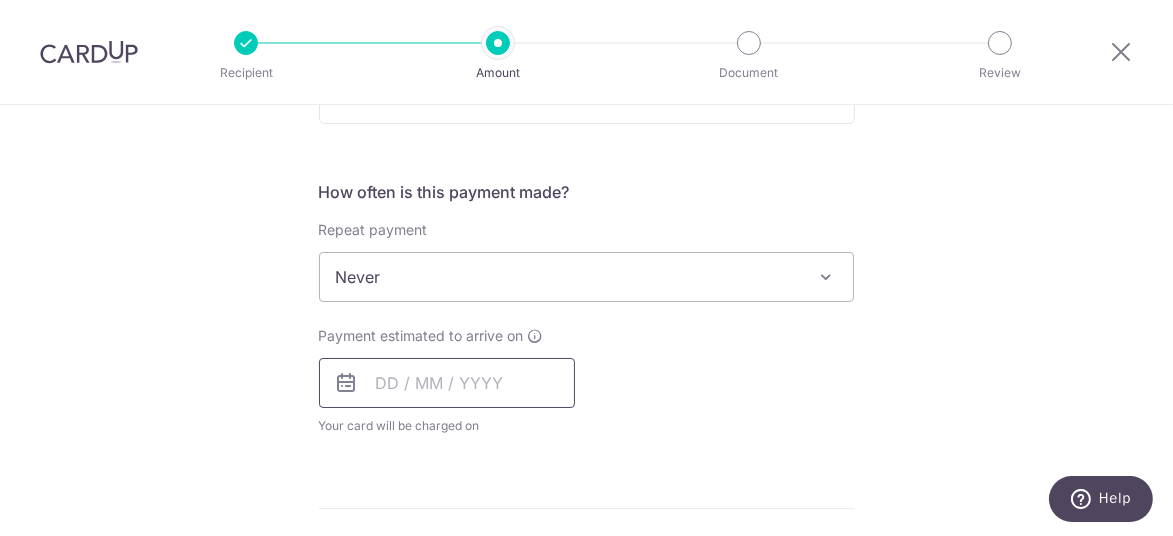 click at bounding box center [447, 383] 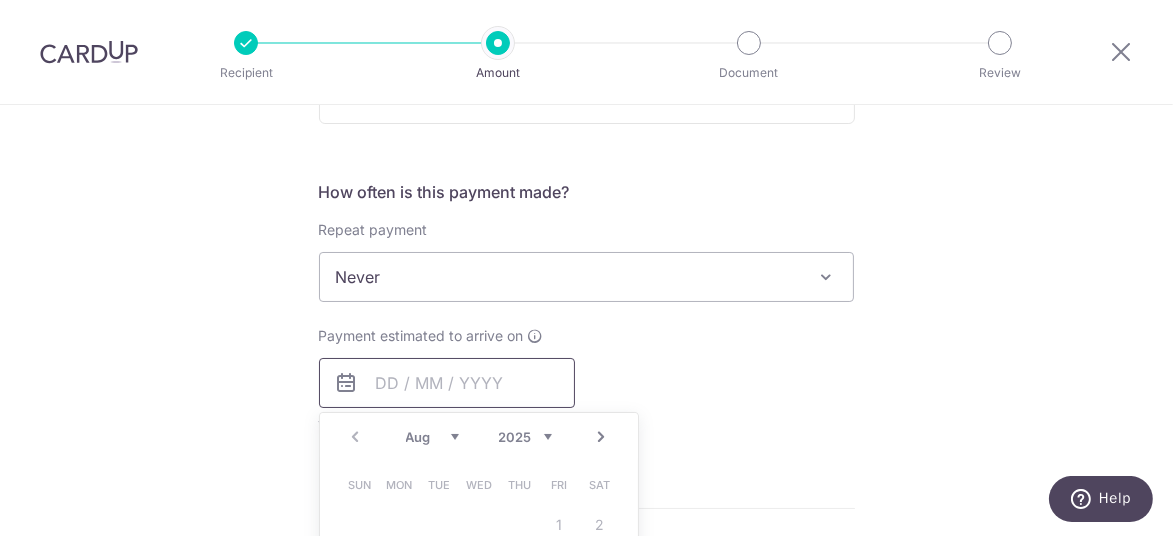 scroll, scrollTop: 900, scrollLeft: 0, axis: vertical 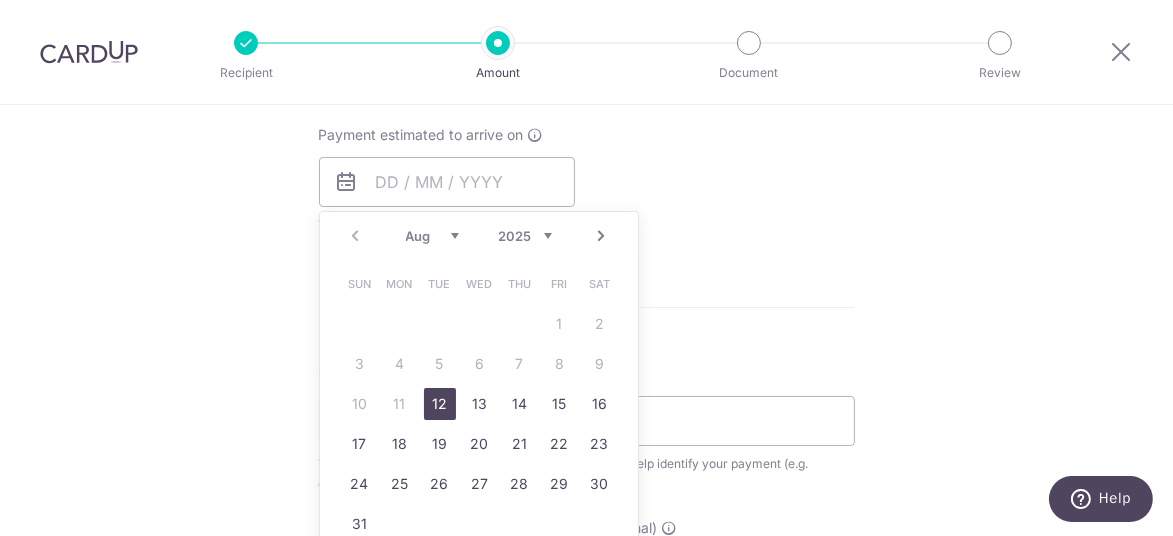 click on "12" at bounding box center (440, 404) 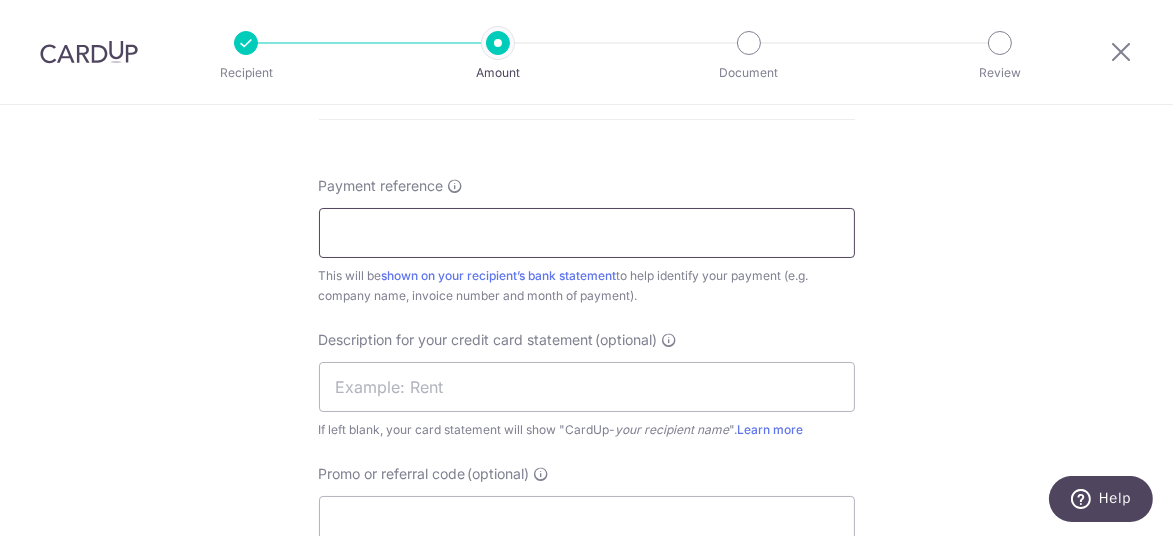 scroll, scrollTop: 1200, scrollLeft: 0, axis: vertical 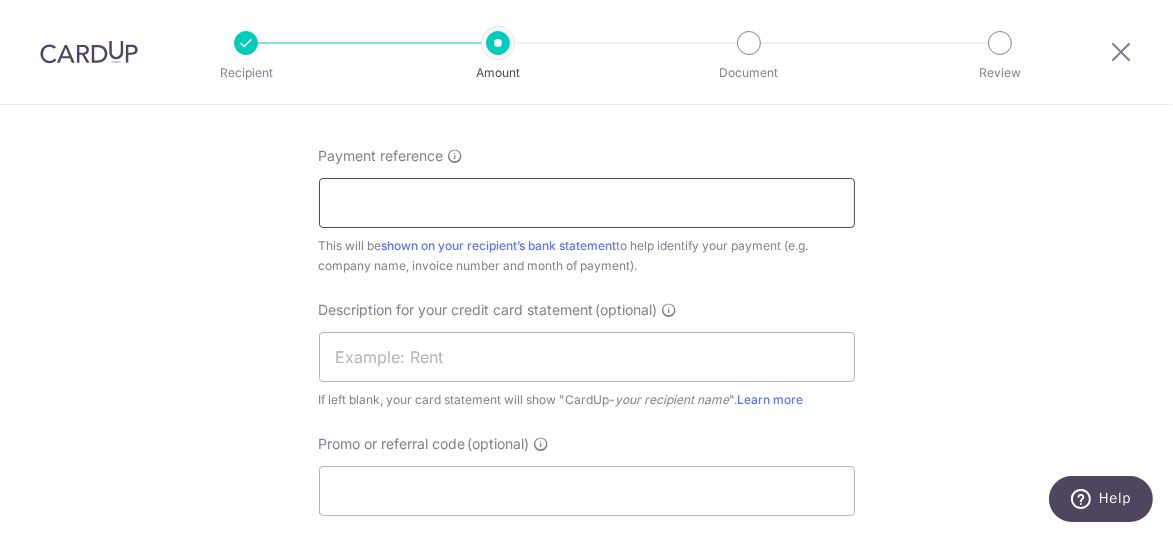 click on "Payment reference" at bounding box center (587, 203) 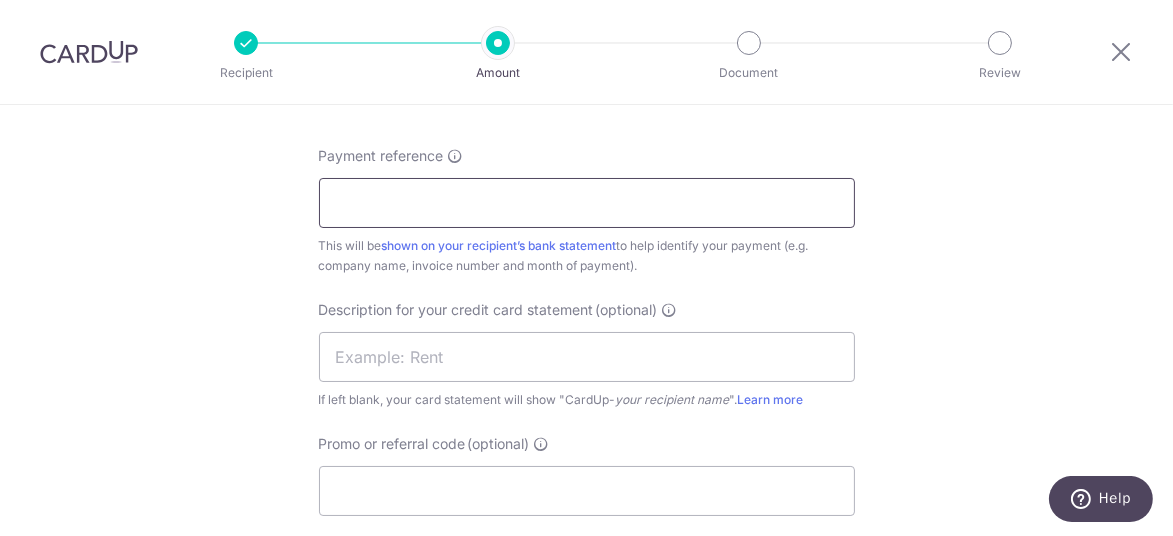 paste on "8-716-90003, 8-716-78411, 8-716-659" 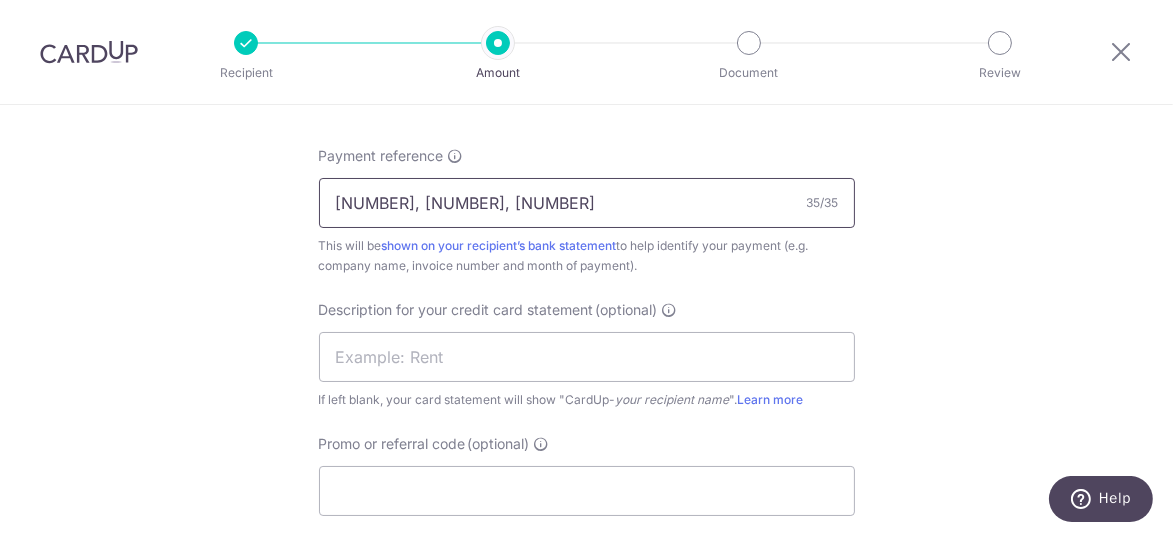click on "8-716-90003, 8-716-78411, 8-716-659" at bounding box center [587, 203] 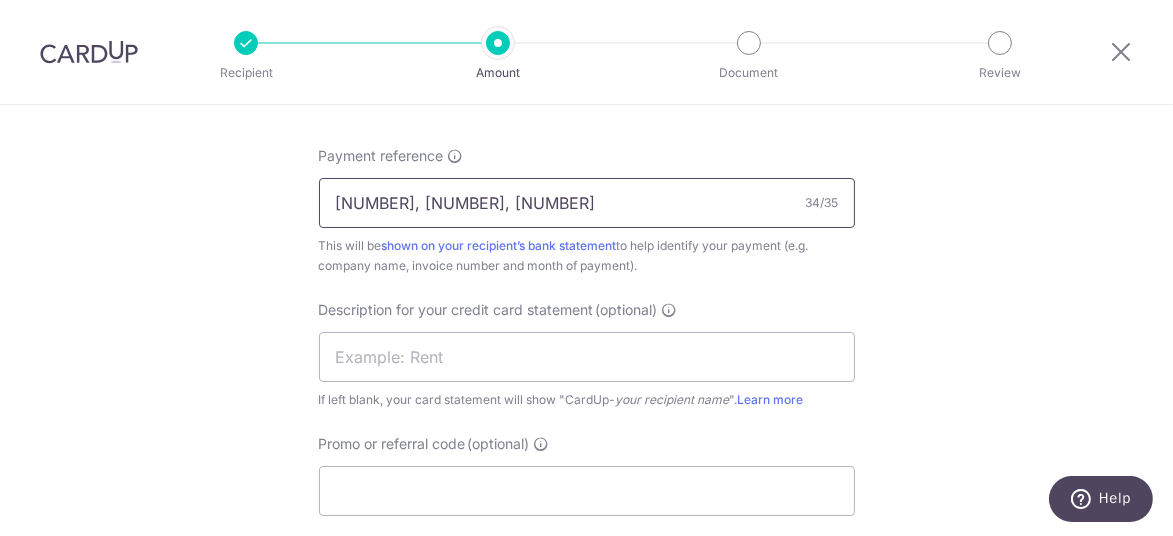 click on "8716-90003, 8-716-78411, 8-716-659" at bounding box center (587, 203) 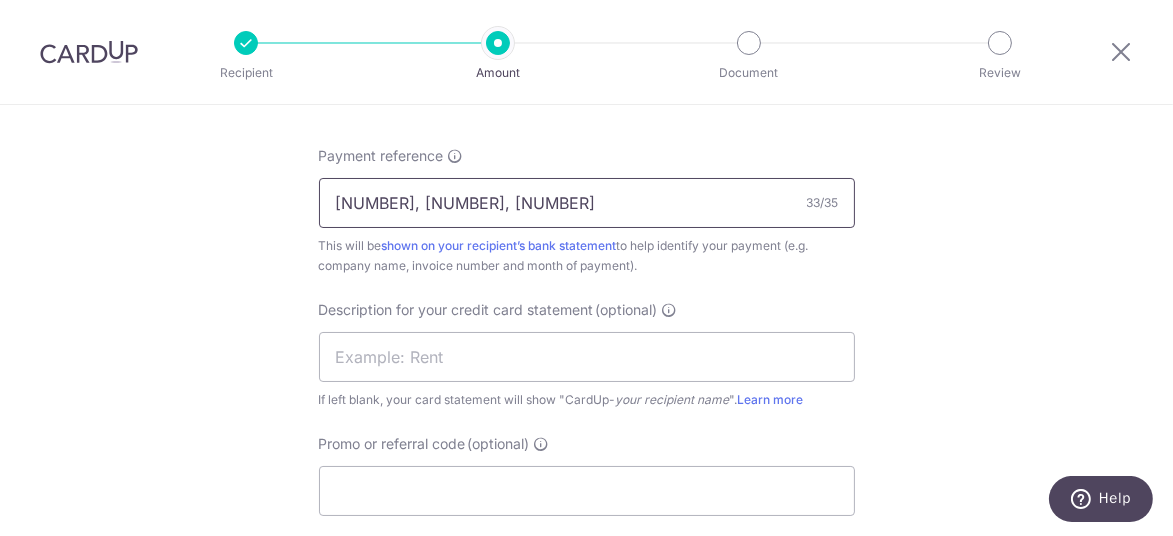 click on "871690003, 8-716-78411, 8-716-659" at bounding box center (587, 203) 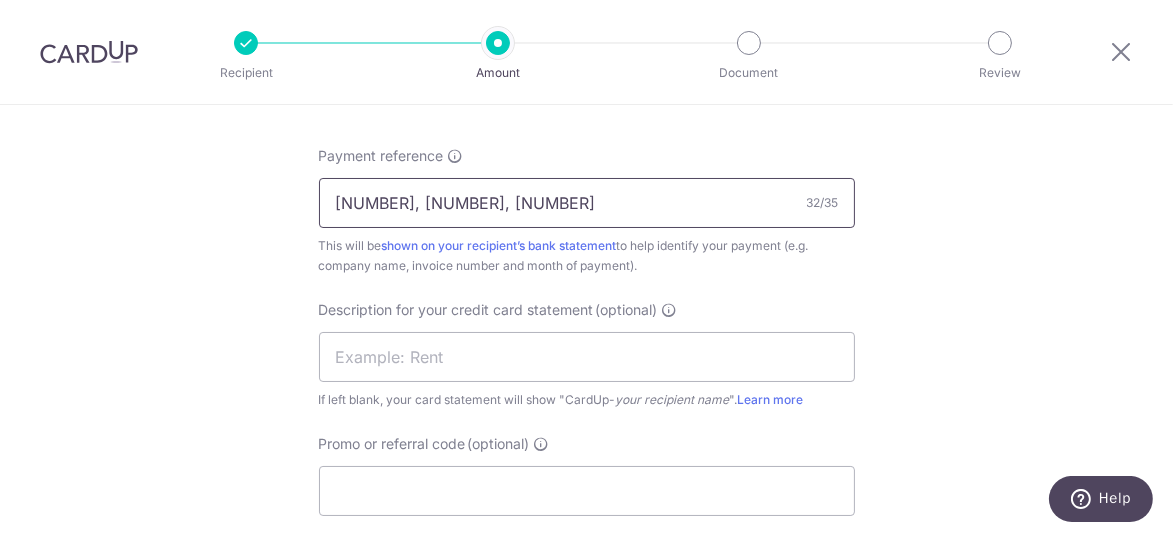 click on "871690003, 8716-78411, 8-716-659" at bounding box center (587, 203) 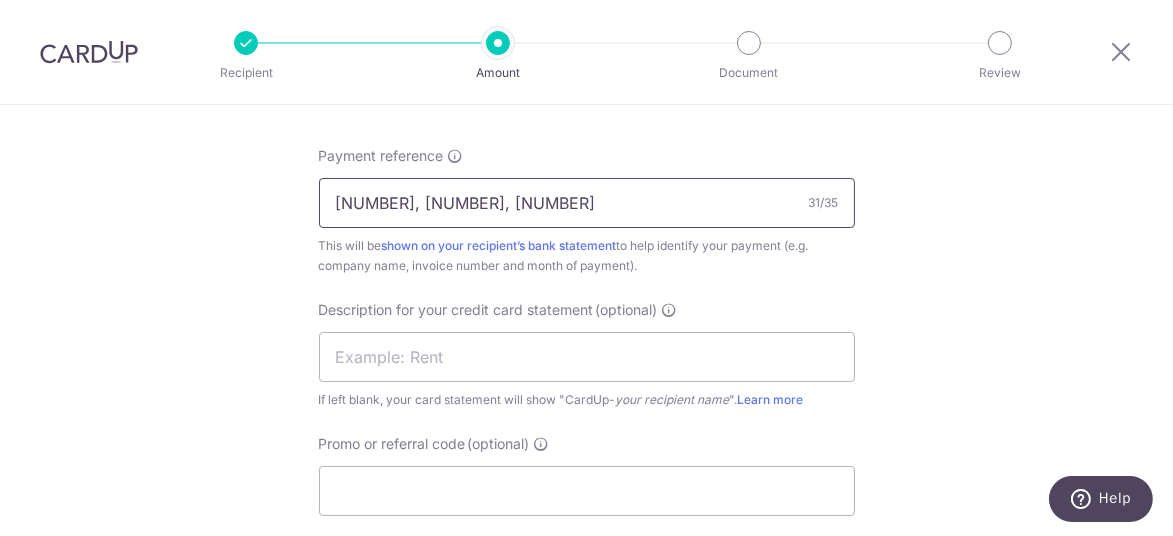 click on "871690003, 871678411, 8-716-659" at bounding box center [587, 203] 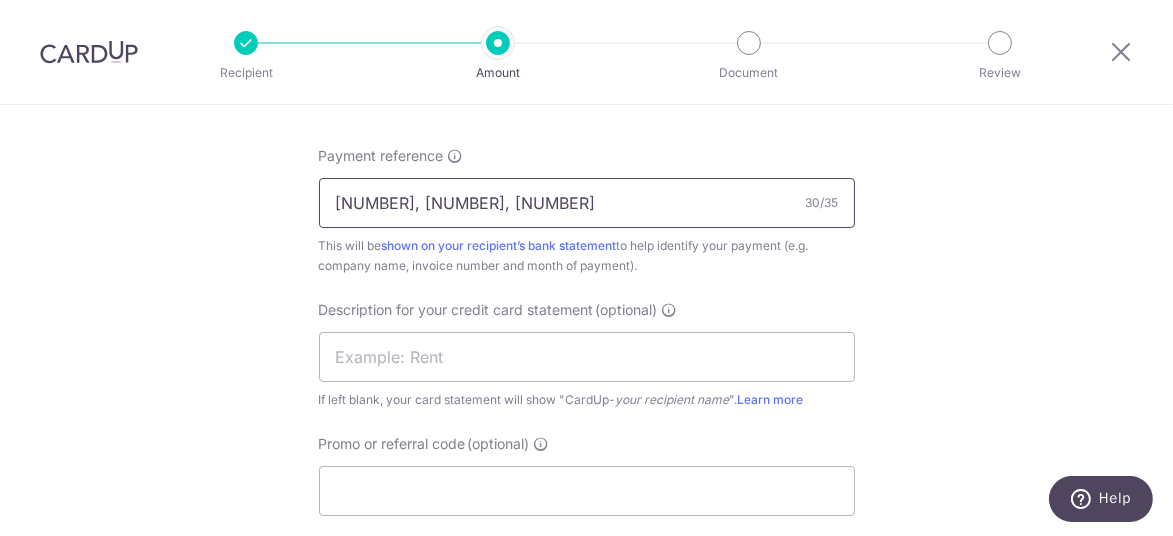 drag, startPoint x: 513, startPoint y: 198, endPoint x: 592, endPoint y: 205, distance: 79.30952 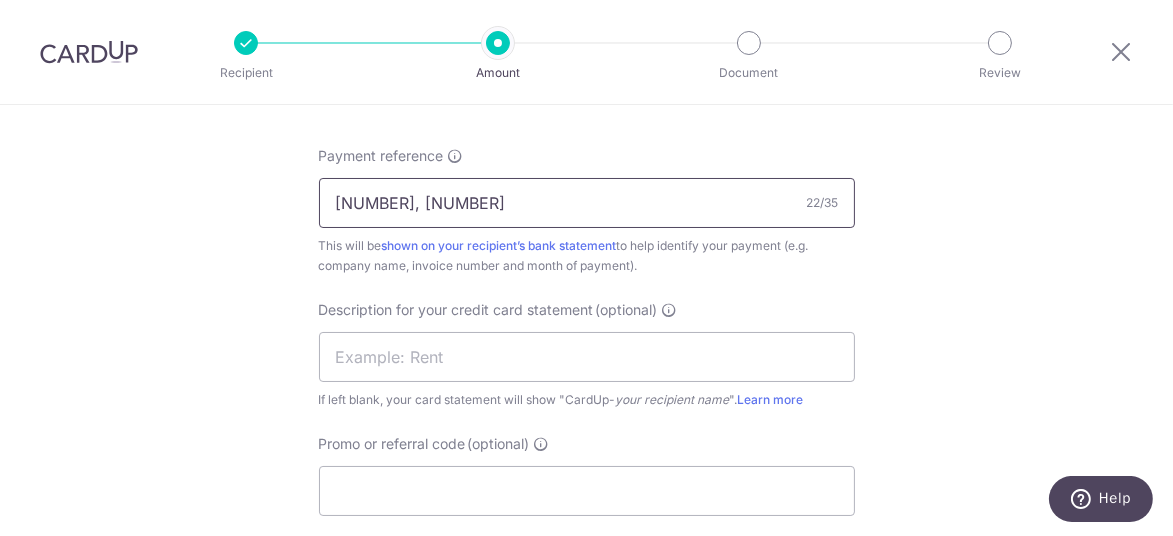 paste on "8-716-65983," 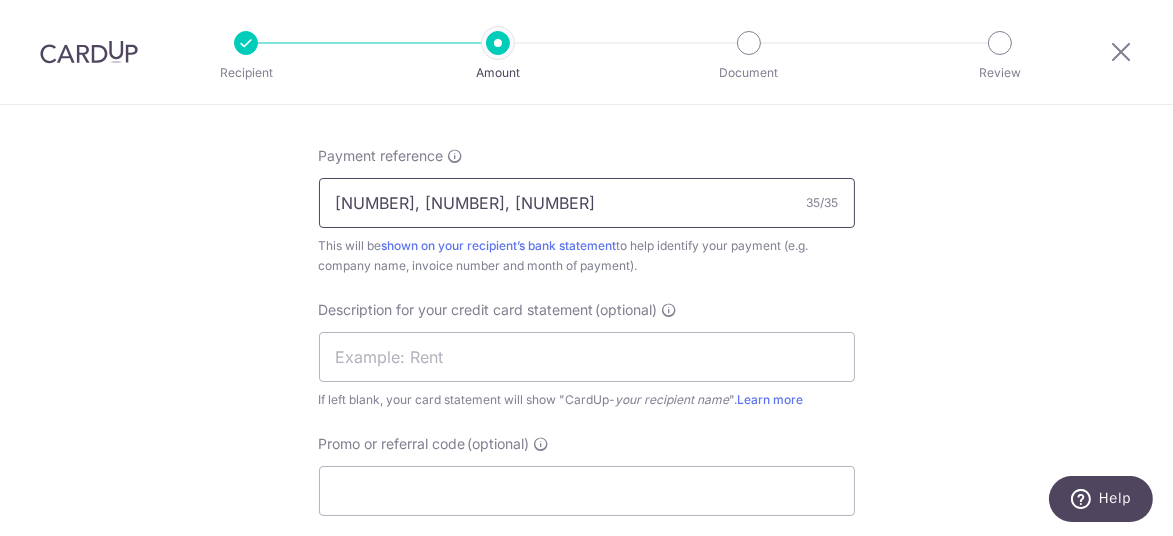 click on "871690003, 871678411, 8-716-65983," at bounding box center (587, 203) 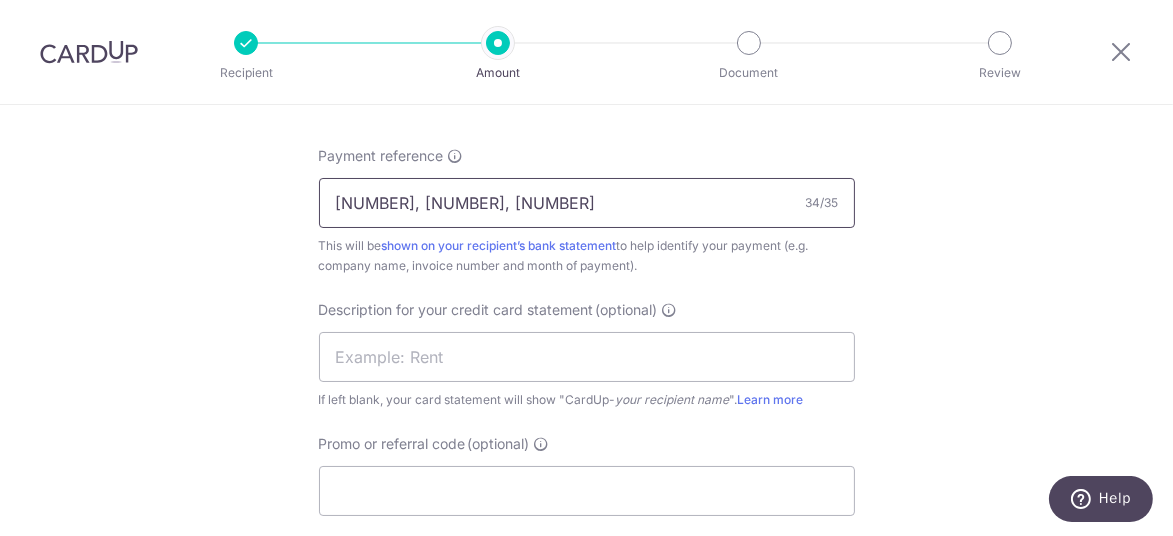 click on "871690003, 871678411, 8716-65983," at bounding box center (587, 203) 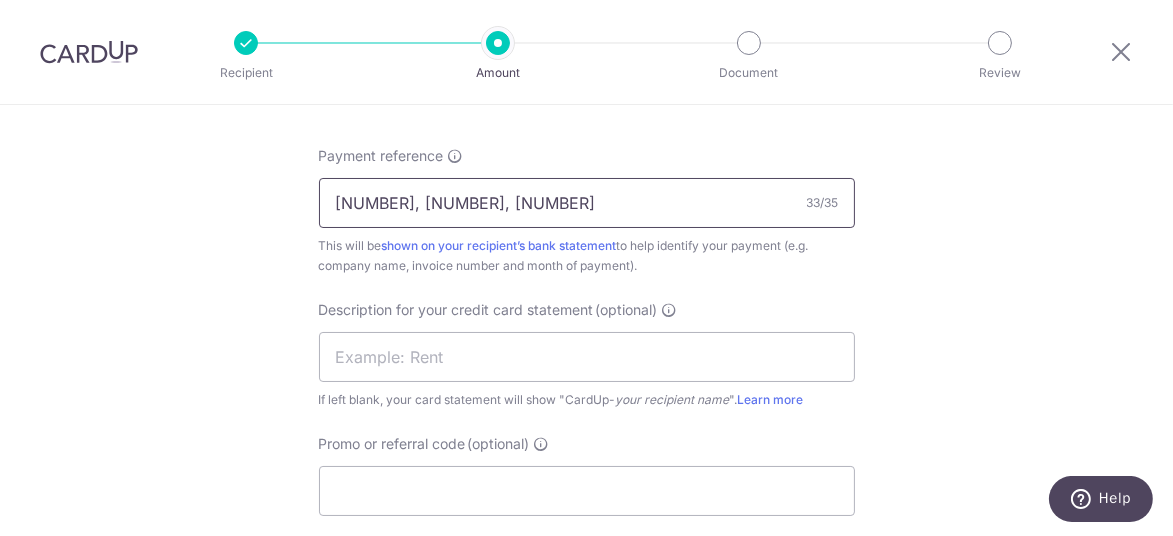 click on "871690003, 871678411, 871665983," at bounding box center (587, 203) 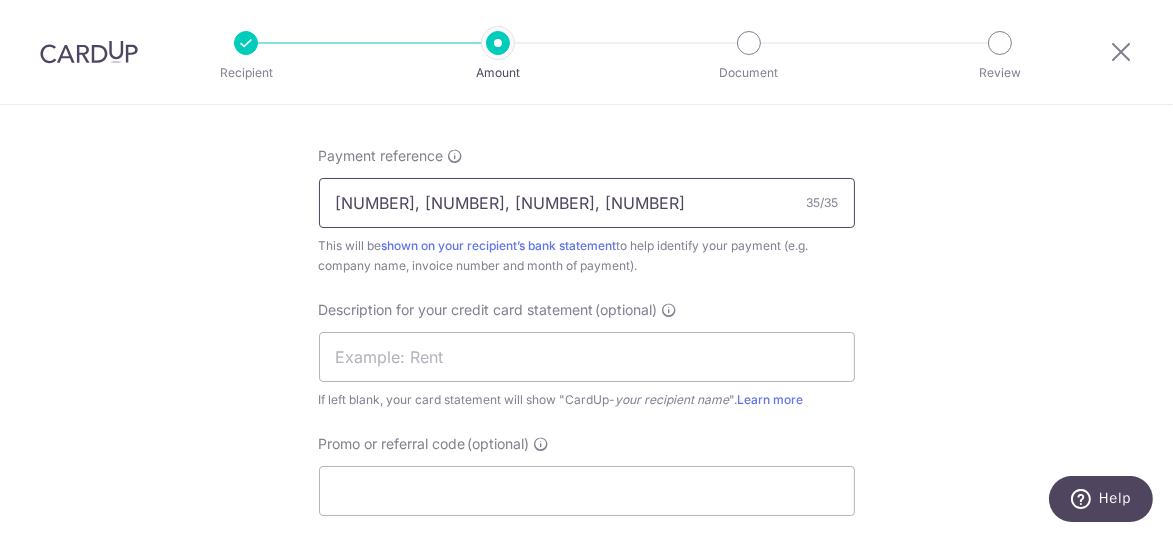 click on "871690003, 871678411, 871665983, 8-" at bounding box center (587, 203) 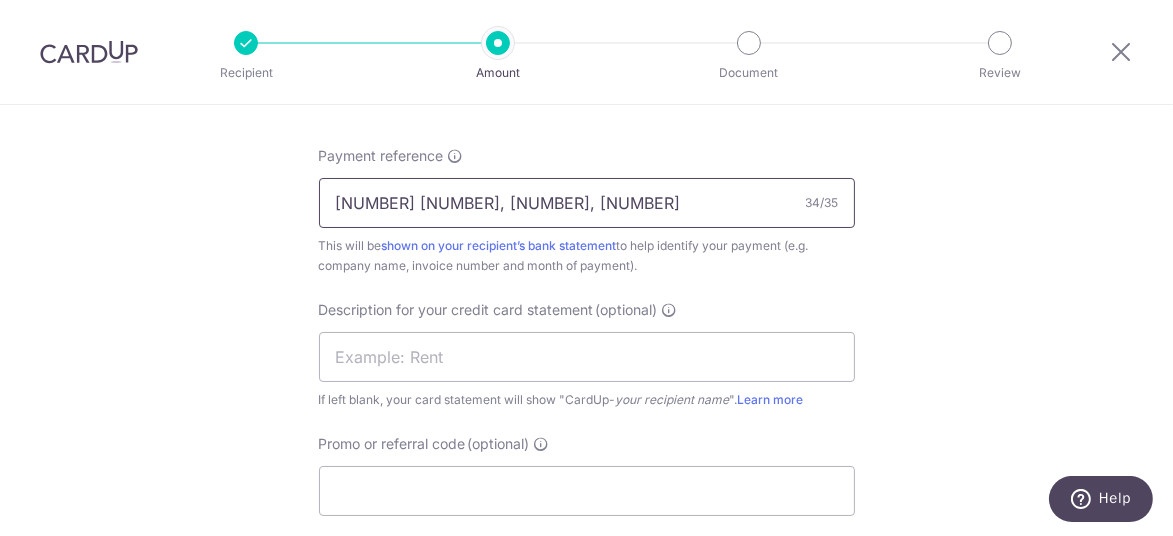click on "871690003 871678411, 871665983, 8-" at bounding box center [587, 203] 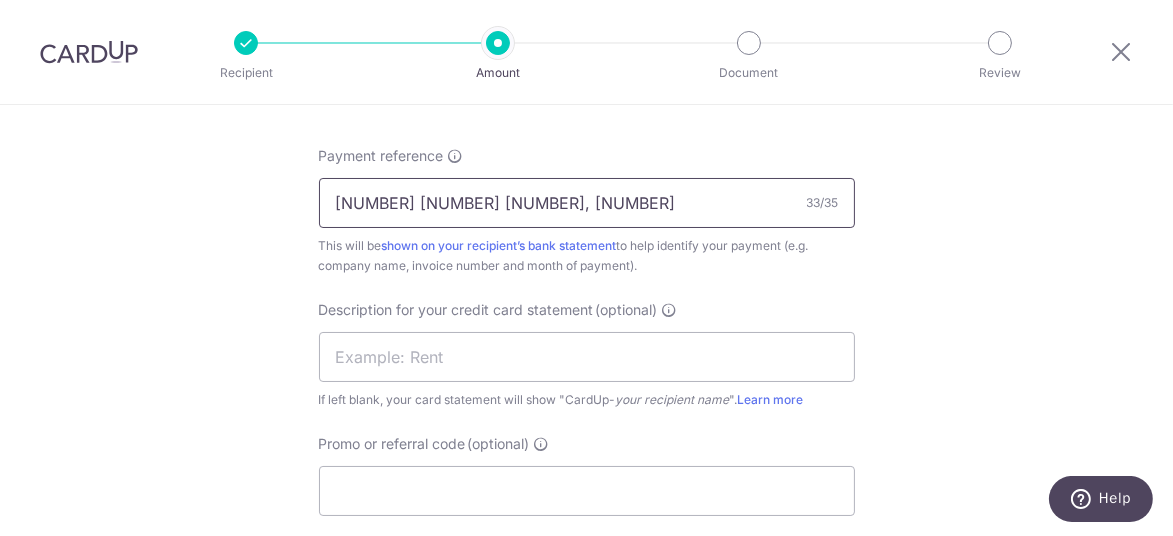 click on "871690003 871678411 871665983, 8-" at bounding box center (587, 203) 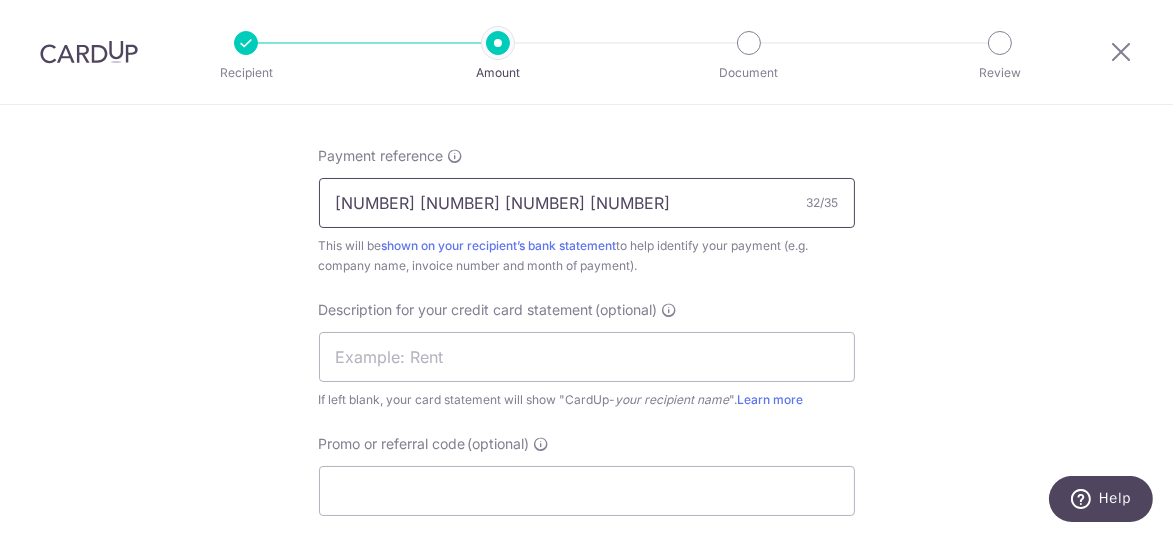 click on "871690003 871678411 871665983 8-" at bounding box center (587, 203) 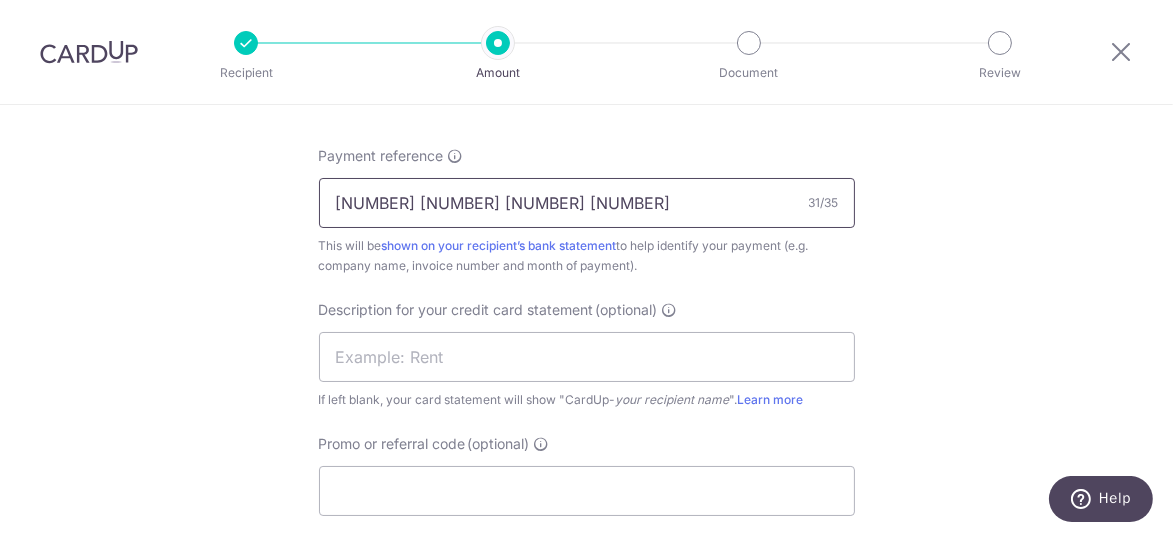 paste on "715" 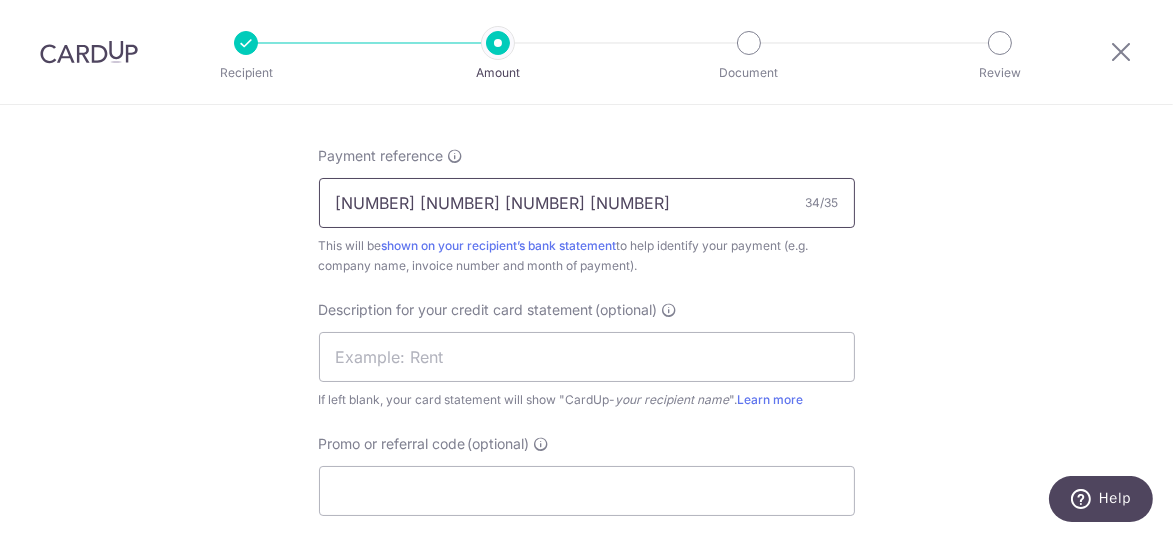 click on "871690003 871678411 871665983 8715" at bounding box center (587, 203) 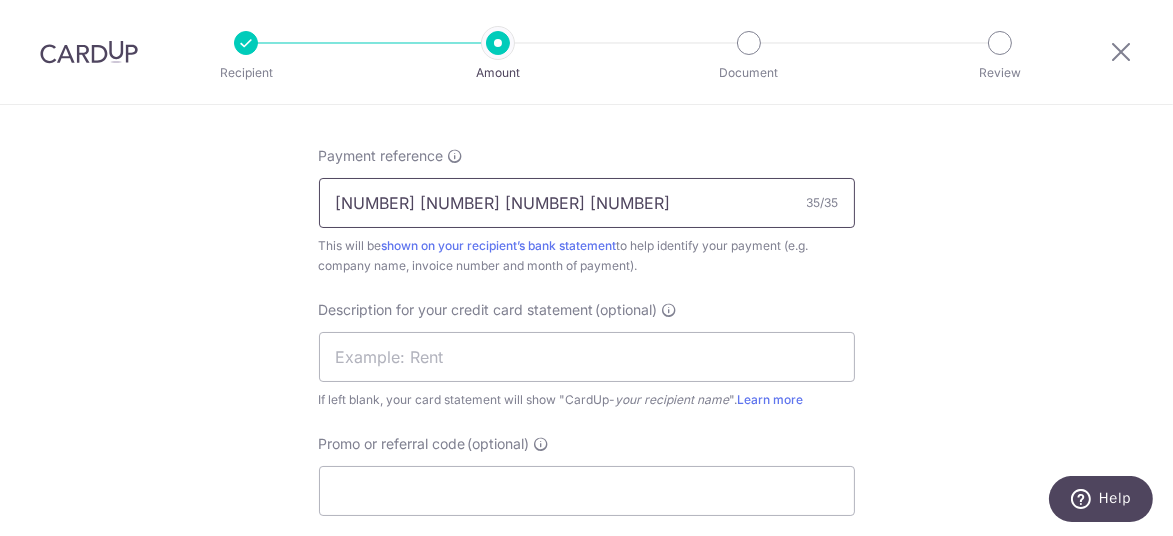 type on "871690003 871678411 871665983 87158" 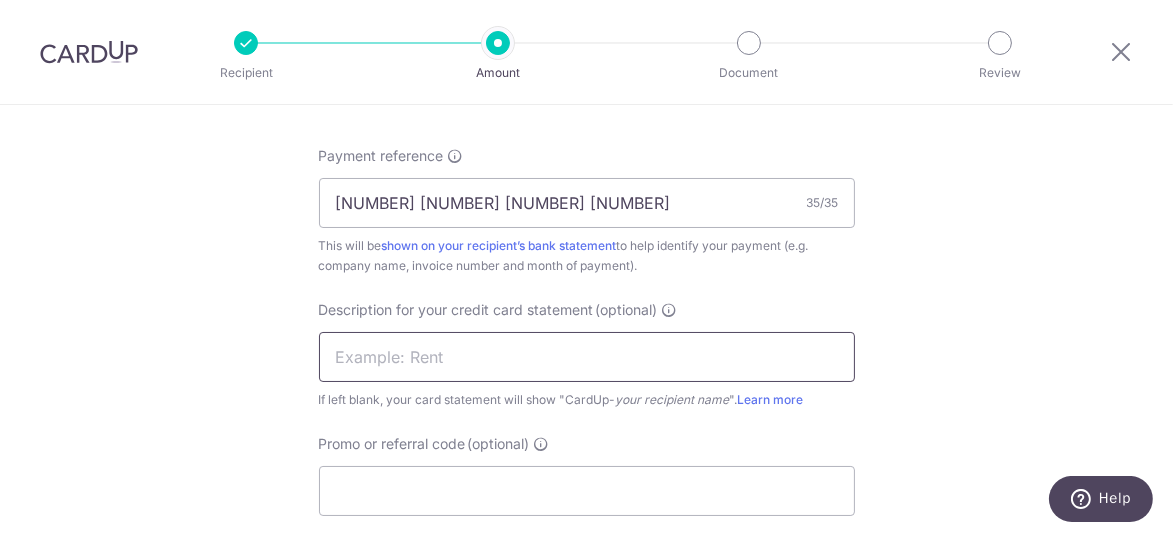 click at bounding box center (587, 357) 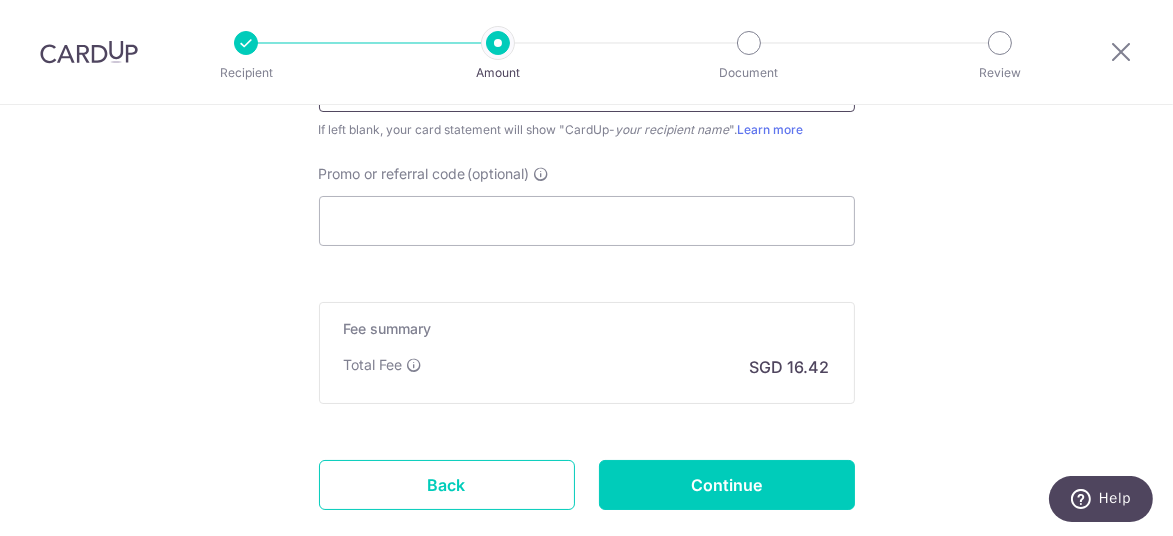 scroll, scrollTop: 1499, scrollLeft: 0, axis: vertical 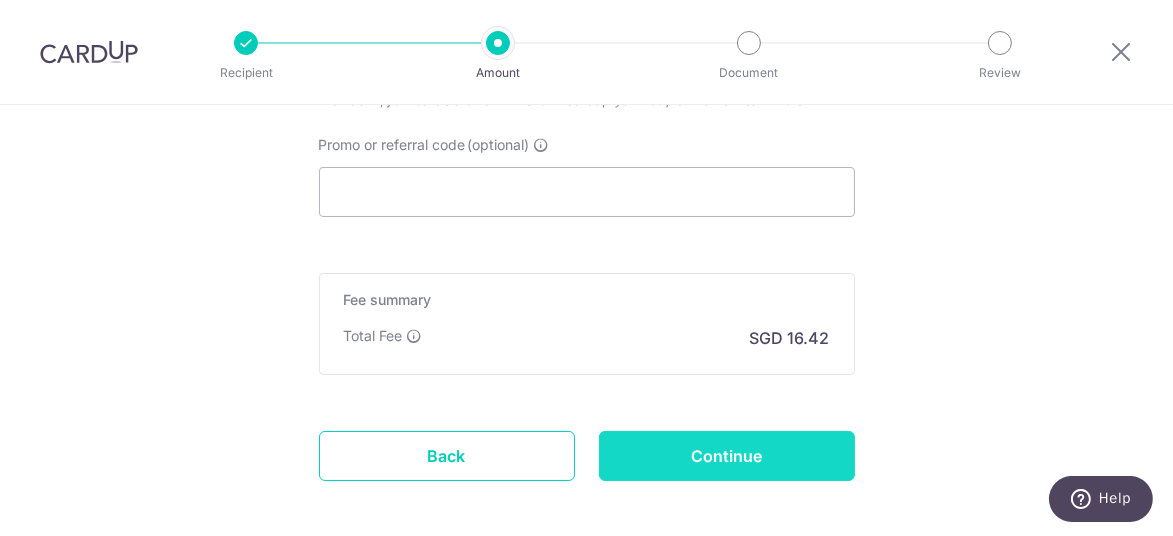click on "Continue" at bounding box center (727, 456) 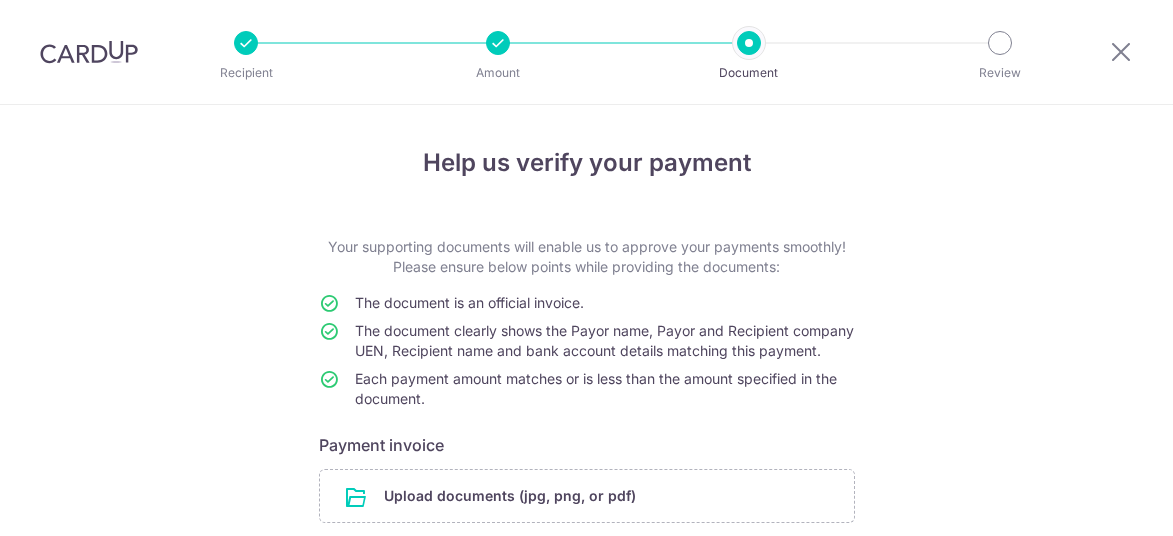 scroll, scrollTop: 0, scrollLeft: 0, axis: both 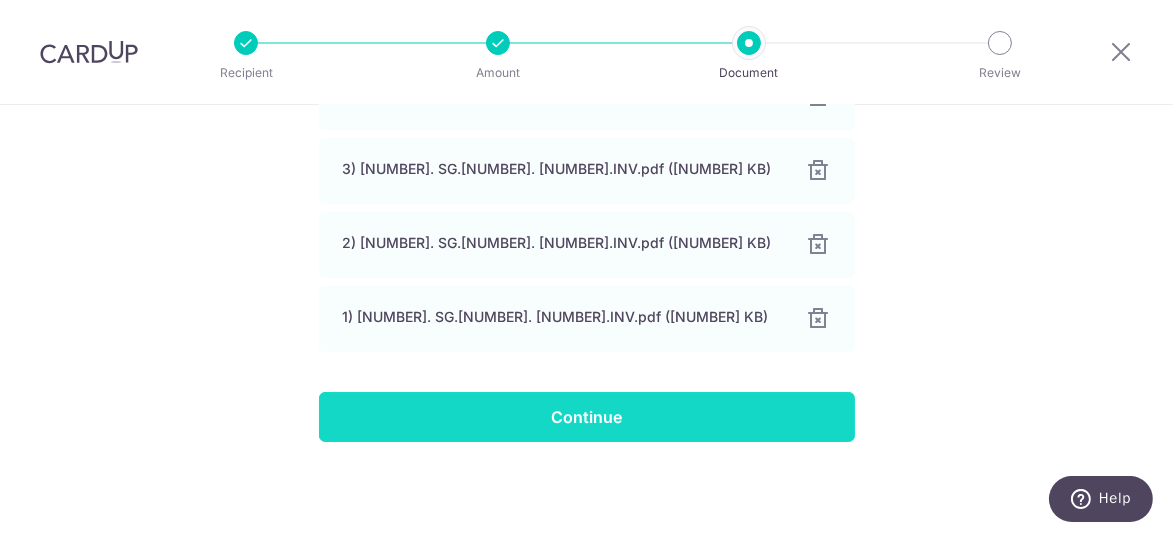 click on "Continue" at bounding box center (587, 417) 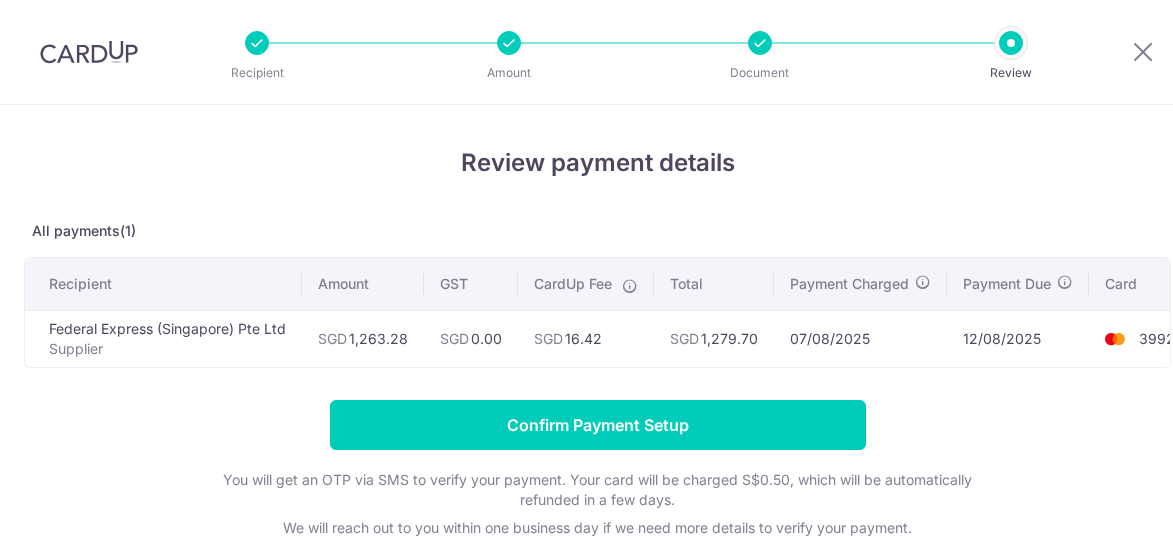 scroll, scrollTop: 0, scrollLeft: 0, axis: both 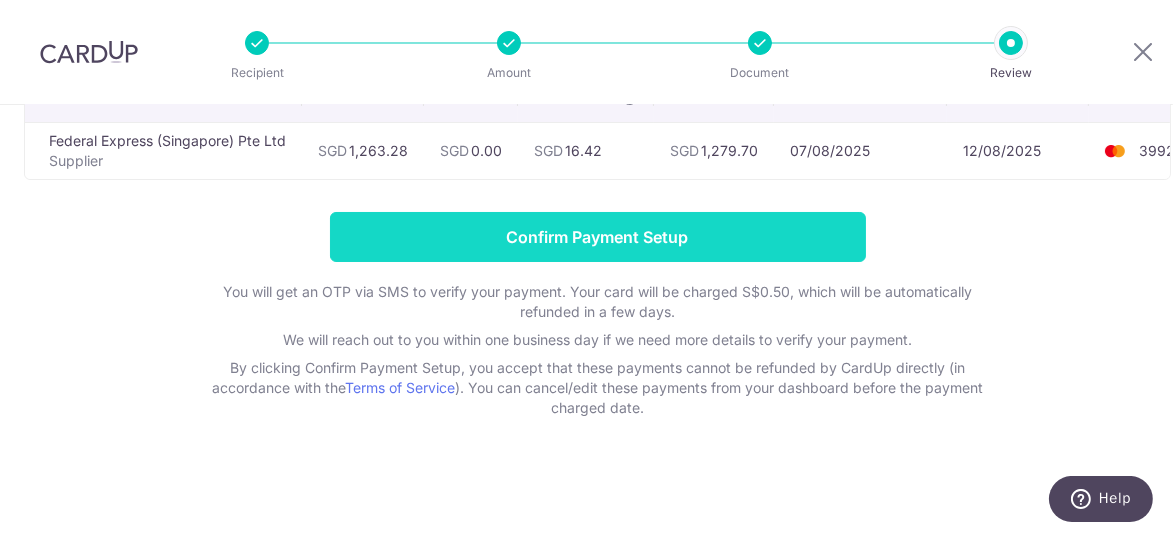 click on "Confirm Payment Setup" at bounding box center [598, 237] 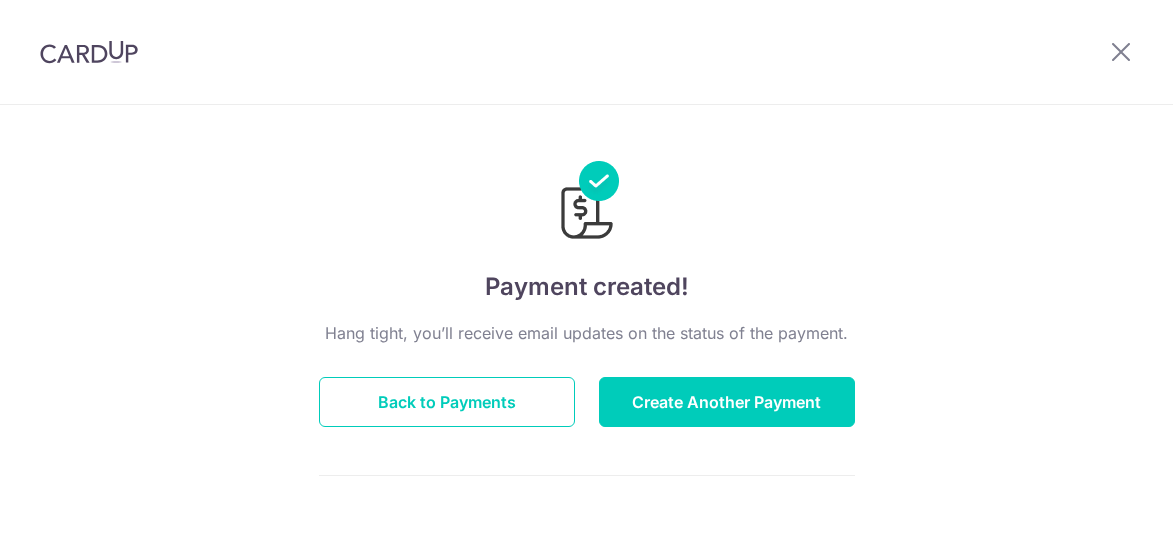 scroll, scrollTop: 0, scrollLeft: 0, axis: both 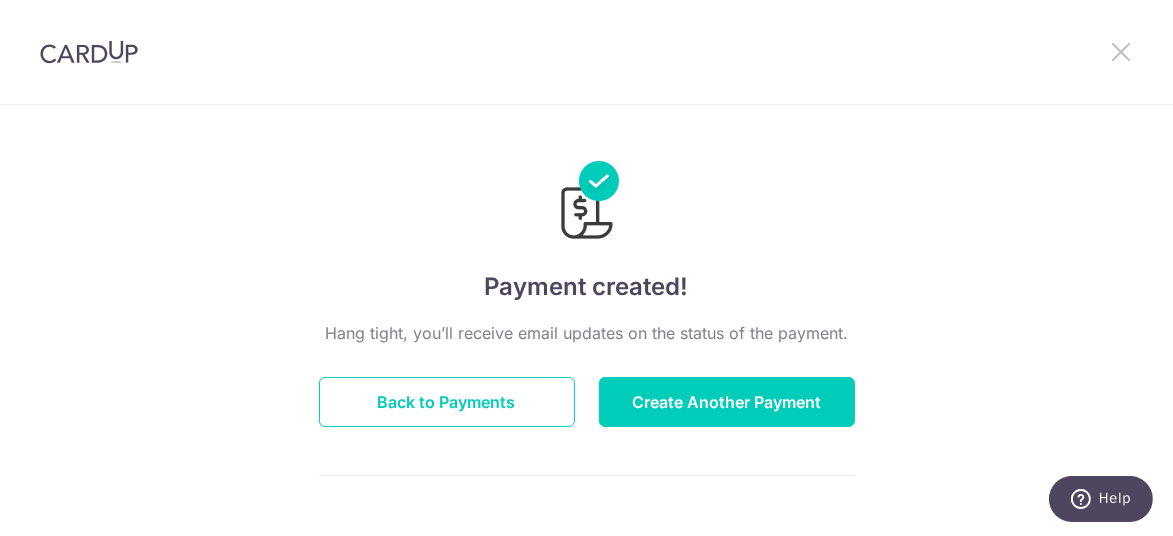 click at bounding box center (1121, 51) 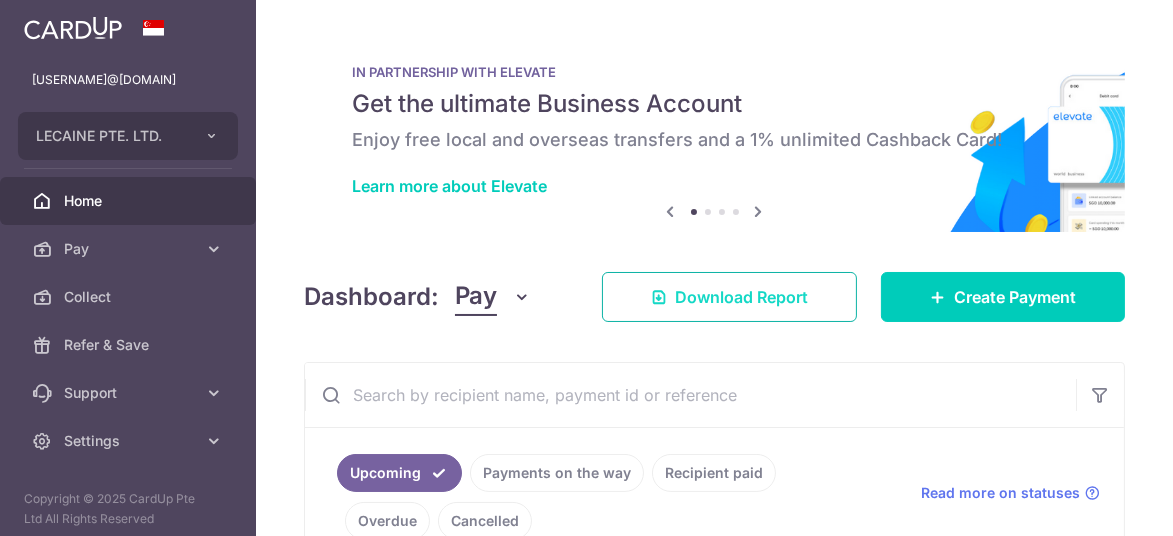 scroll, scrollTop: 0, scrollLeft: 0, axis: both 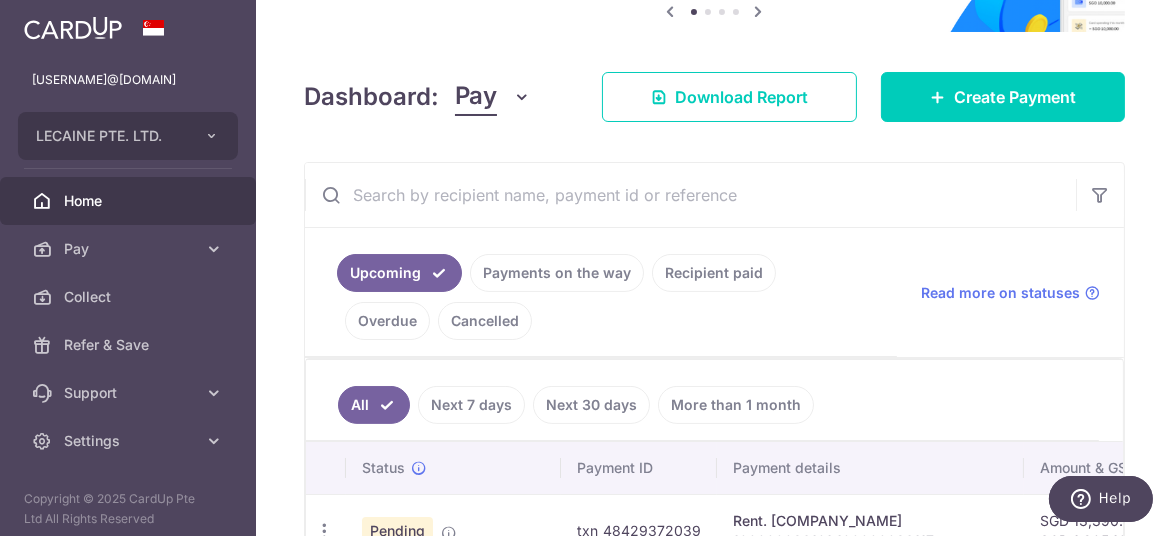 click on "Payments on the way" at bounding box center (557, 273) 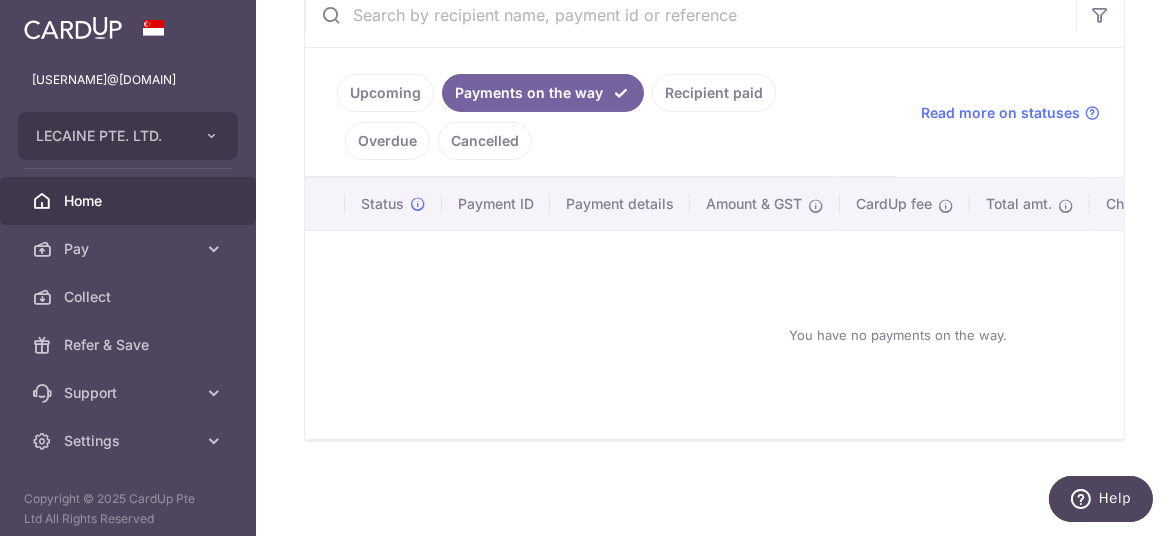 scroll, scrollTop: 184, scrollLeft: 0, axis: vertical 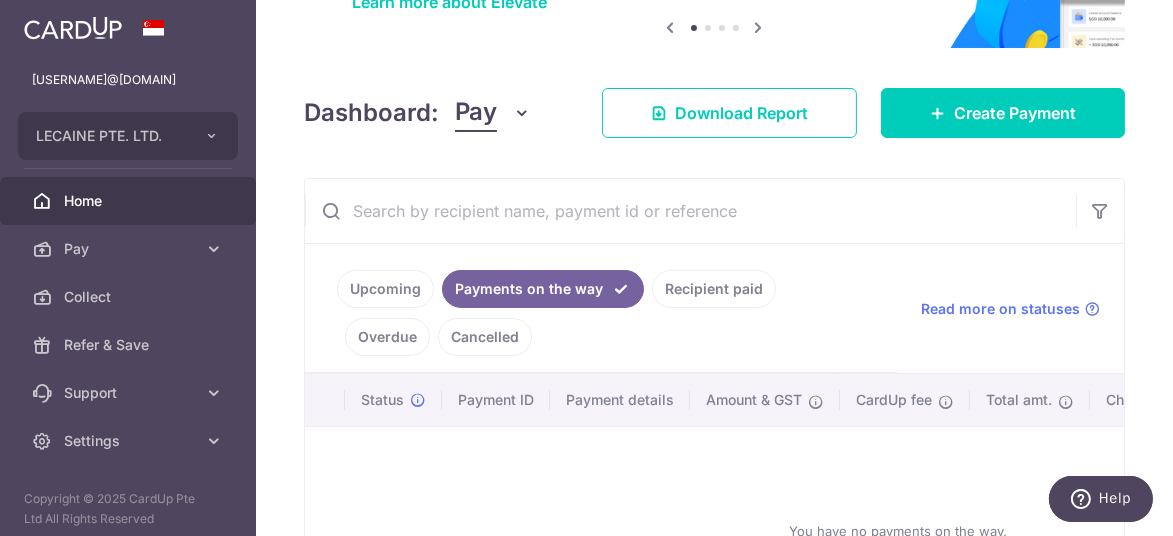 click on "Upcoming" at bounding box center (385, 289) 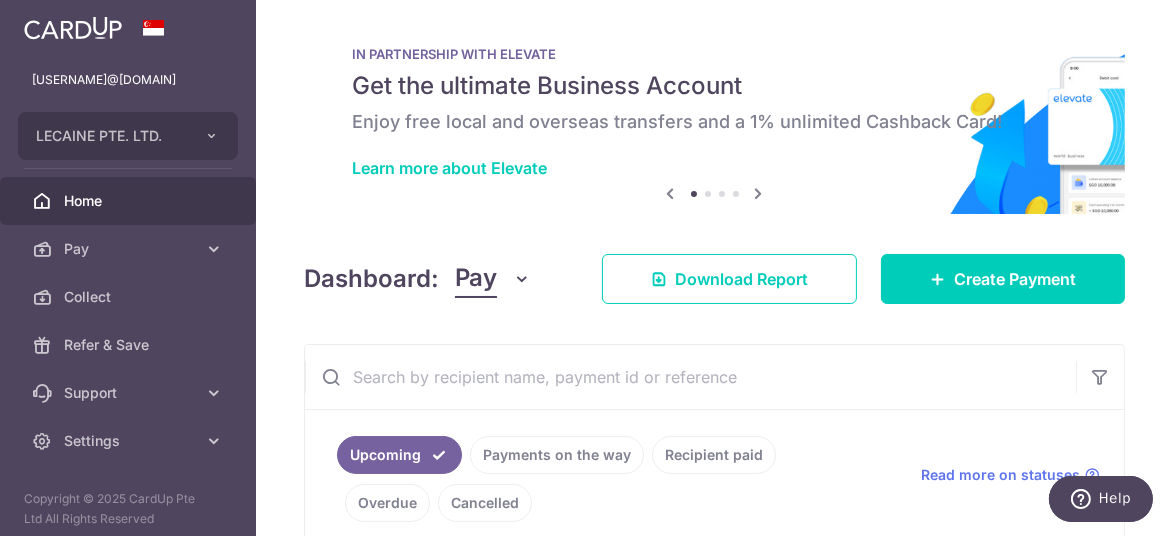 scroll, scrollTop: 0, scrollLeft: 0, axis: both 